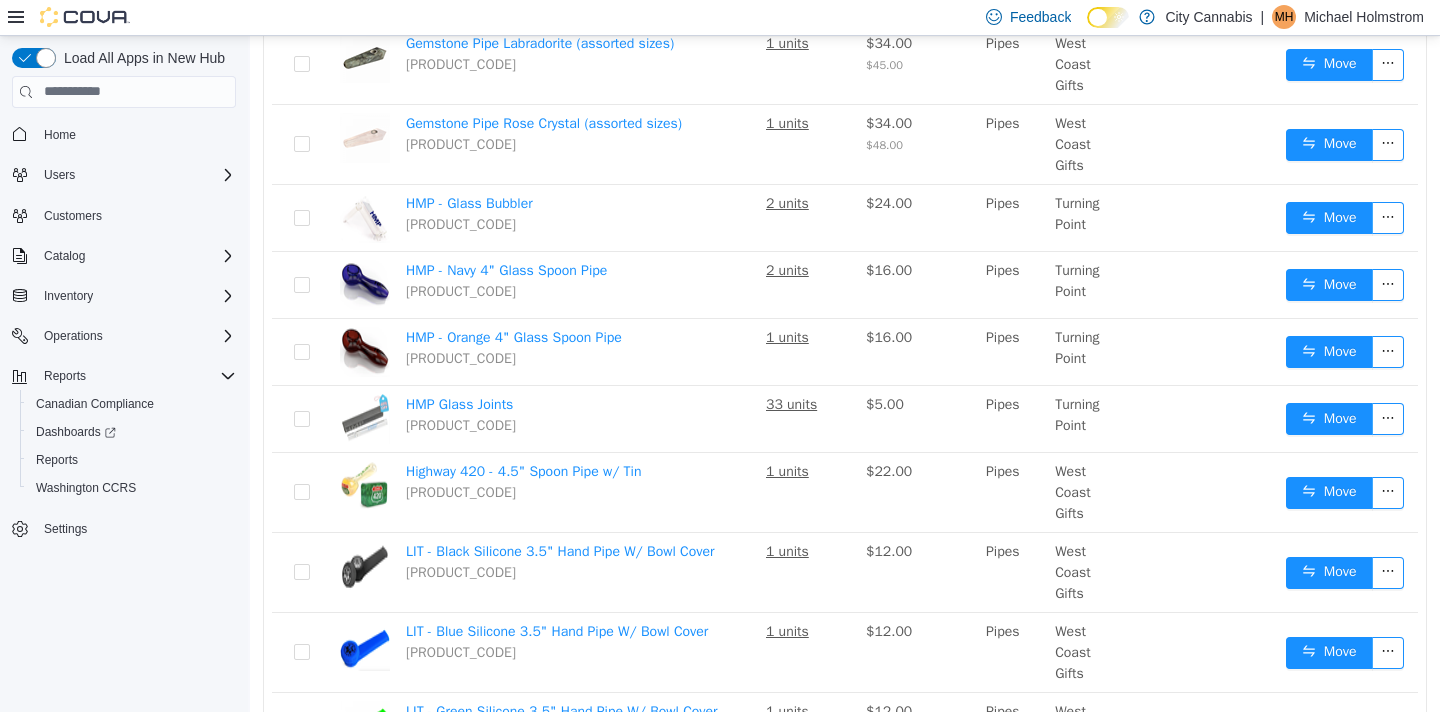 scroll, scrollTop: 539, scrollLeft: 0, axis: vertical 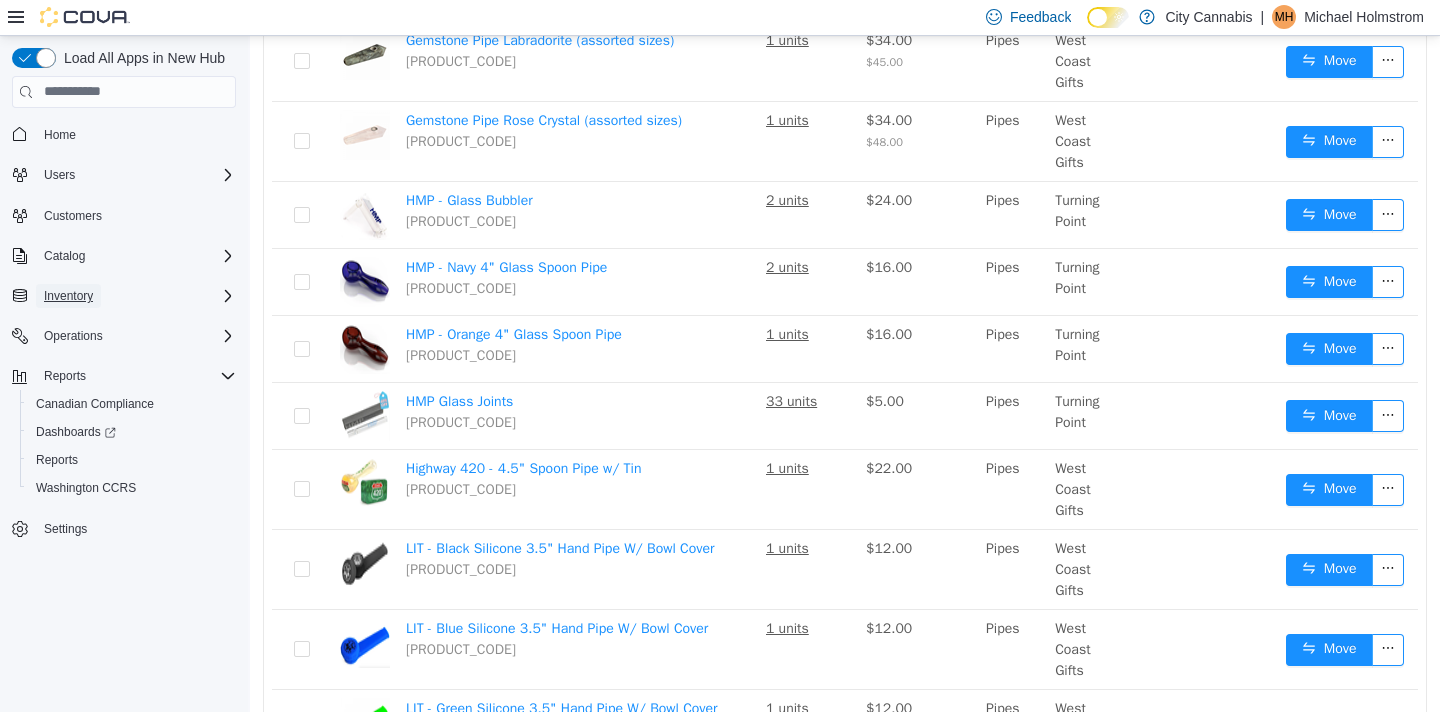 click on "Inventory" at bounding box center [68, 296] 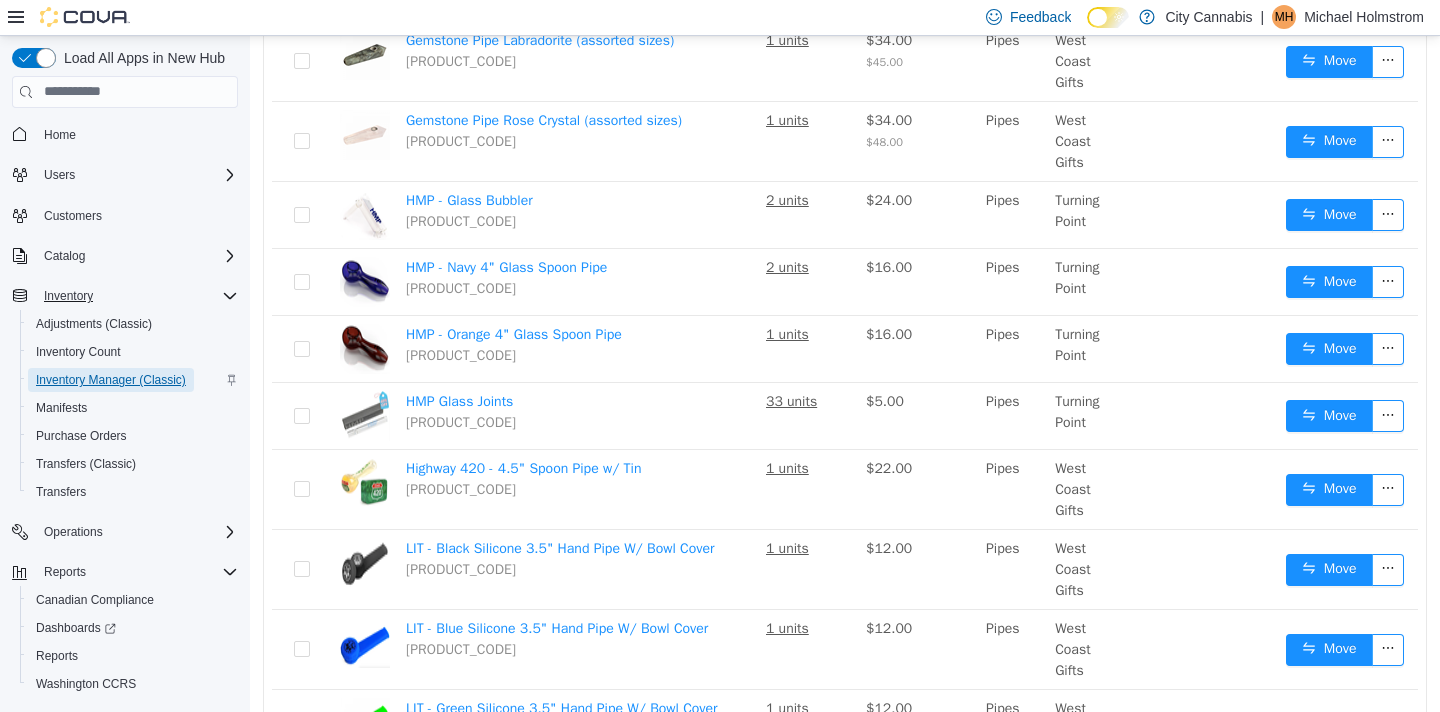 click on "Inventory Manager (Classic)" at bounding box center [111, 380] 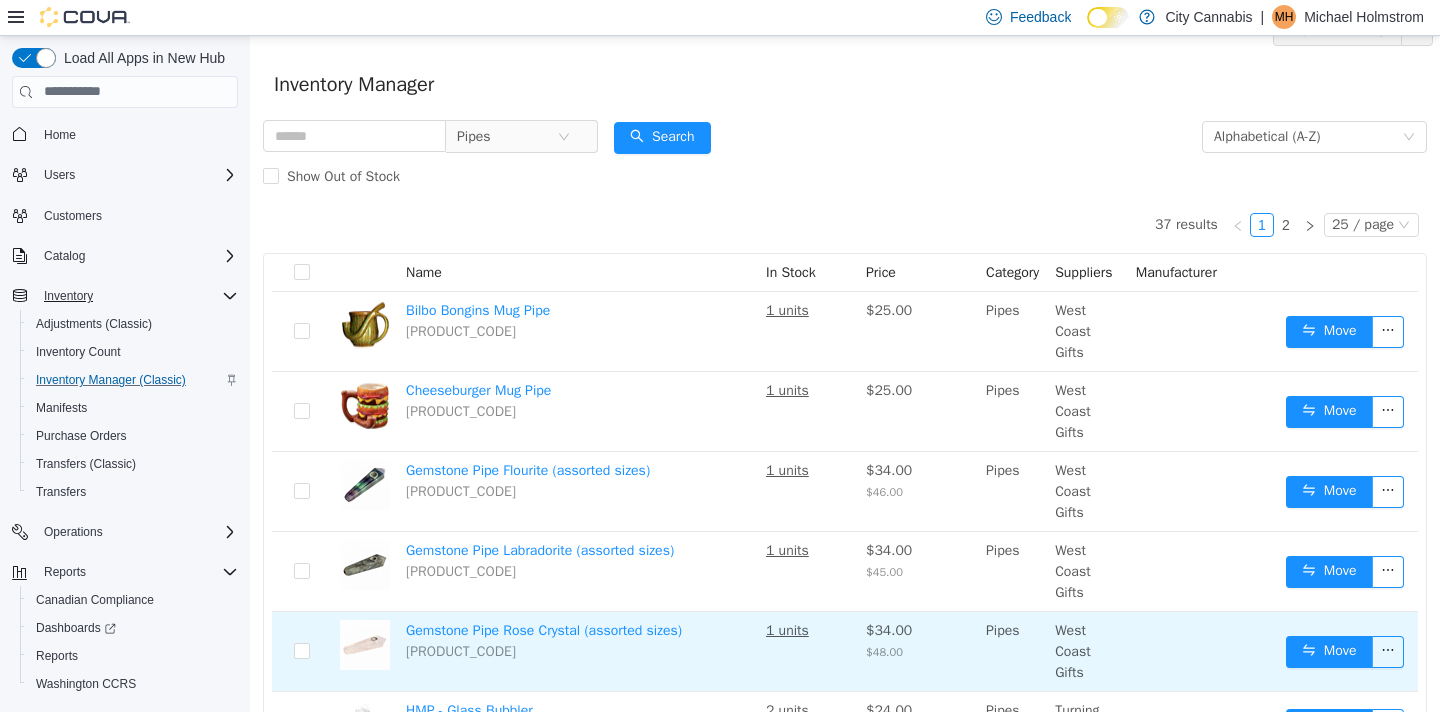 scroll, scrollTop: 0, scrollLeft: 0, axis: both 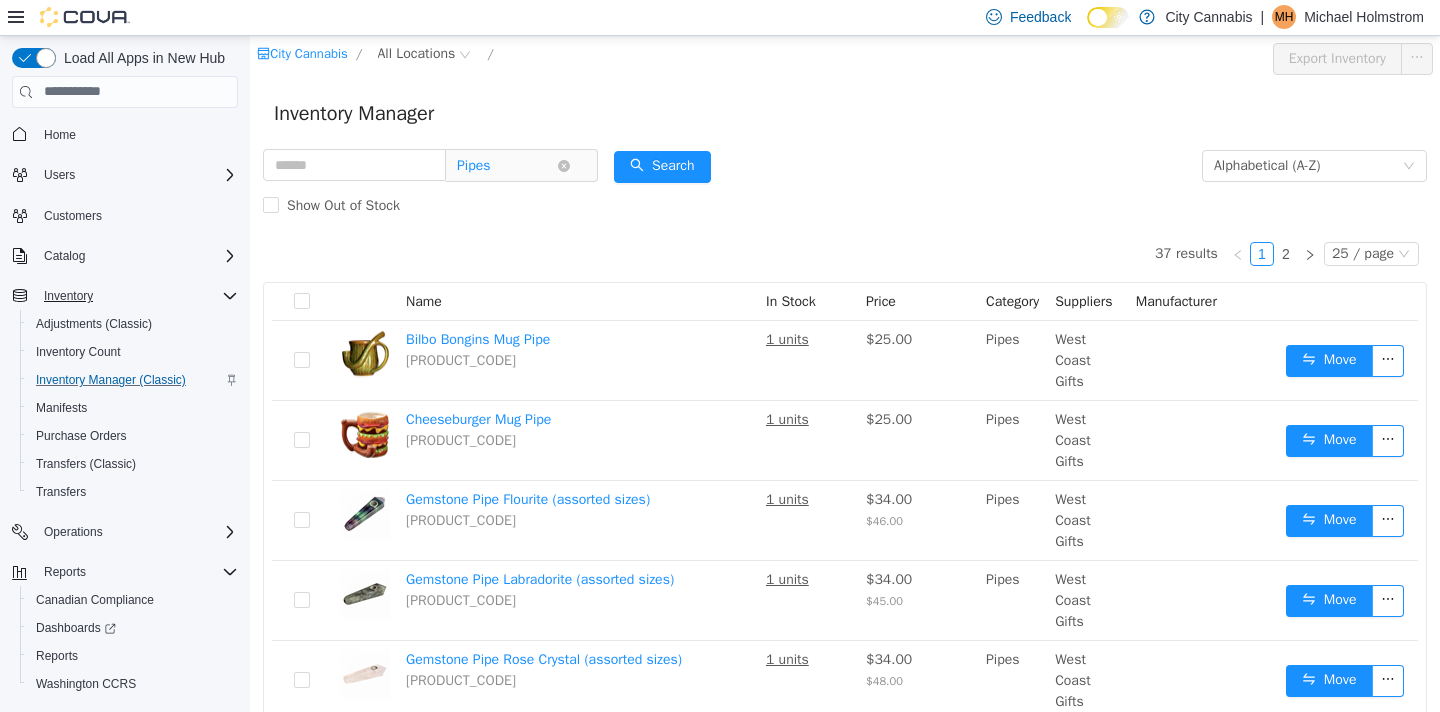 click on "Pipes" at bounding box center [513, 165] 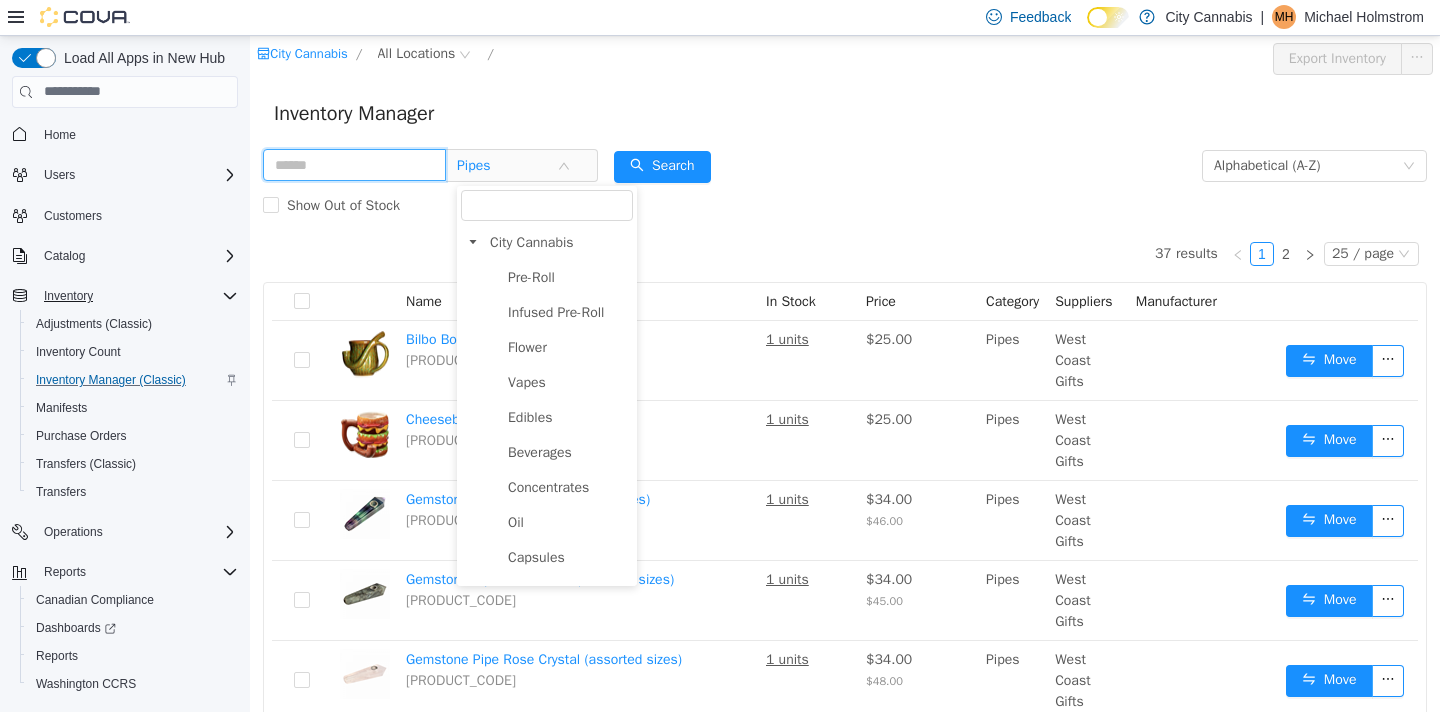 click at bounding box center (354, 164) 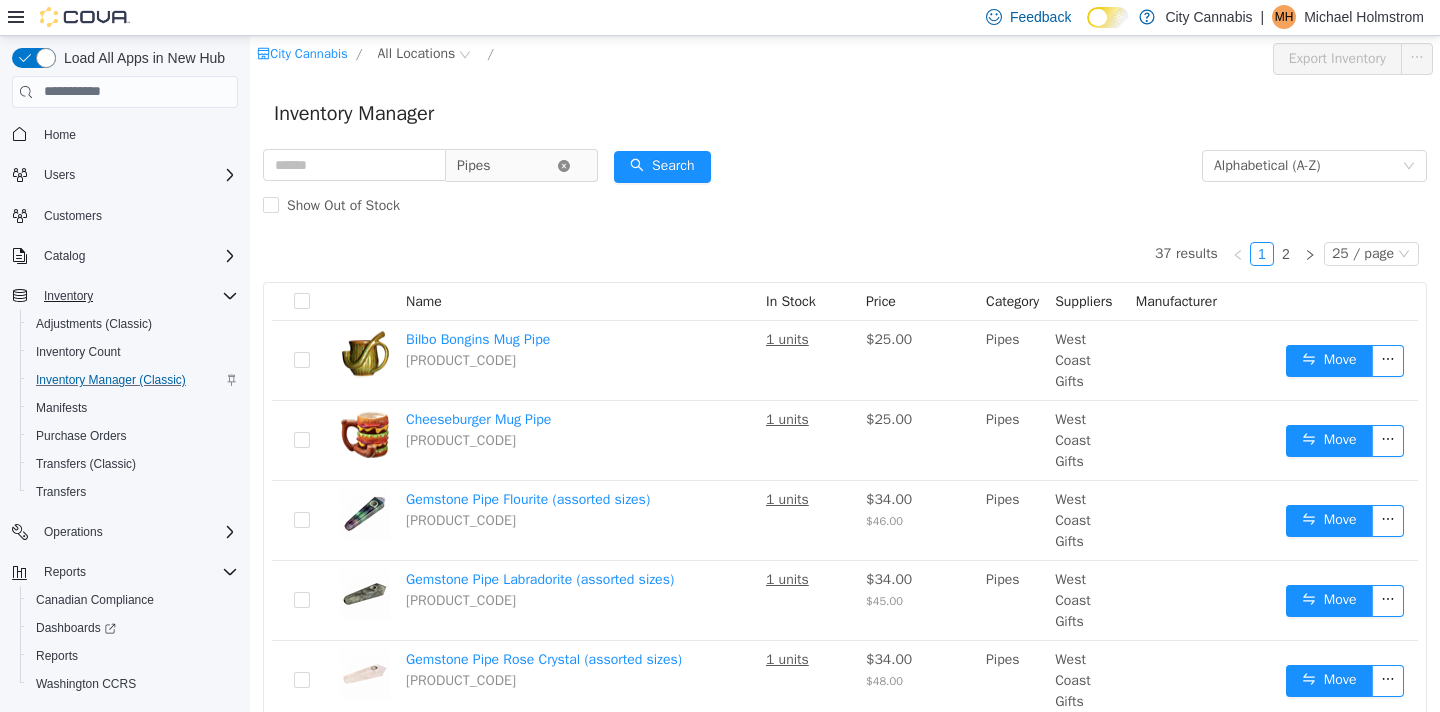 click 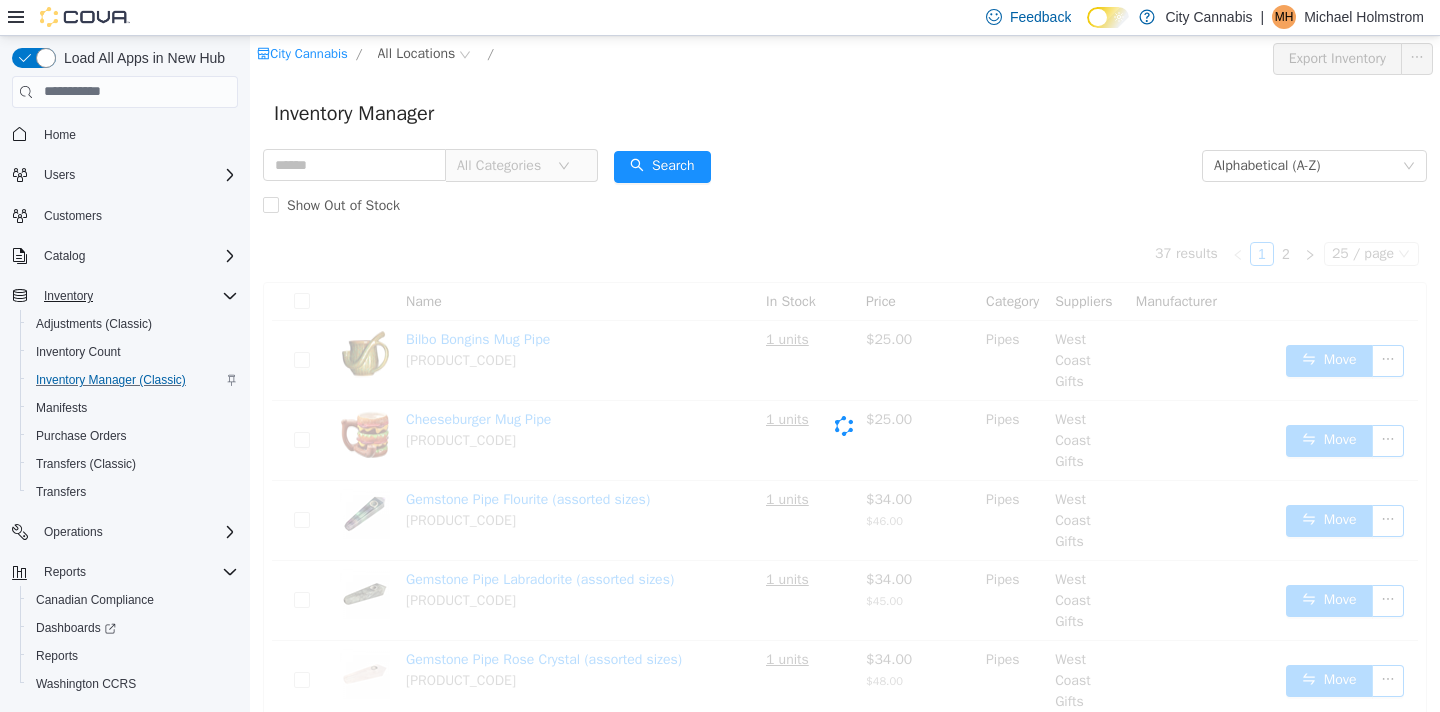 click on "All Categories" at bounding box center (502, 165) 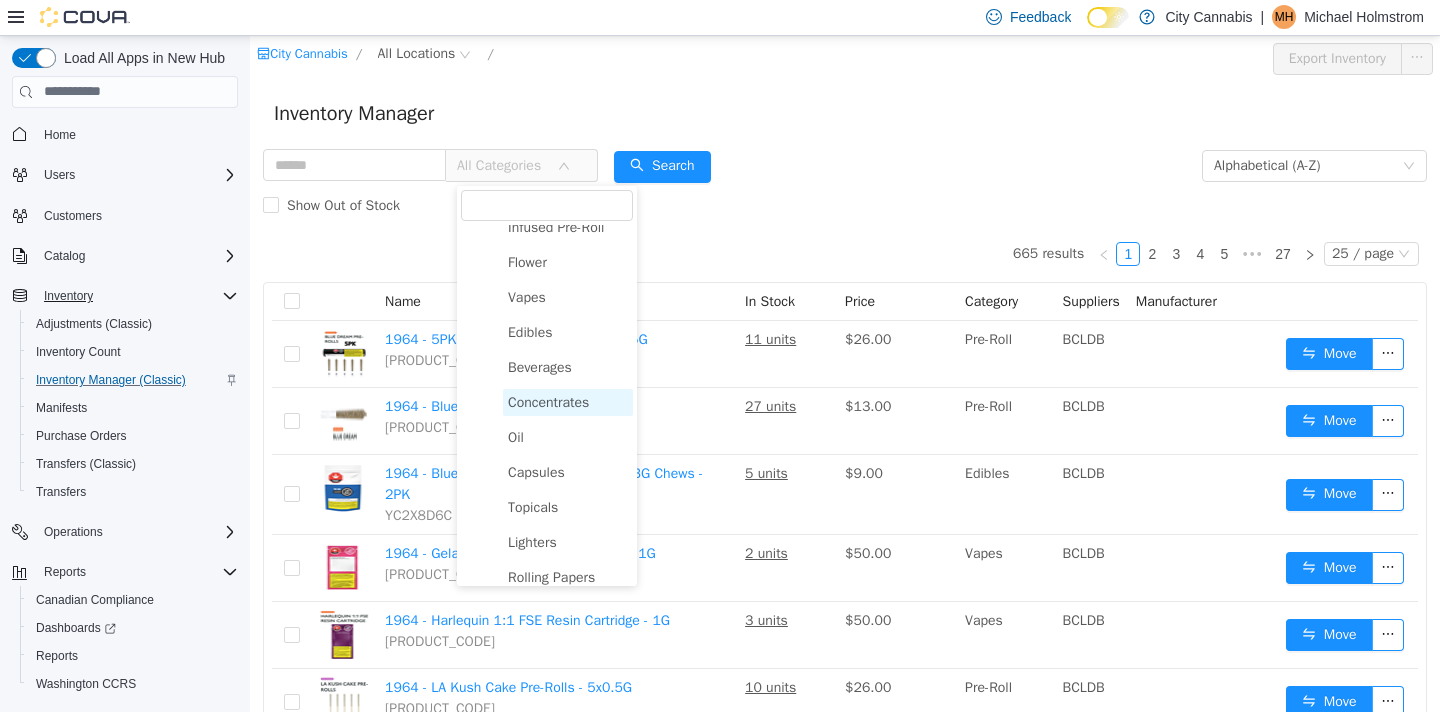 scroll, scrollTop: 80, scrollLeft: 0, axis: vertical 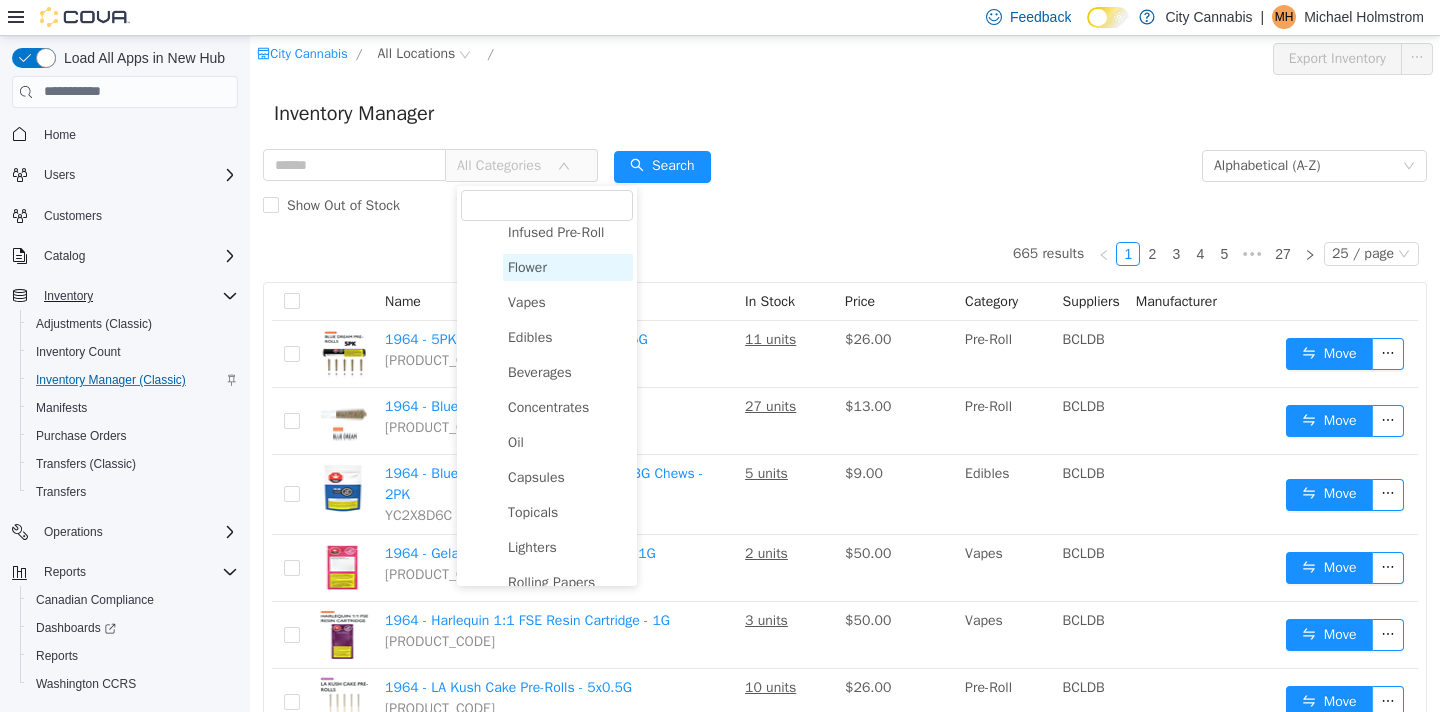 click on "Flower" at bounding box center [527, 266] 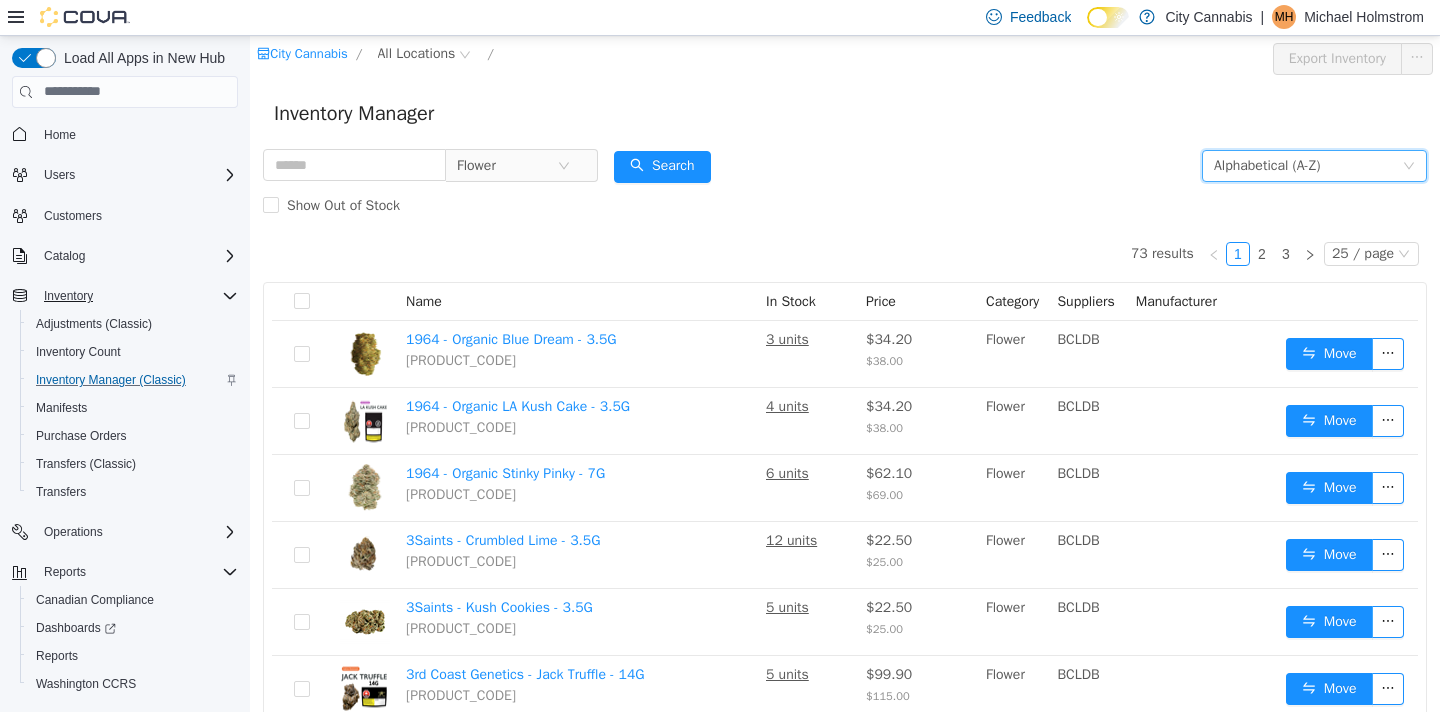 click on "Alphabetical (A-Z)" at bounding box center [1267, 165] 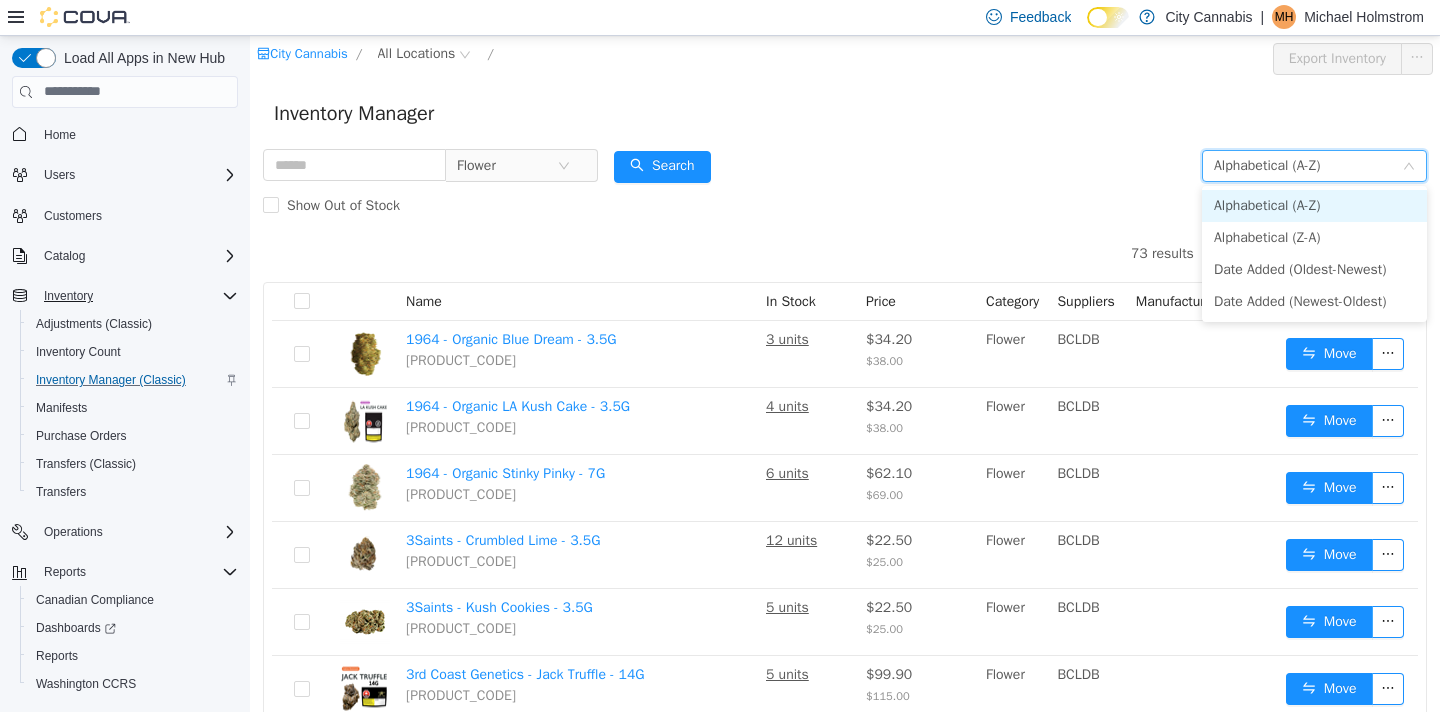 click on "Alphabetical (A-Z)" at bounding box center (1314, 205) 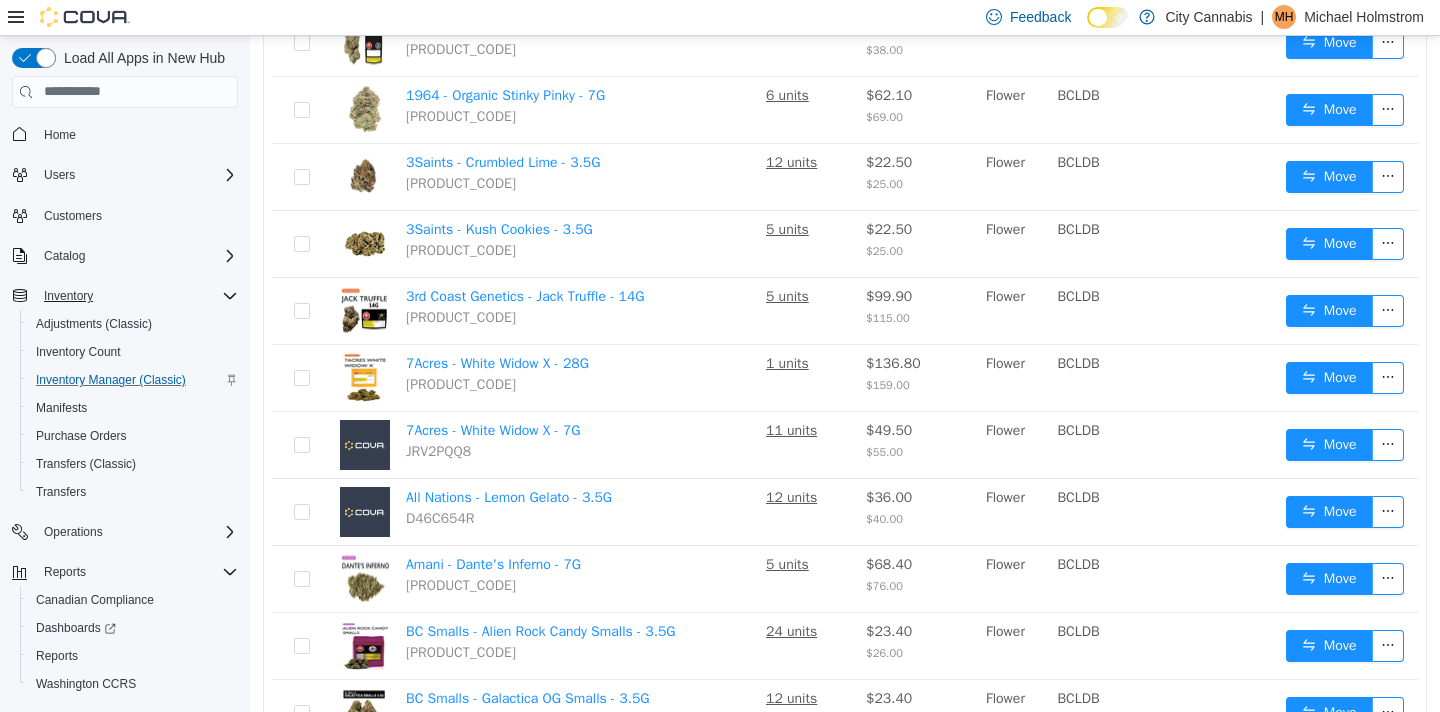 scroll, scrollTop: 419, scrollLeft: 0, axis: vertical 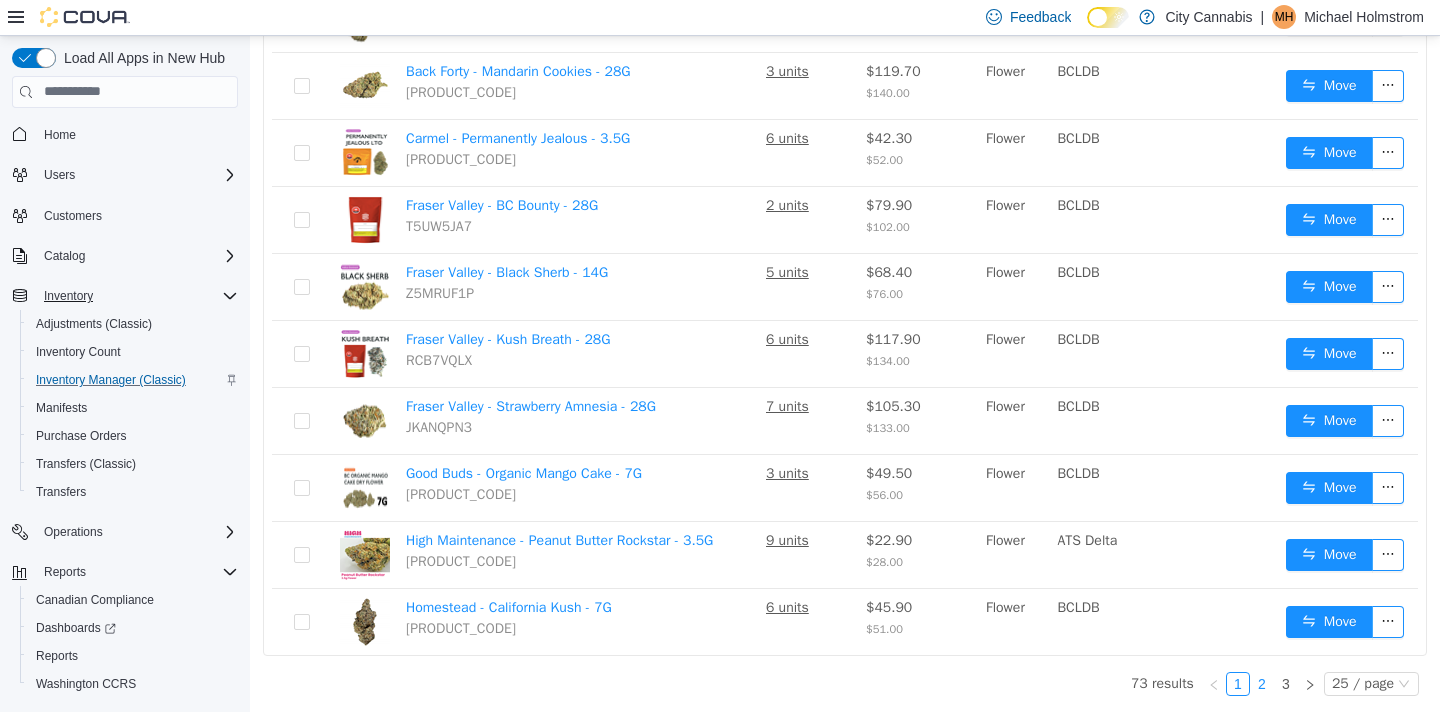 click on "2" at bounding box center (1262, 683) 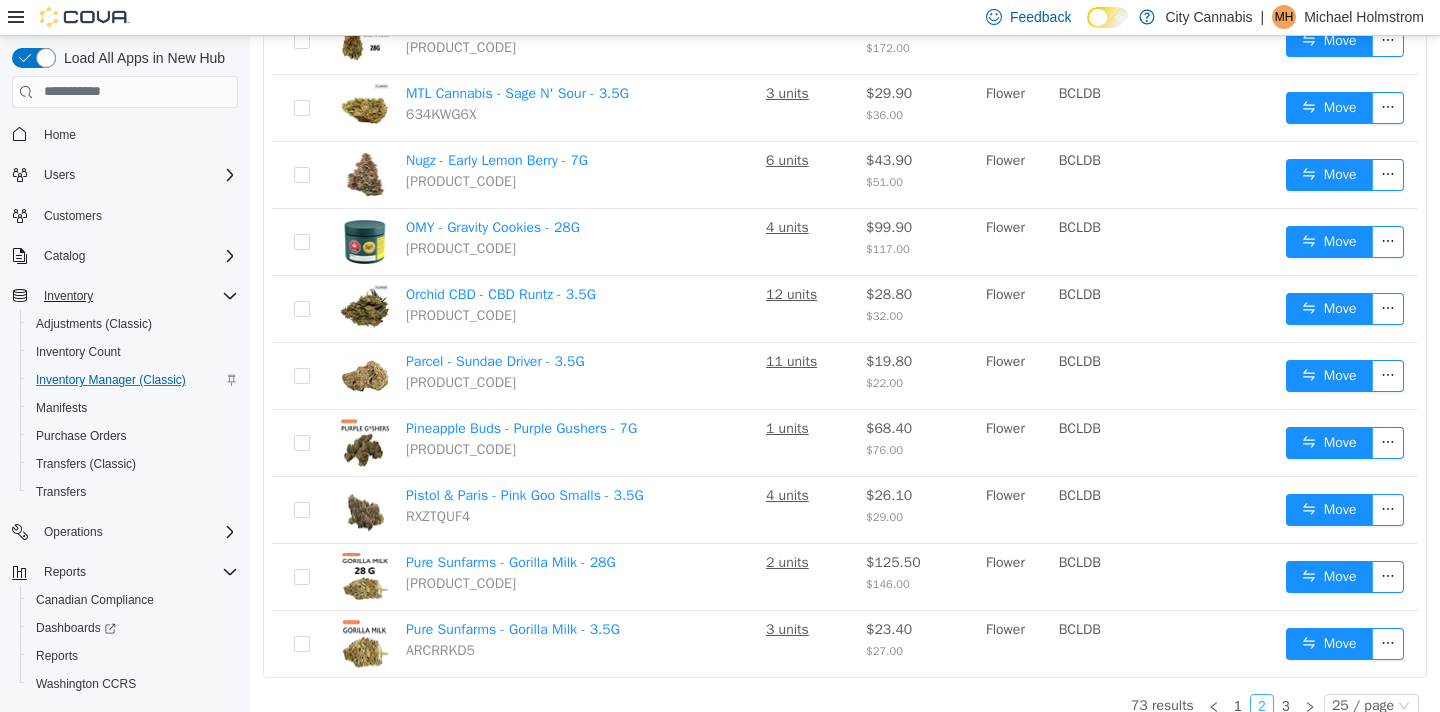 scroll, scrollTop: 1341, scrollLeft: 0, axis: vertical 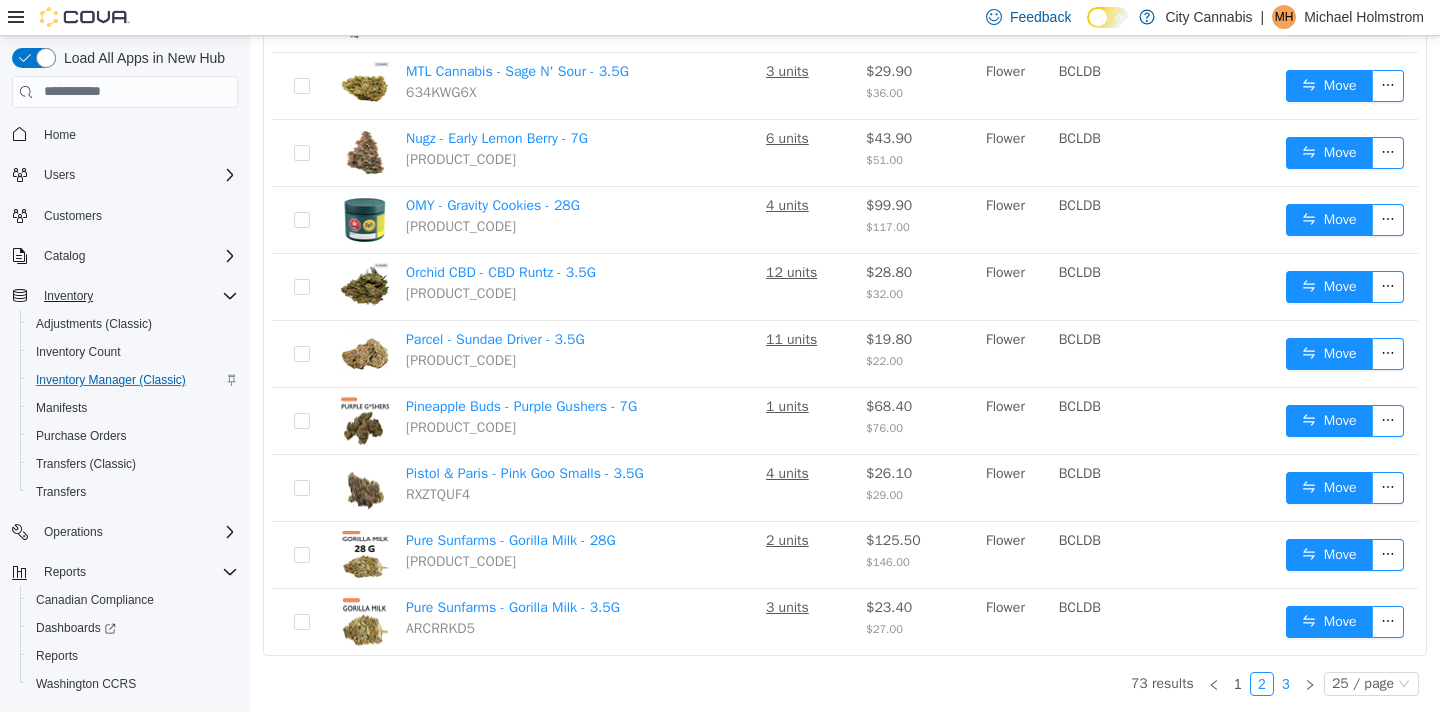 click on "3" at bounding box center (1286, 683) 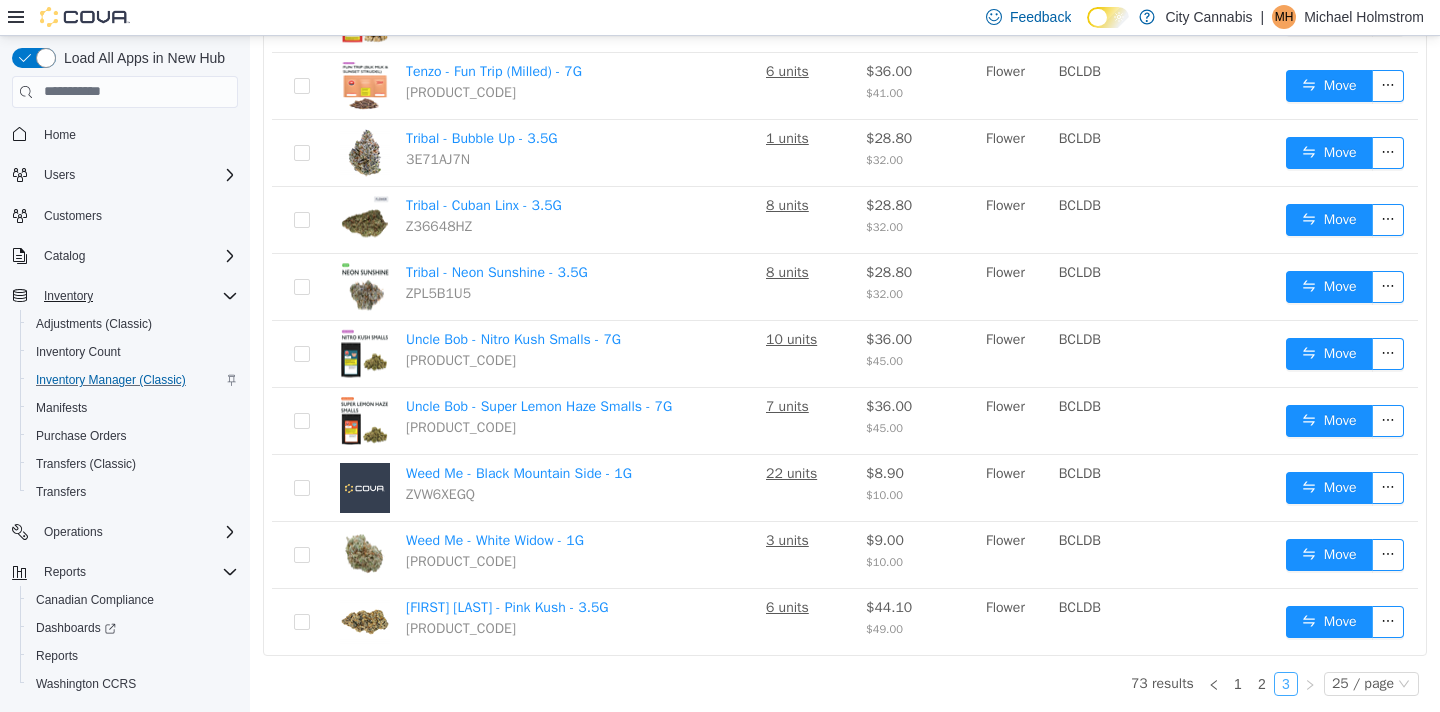 scroll, scrollTop: 1207, scrollLeft: 0, axis: vertical 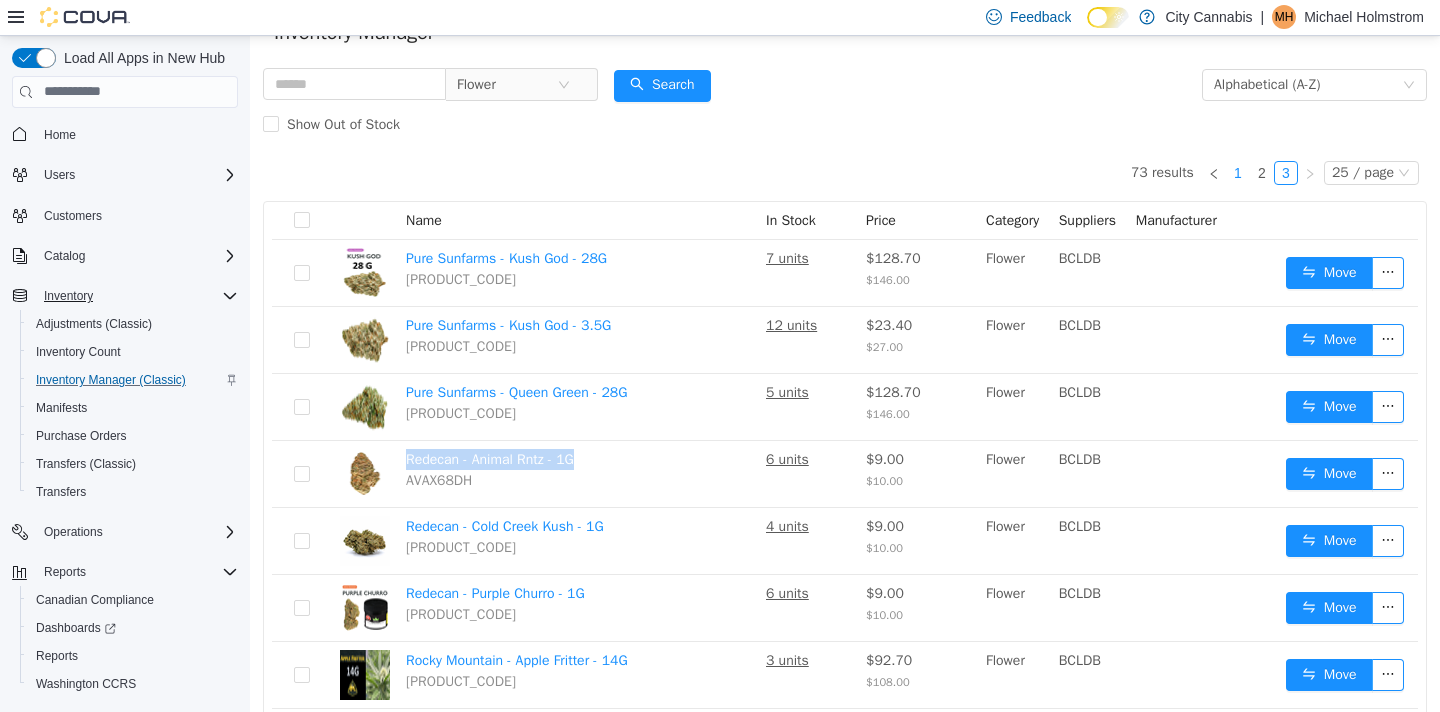 click on "1" at bounding box center [1238, 172] 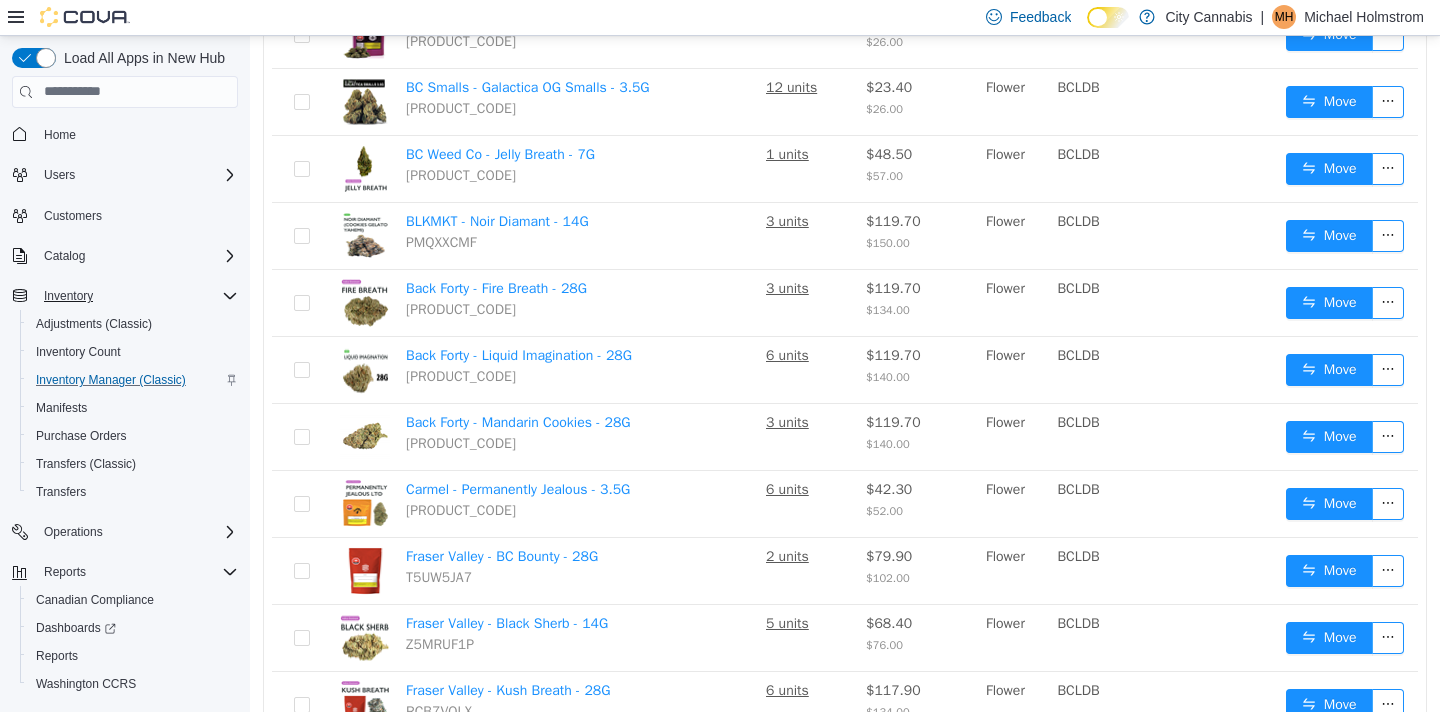scroll, scrollTop: 1341, scrollLeft: 0, axis: vertical 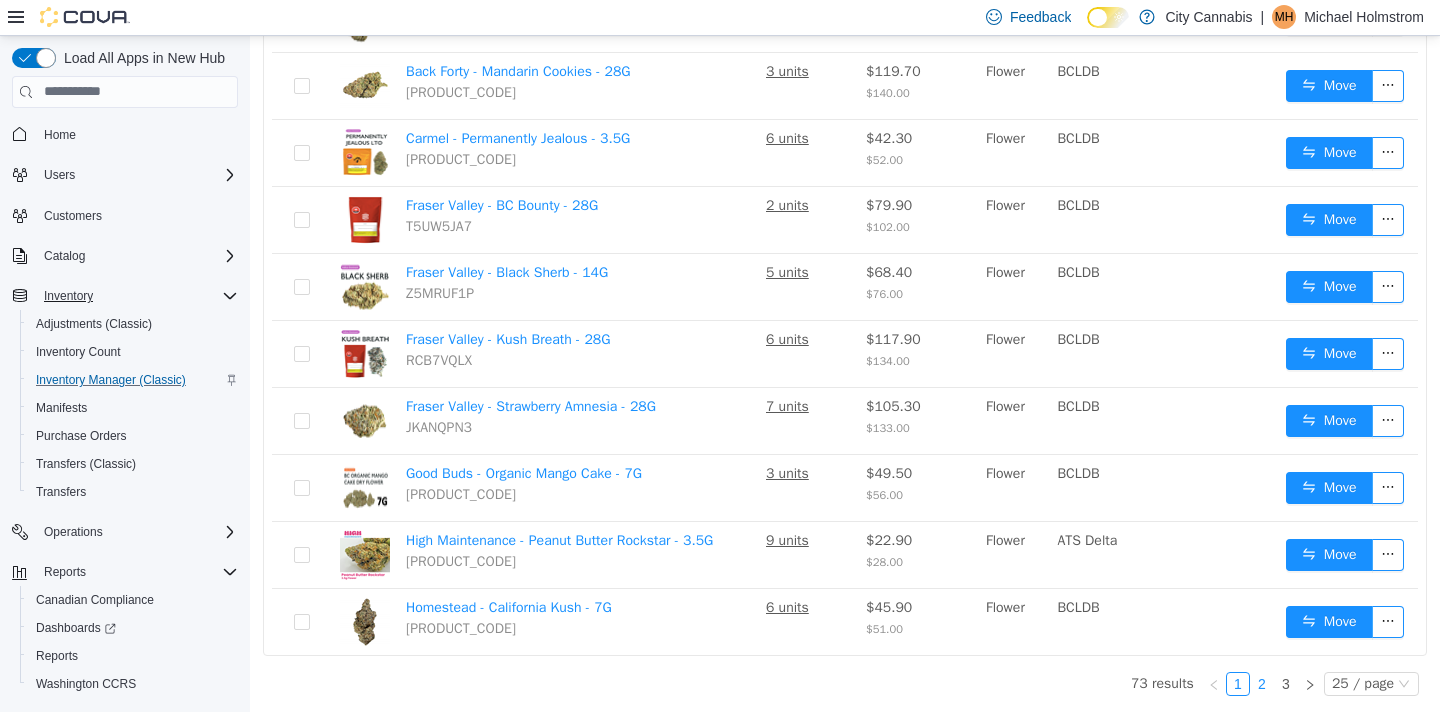 click on "2" at bounding box center (1262, 683) 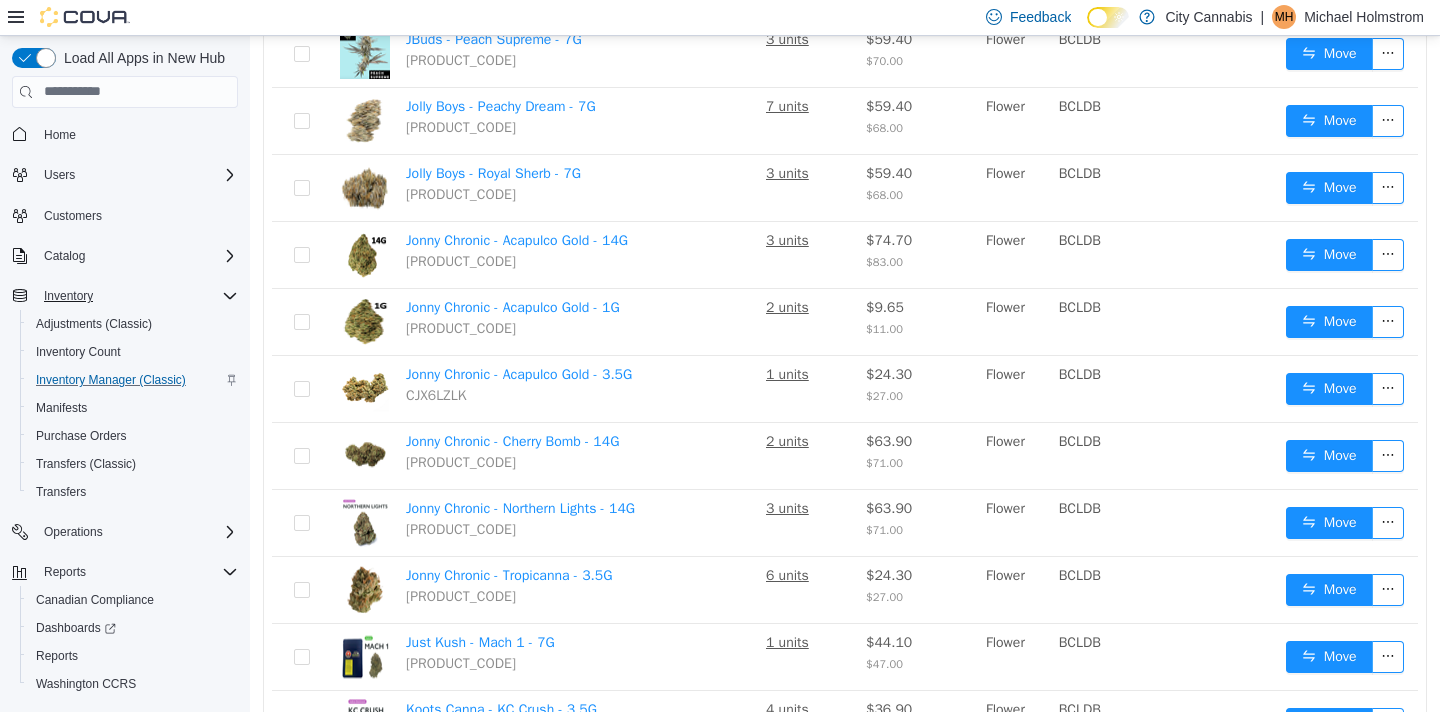 scroll, scrollTop: 416, scrollLeft: 0, axis: vertical 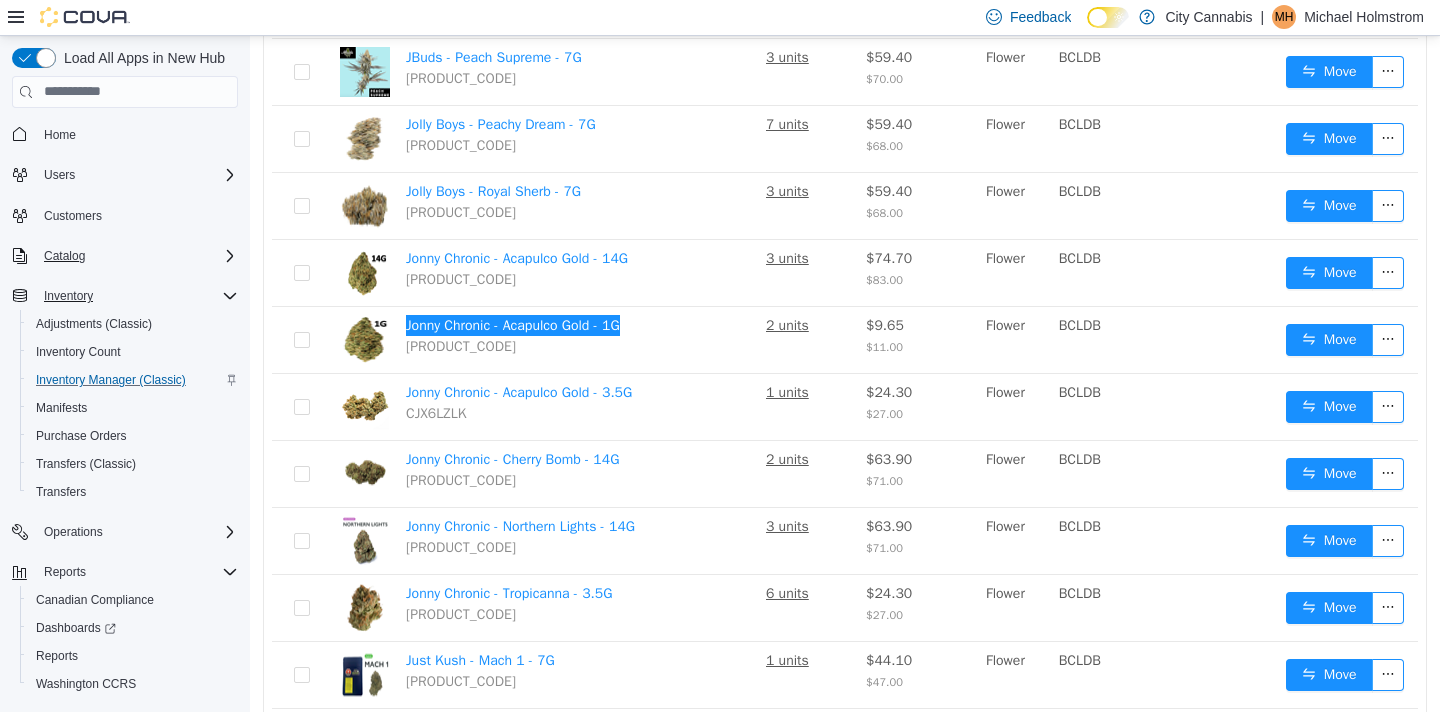 click on "Catalog" at bounding box center (137, 256) 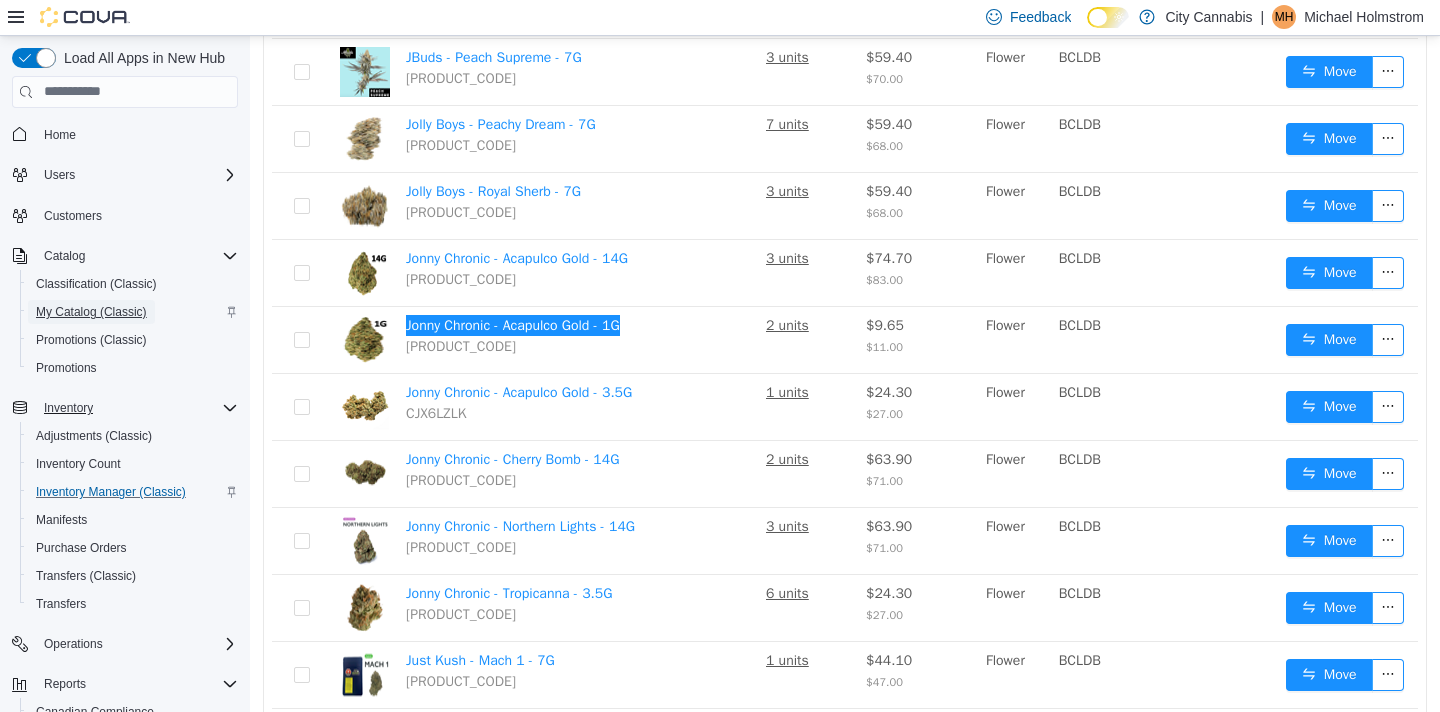 click on "My Catalog (Classic)" at bounding box center (91, 312) 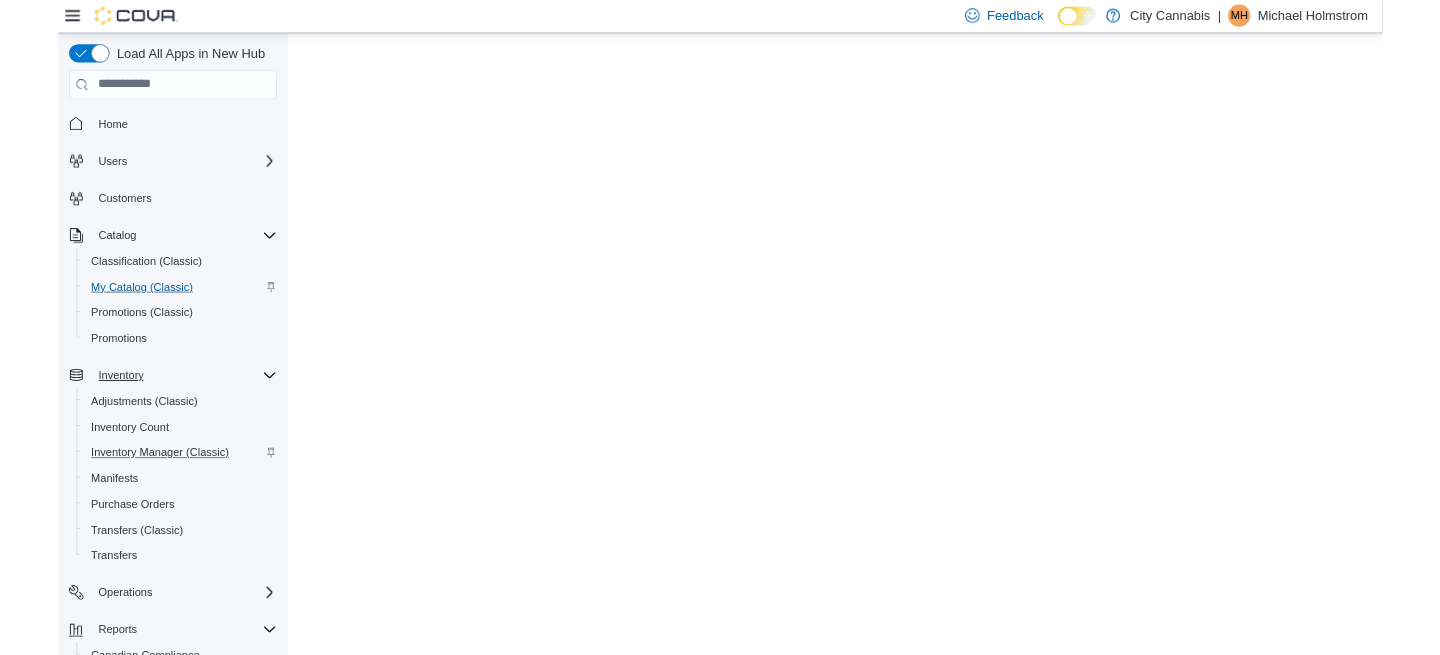 scroll, scrollTop: 0, scrollLeft: 0, axis: both 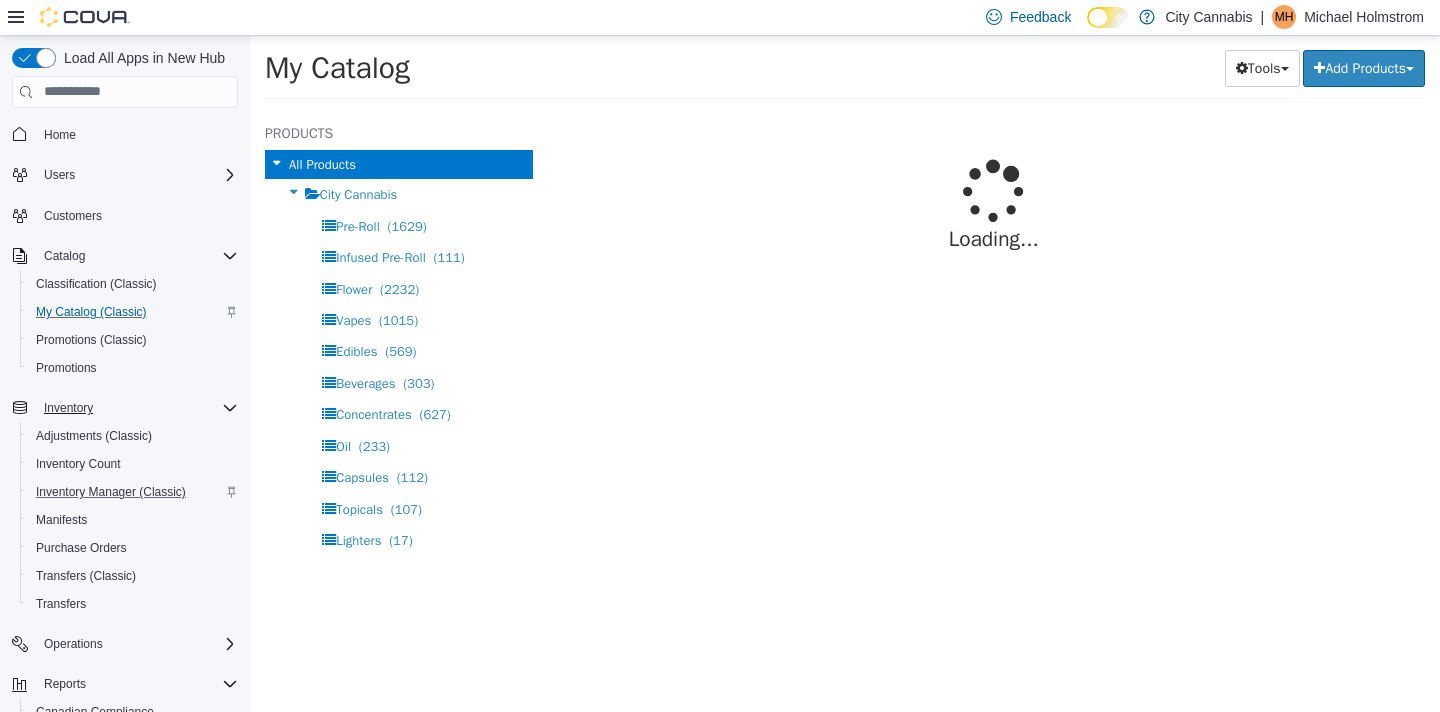 select on "**********" 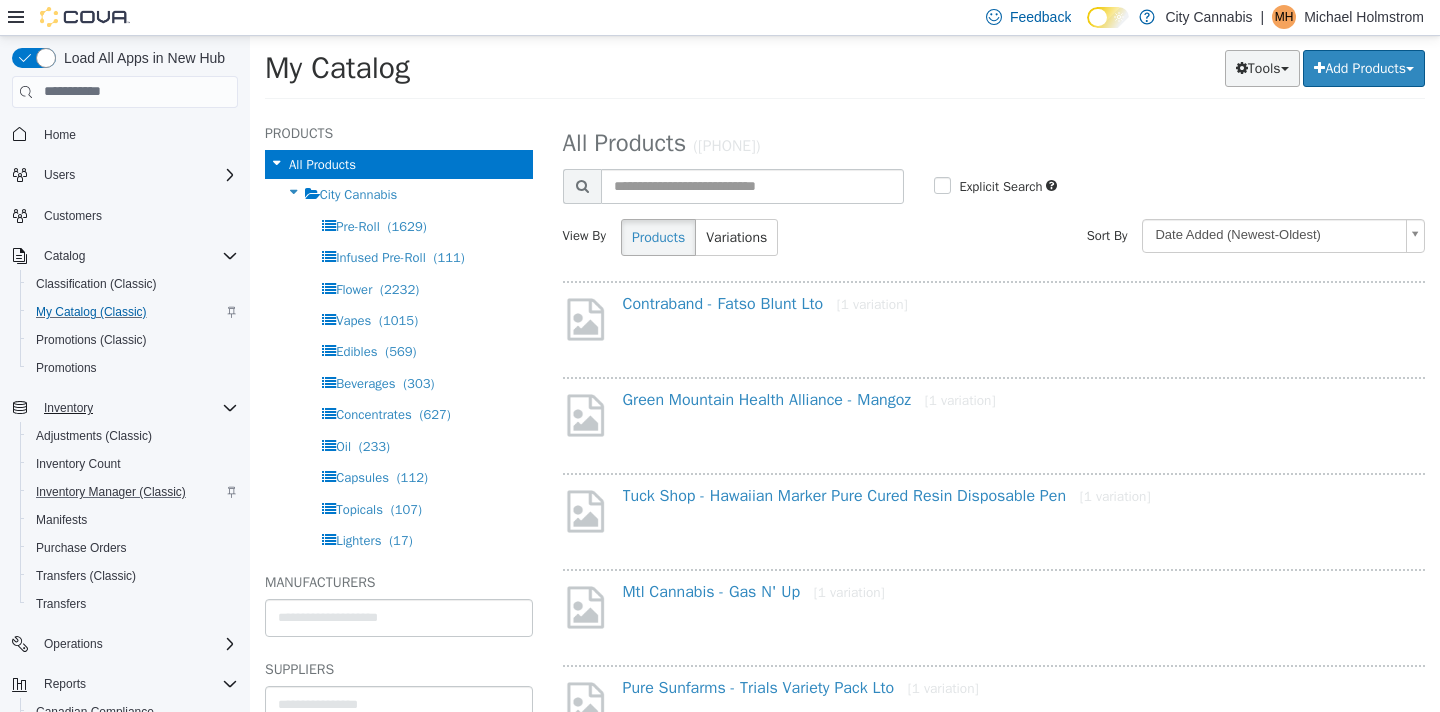 click on "Tools" at bounding box center (1262, 67) 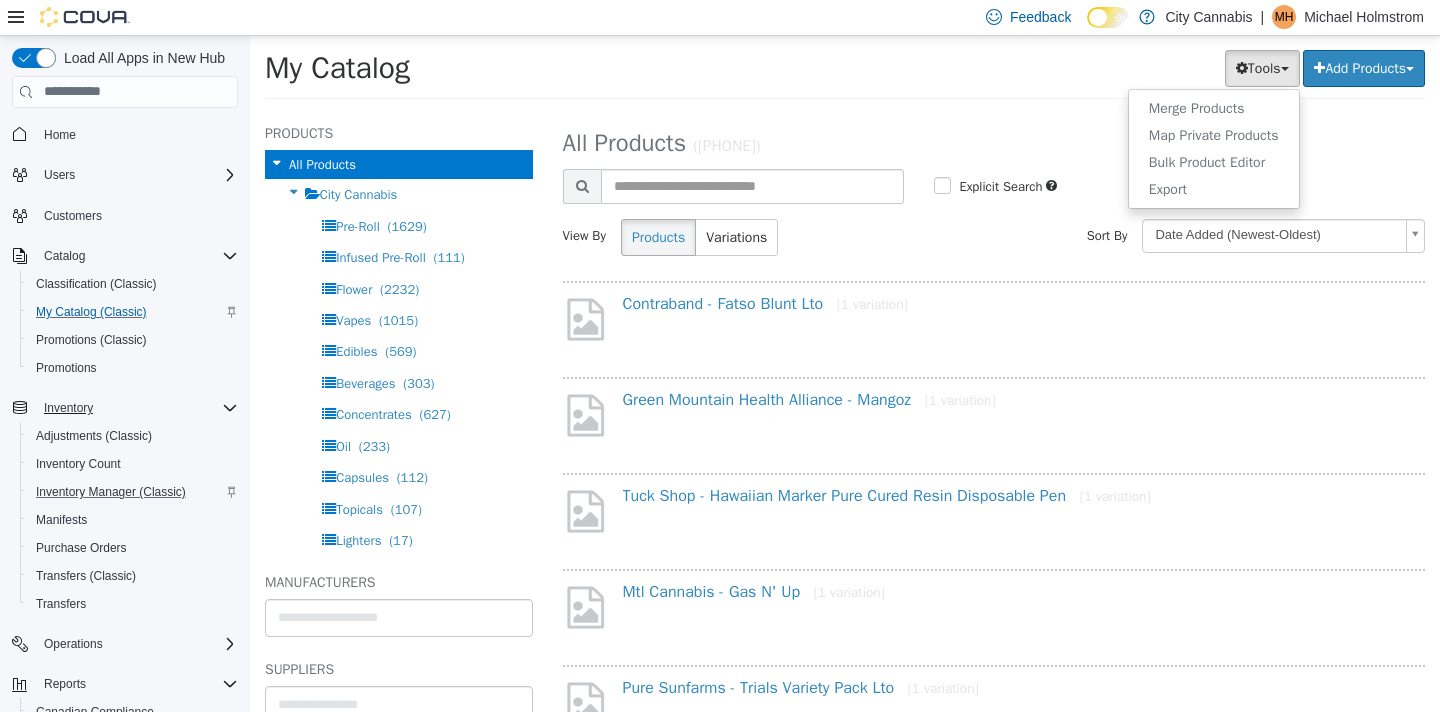 click on "Tools
Merge Products Map Private Products Bulk Product Editor Export
Add Products
Create New Product Bulk Import New Products" at bounding box center [1086, 67] 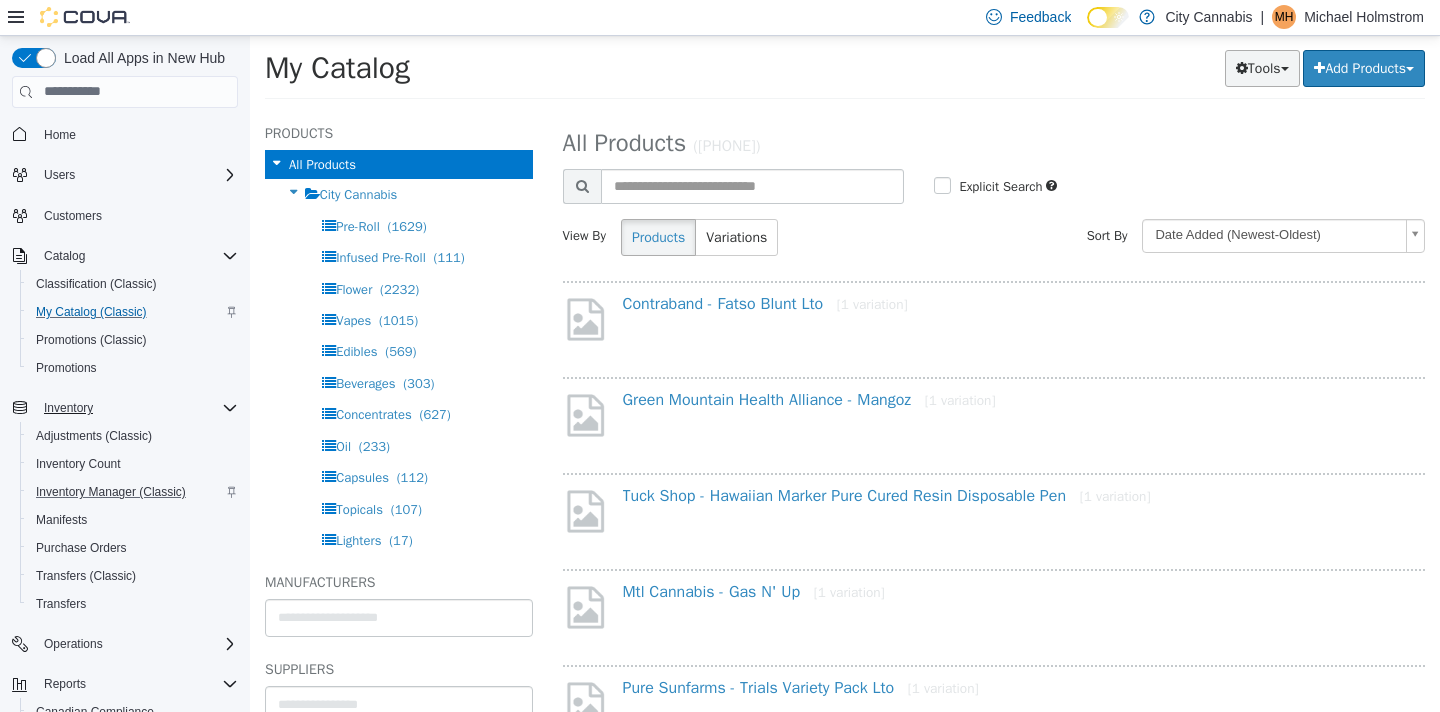 click on "Tools" at bounding box center (1262, 67) 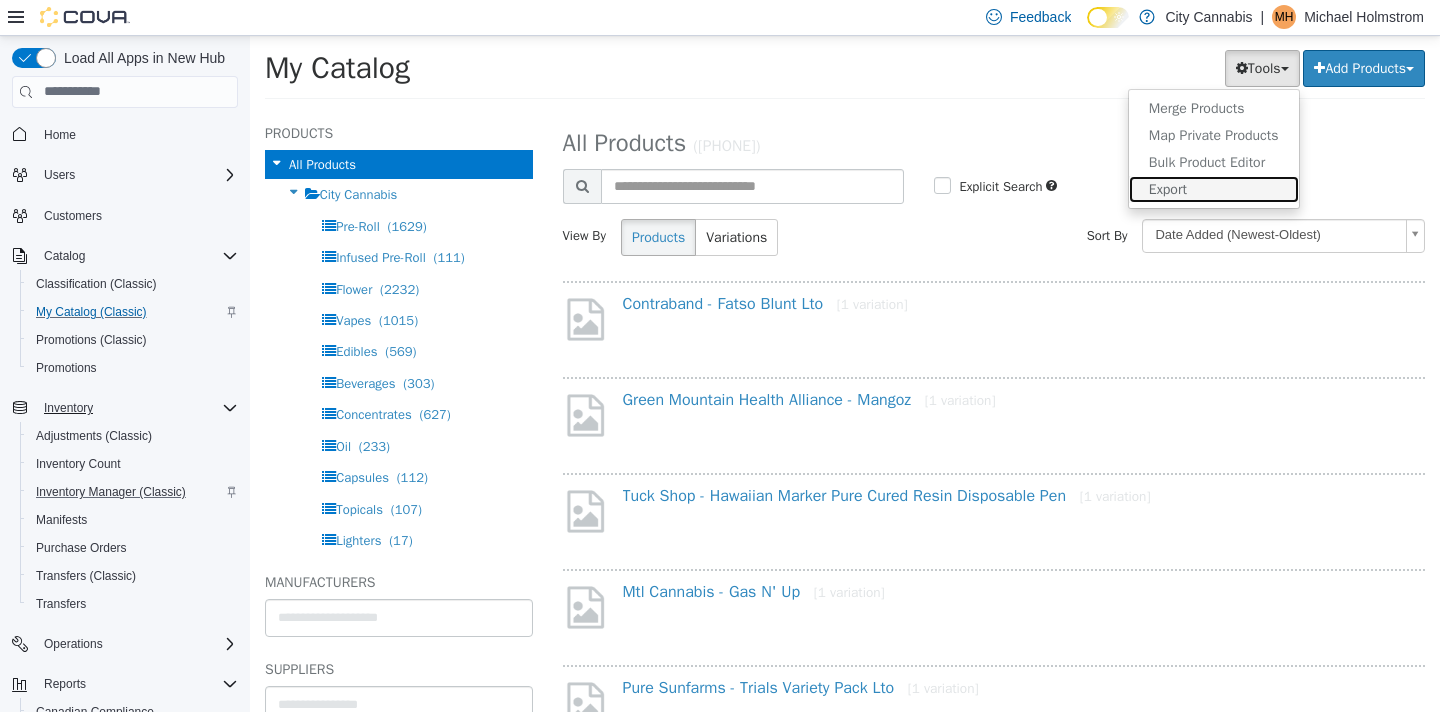 click on "Export" at bounding box center [1214, 188] 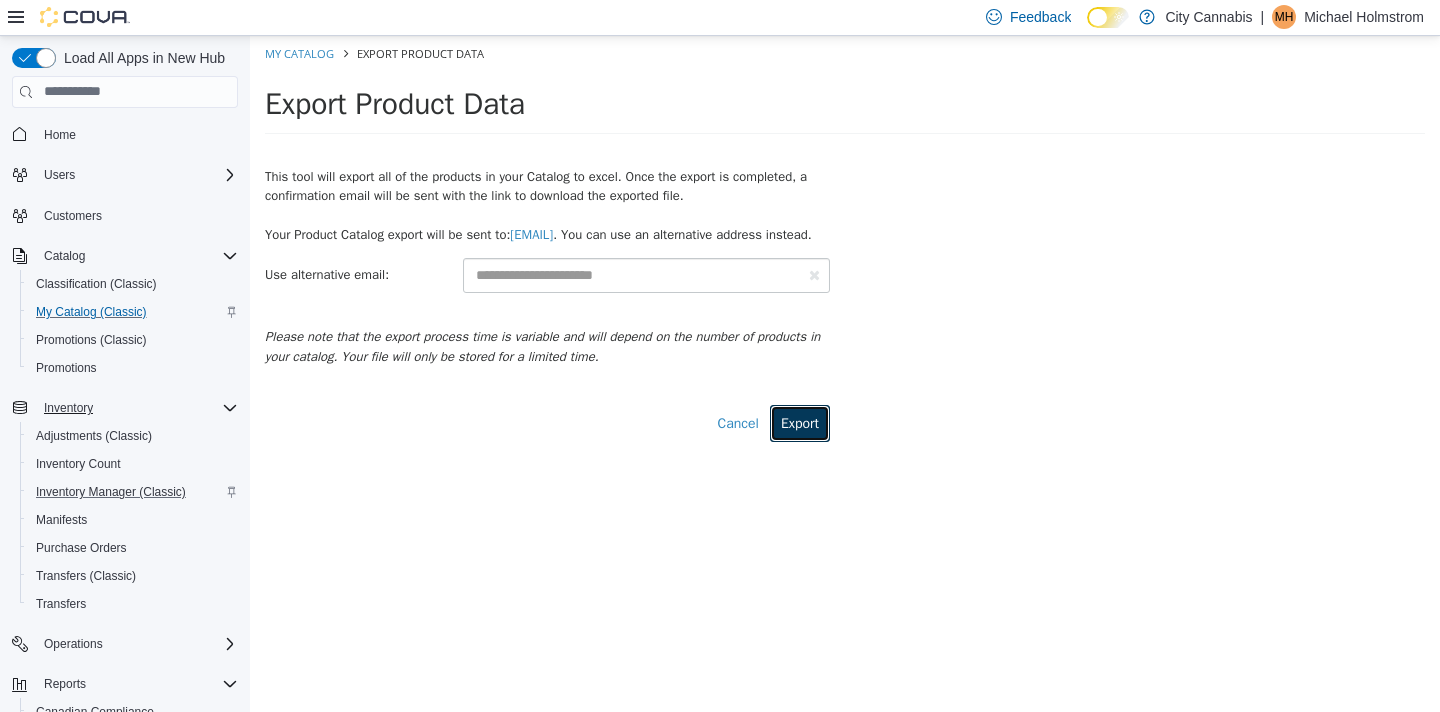 click on "Export" at bounding box center (800, 422) 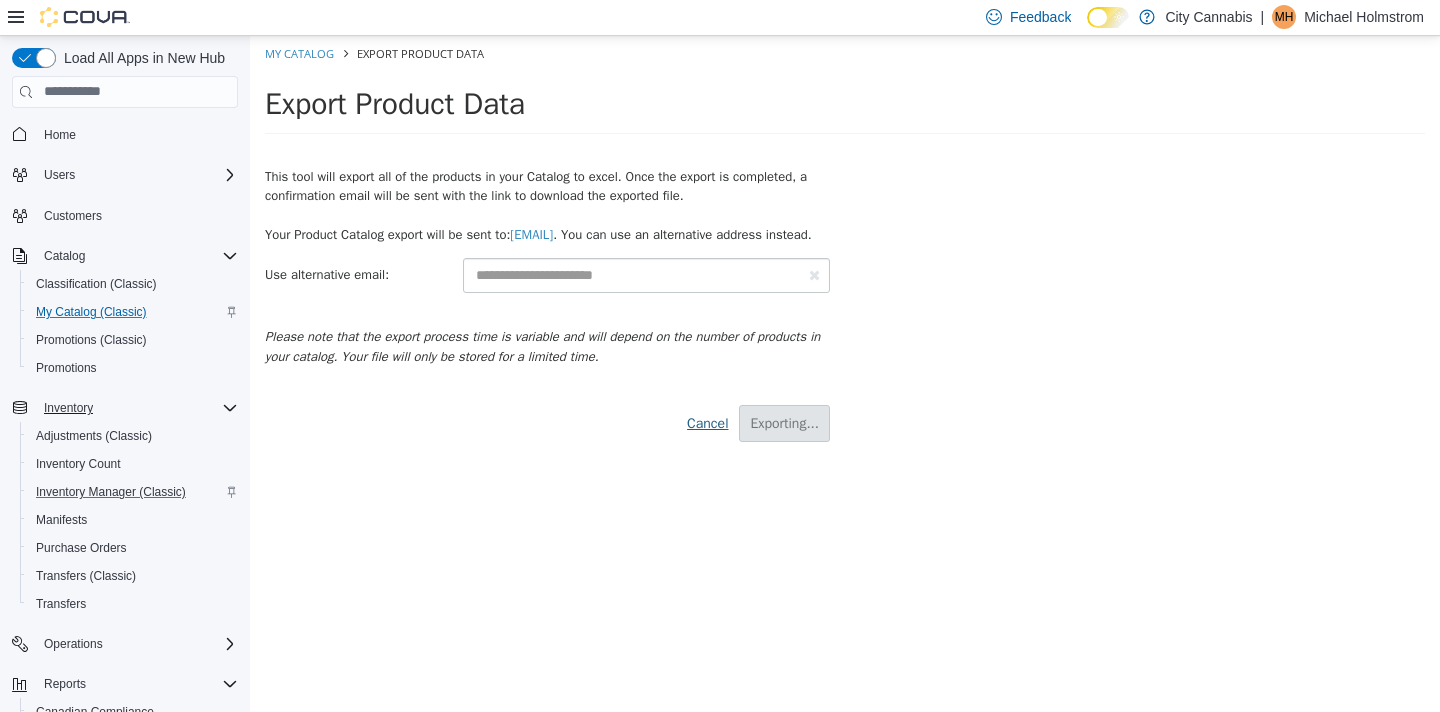 select on "**********" 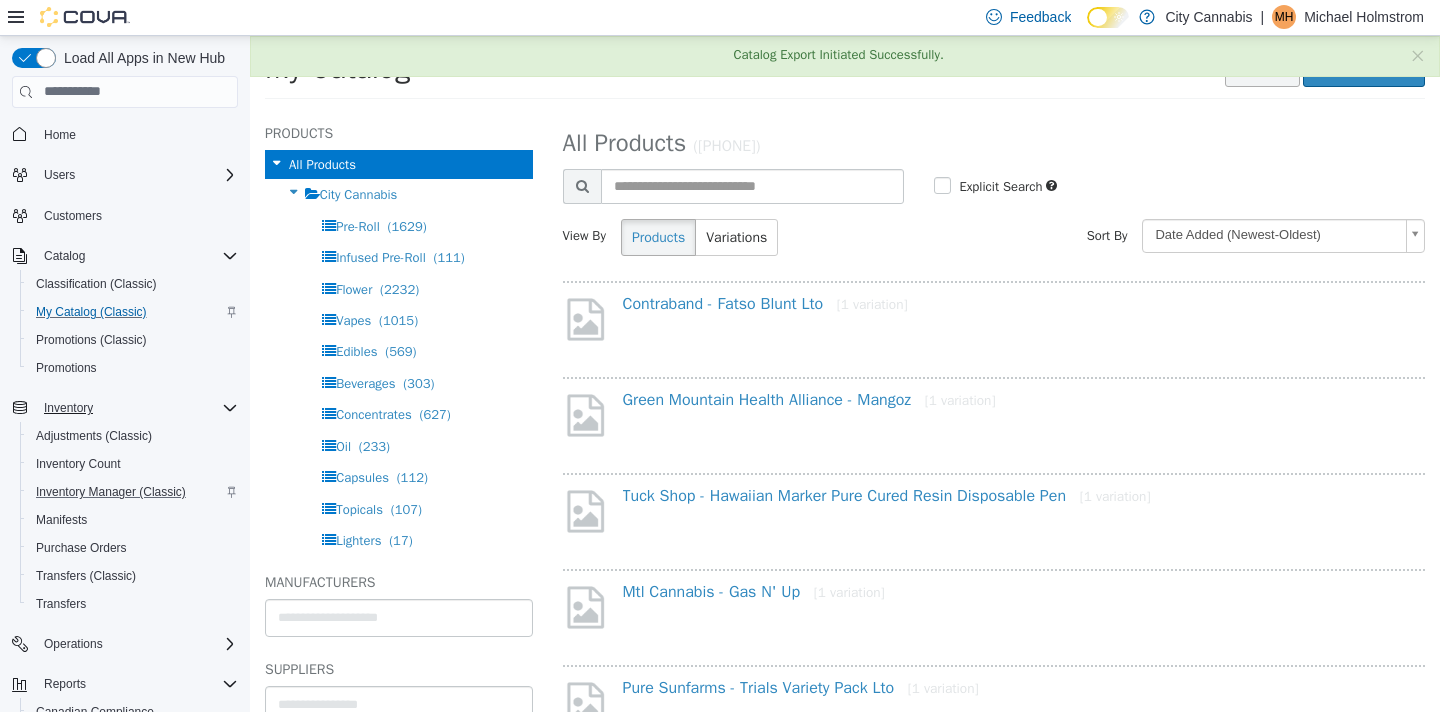 click on "Tools" at bounding box center (1262, 67) 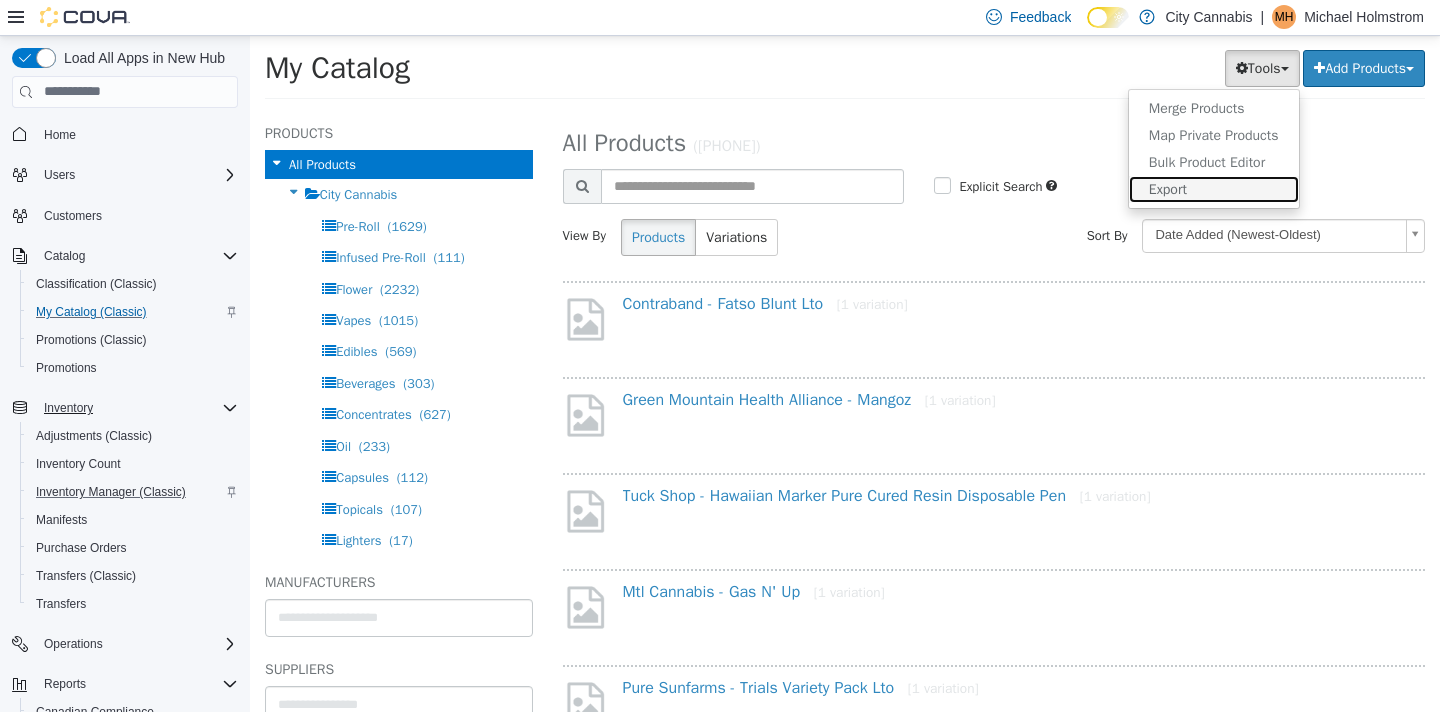 click on "Export" at bounding box center [1214, 188] 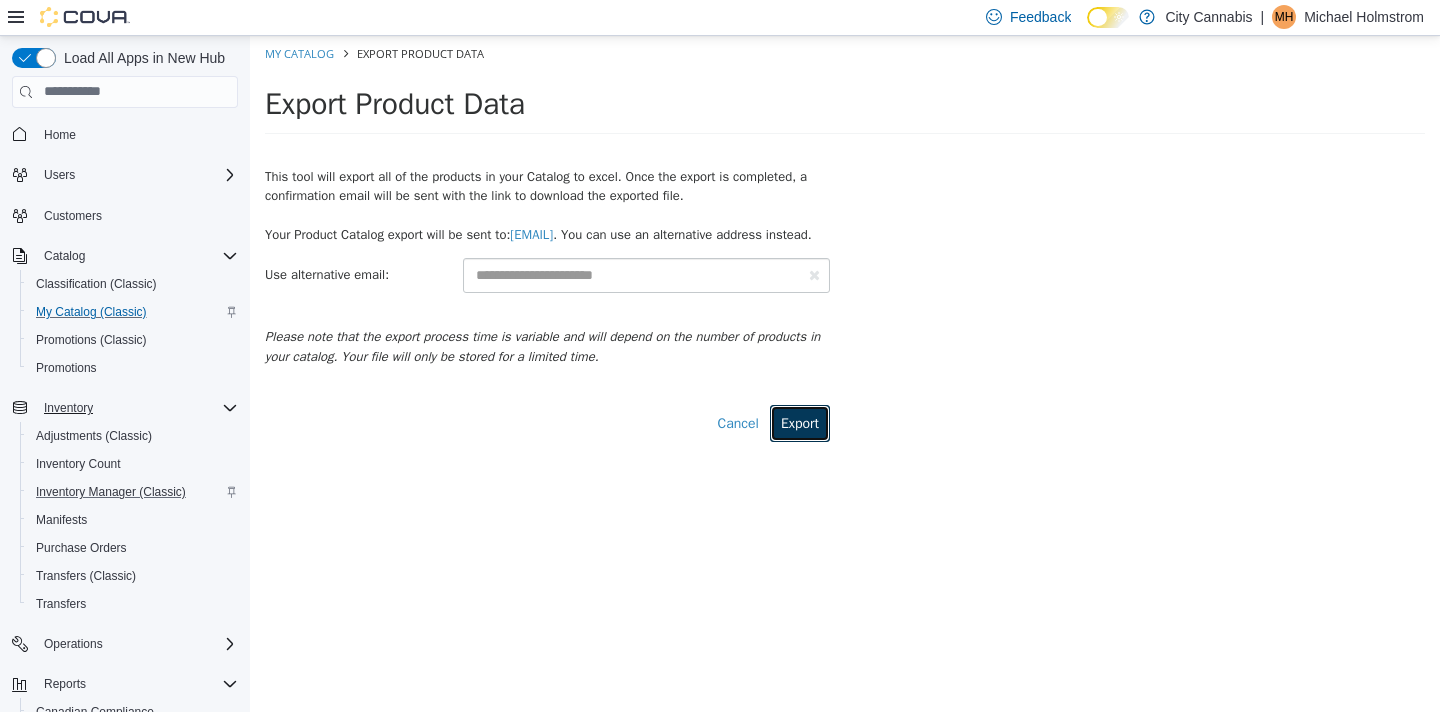 click on "Export" at bounding box center (800, 422) 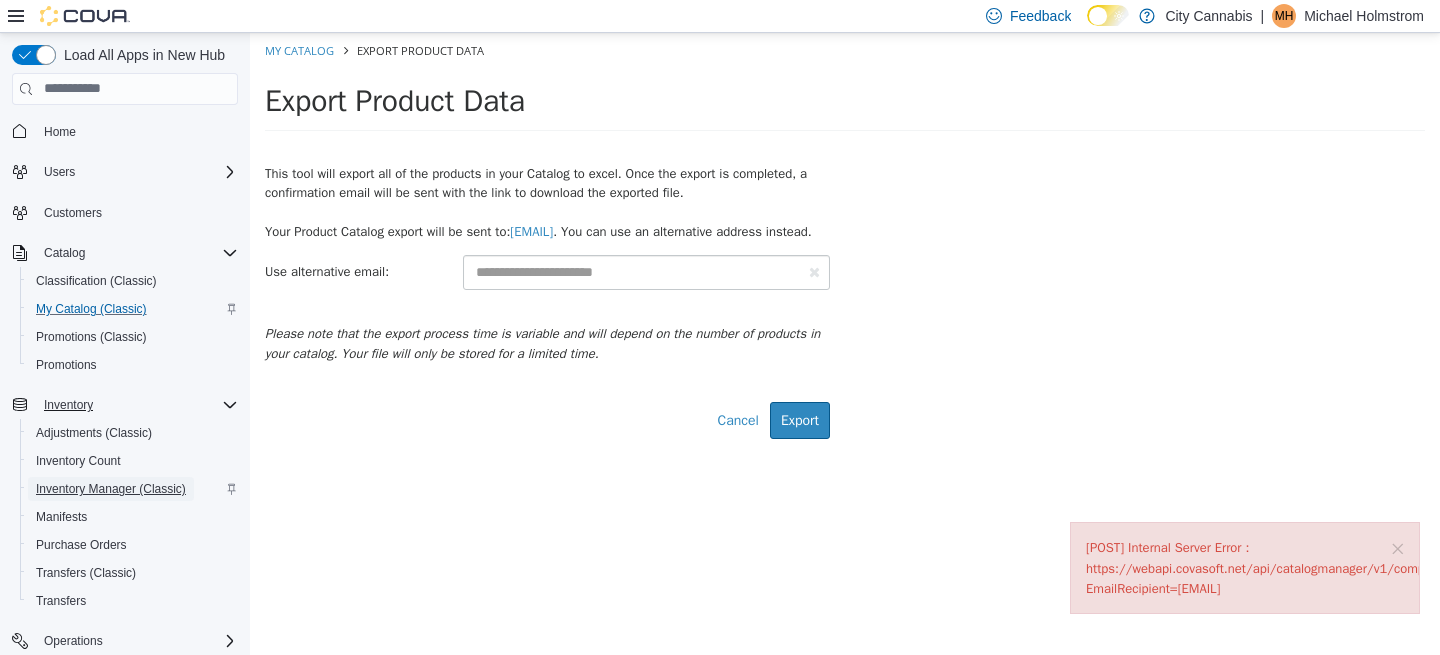 click on "Inventory Manager (Classic)" at bounding box center [111, 489] 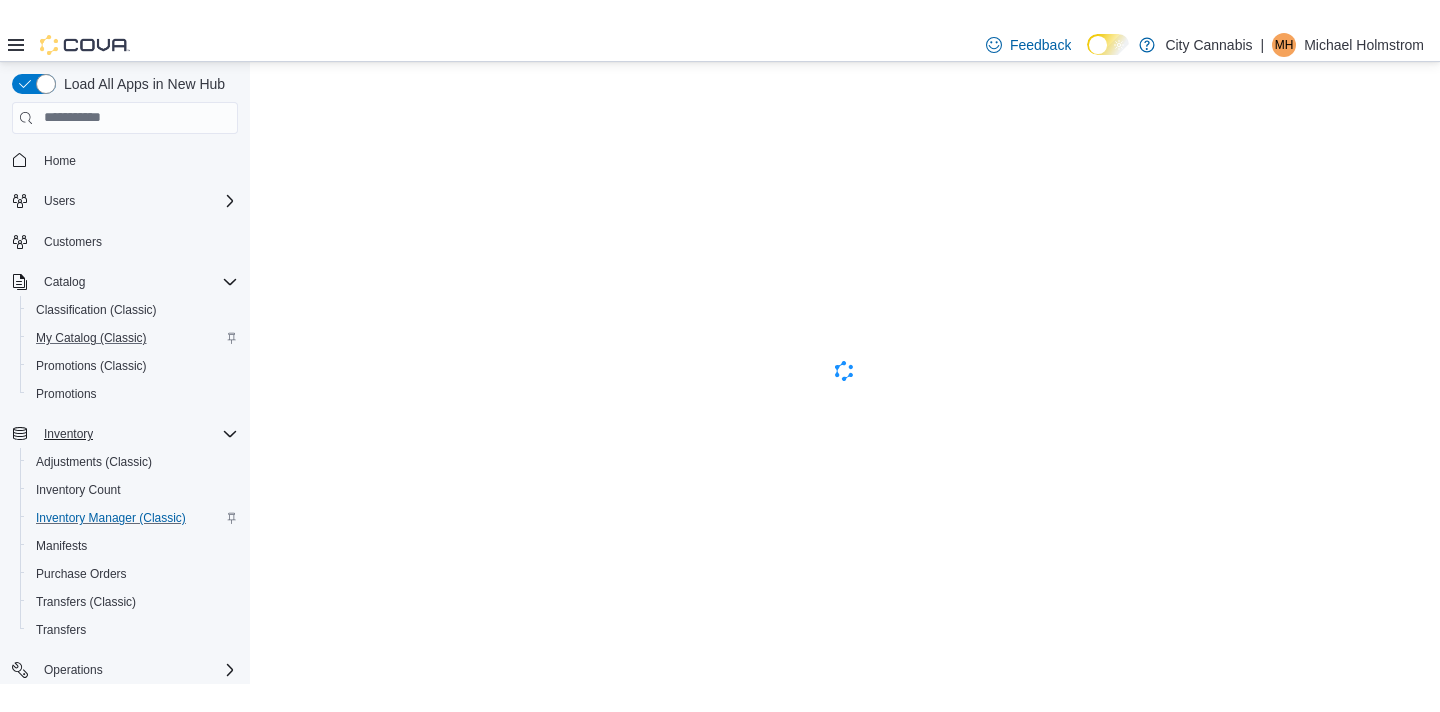 scroll, scrollTop: 0, scrollLeft: 0, axis: both 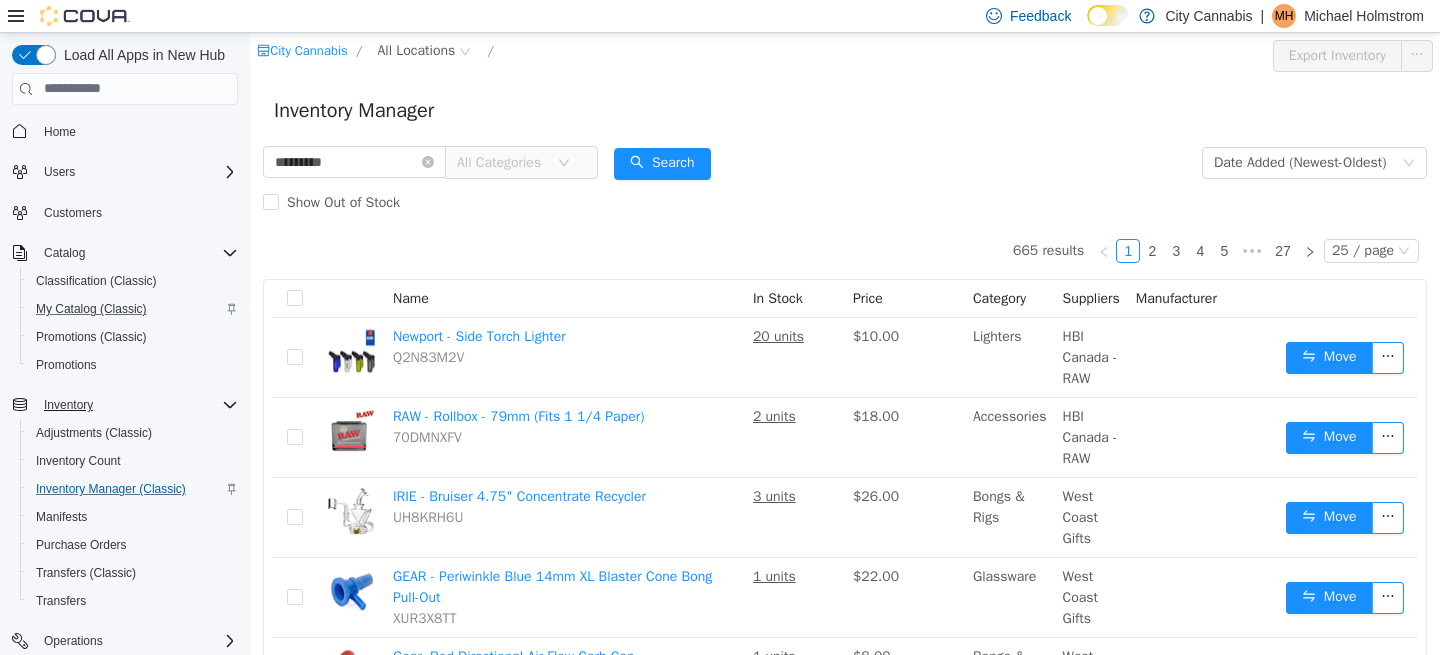type on "*********" 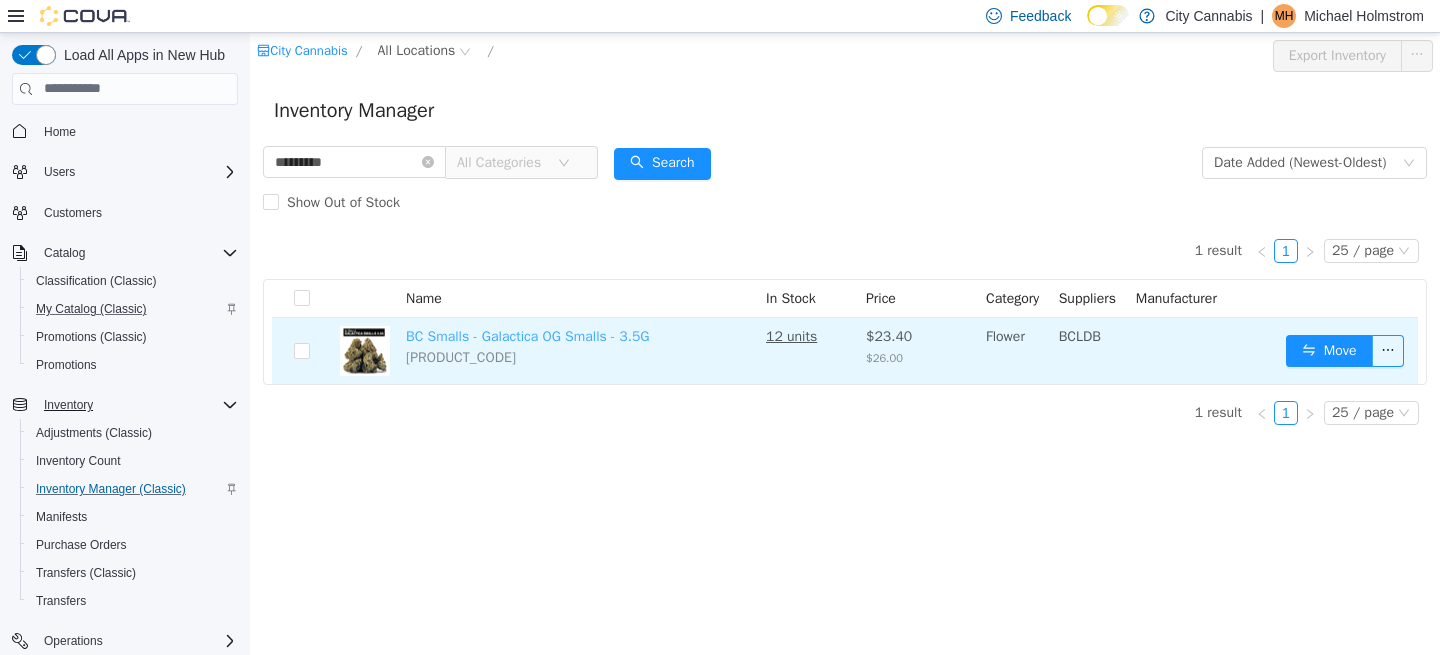 click on "BC Smalls - Galactica OG Smalls - 3.5G" at bounding box center [528, 335] 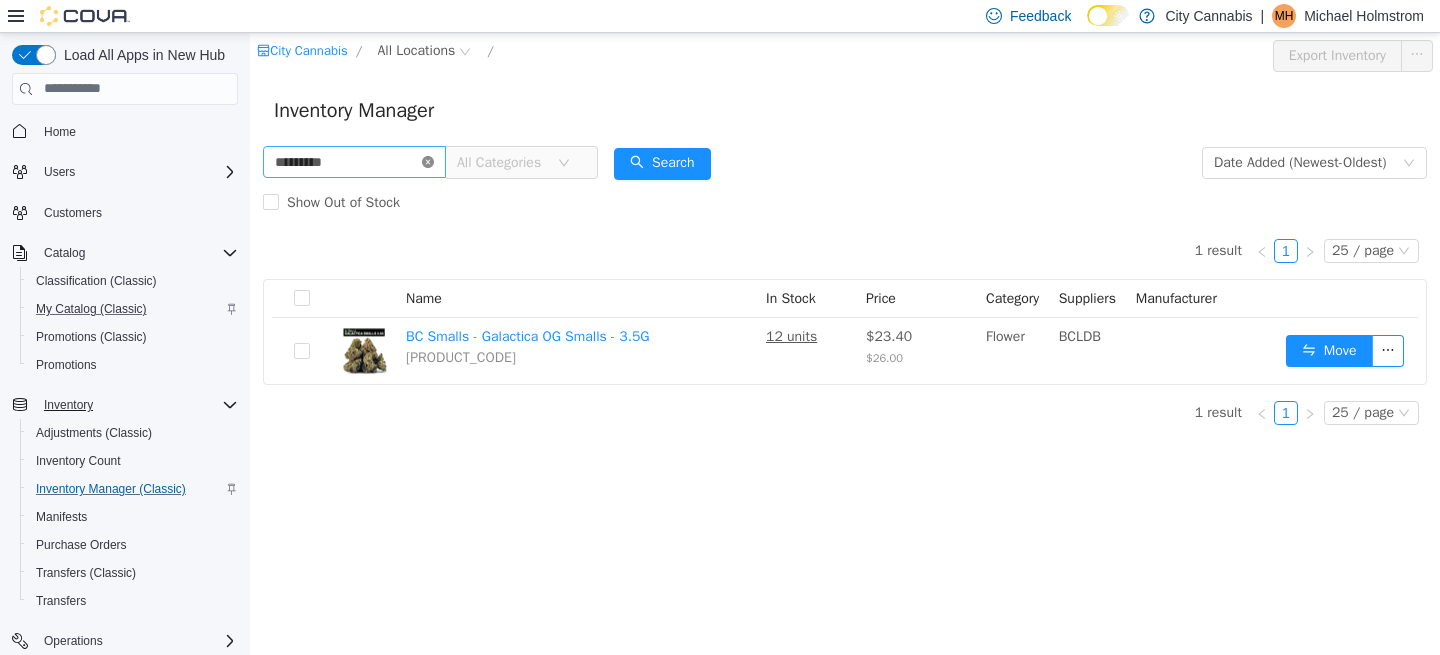 click 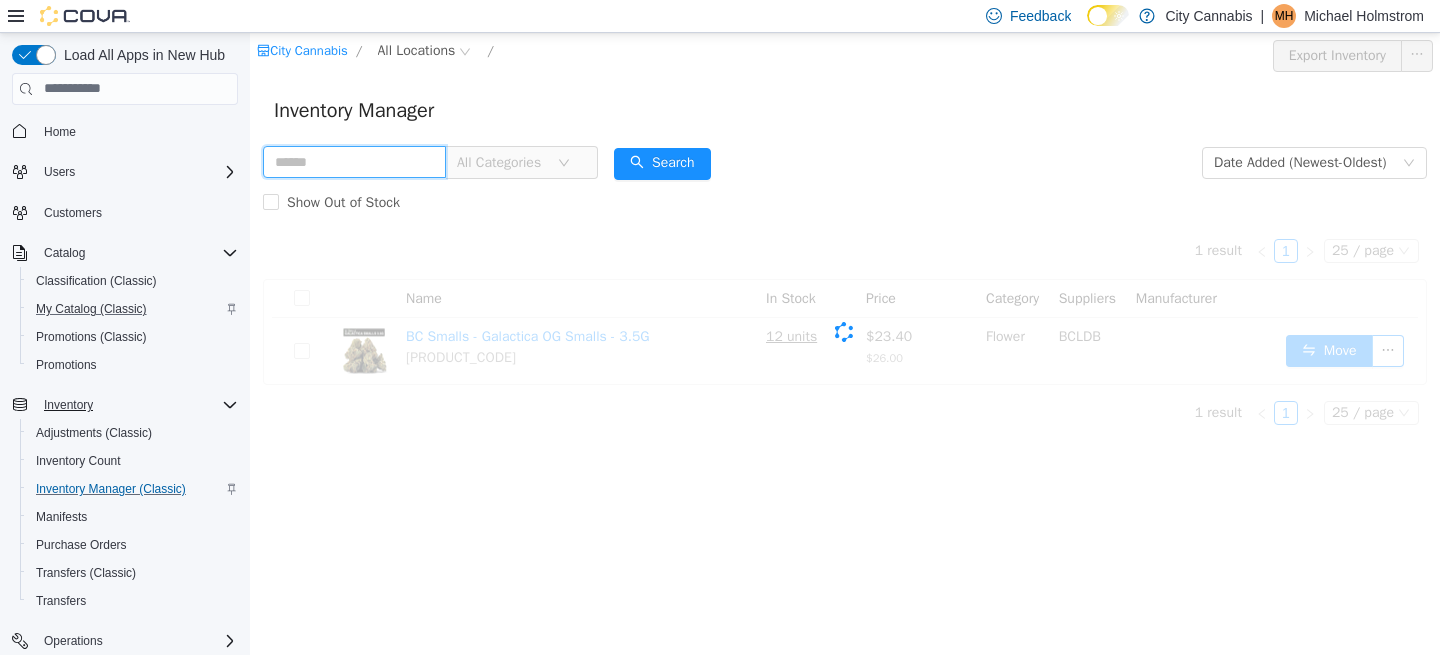 click at bounding box center [354, 161] 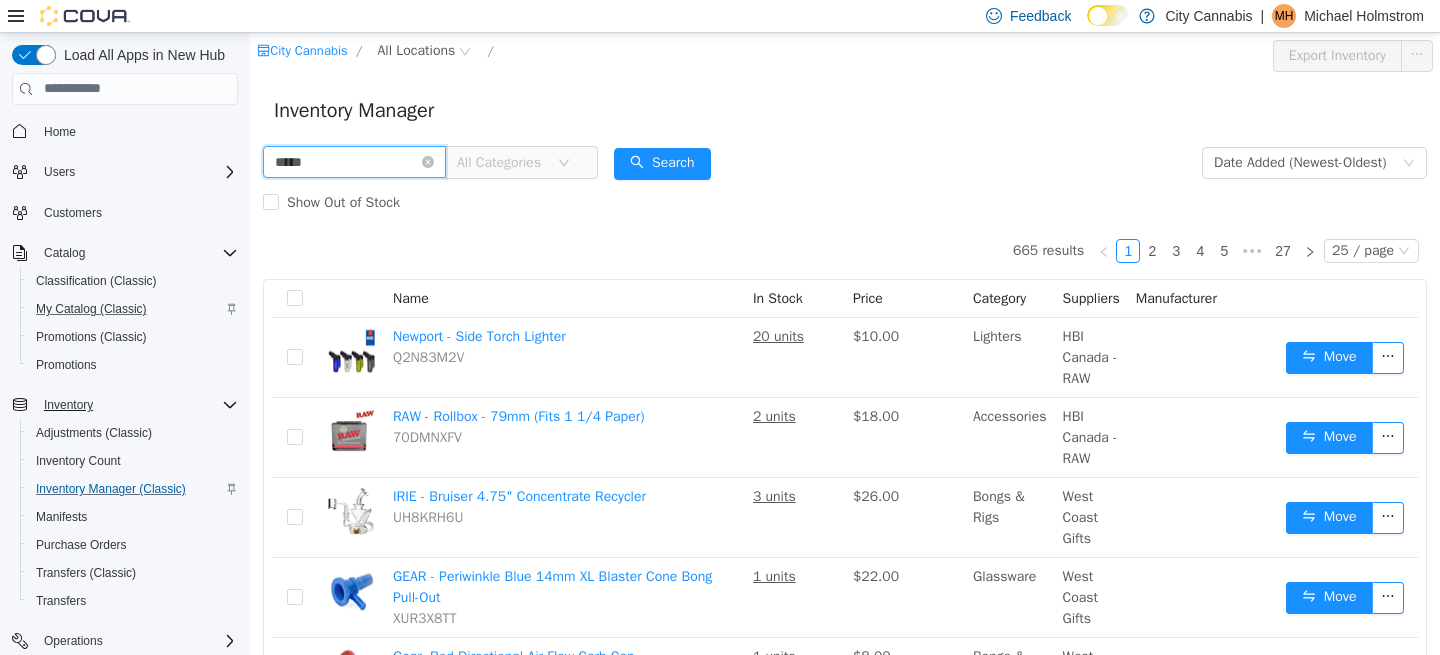 type on "*****" 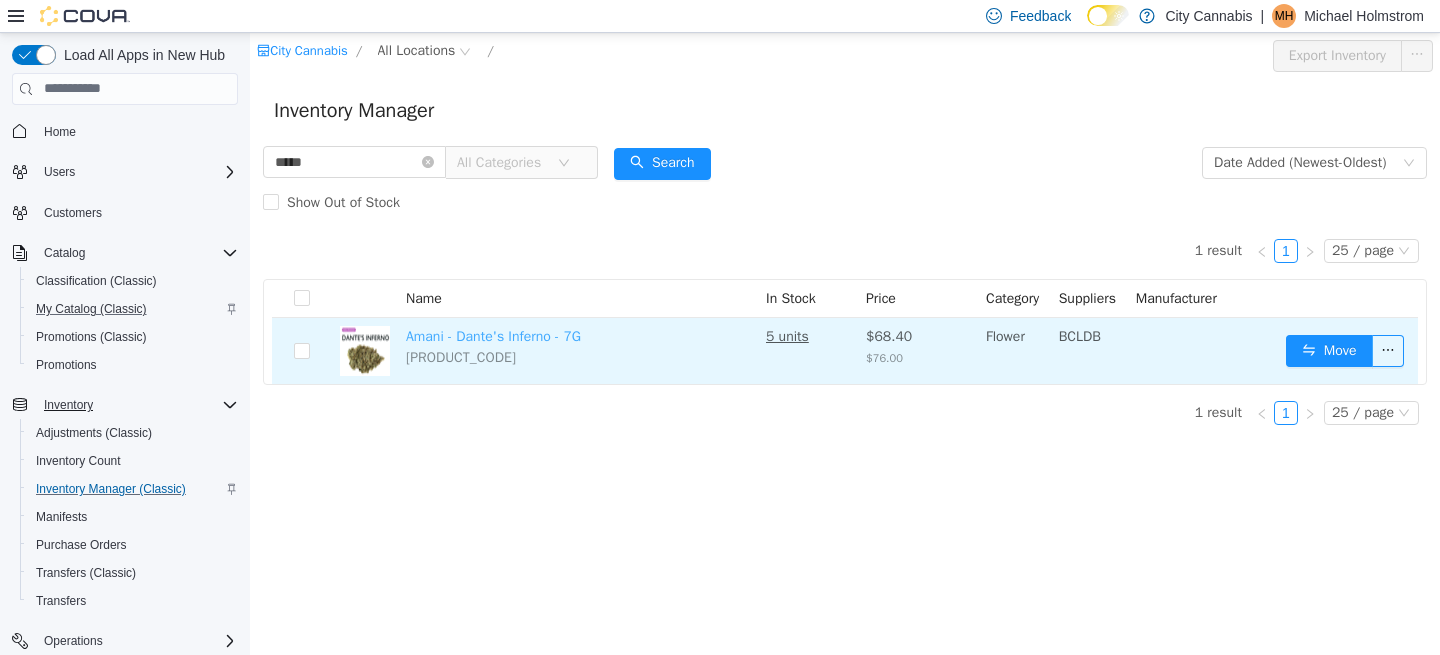 click on "Amani - Dante's Inferno - 7G" at bounding box center (493, 335) 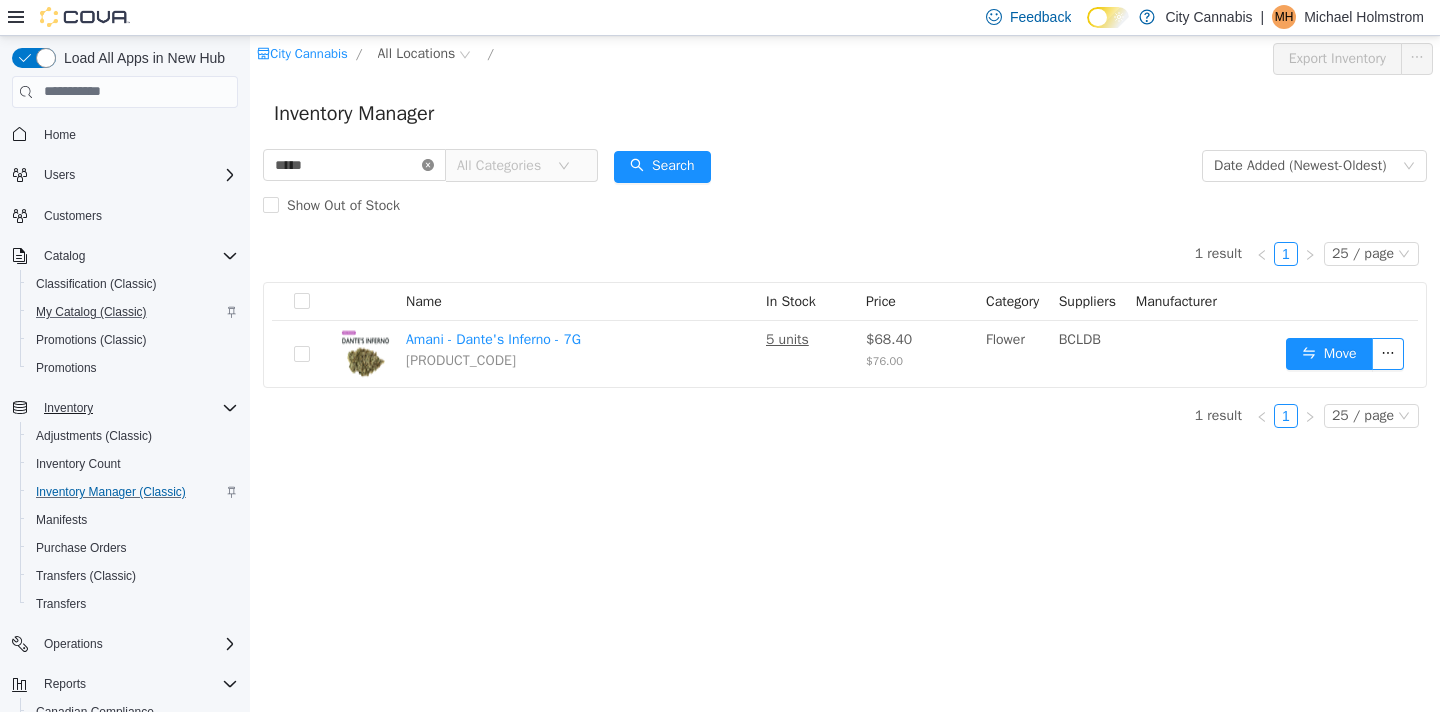 click 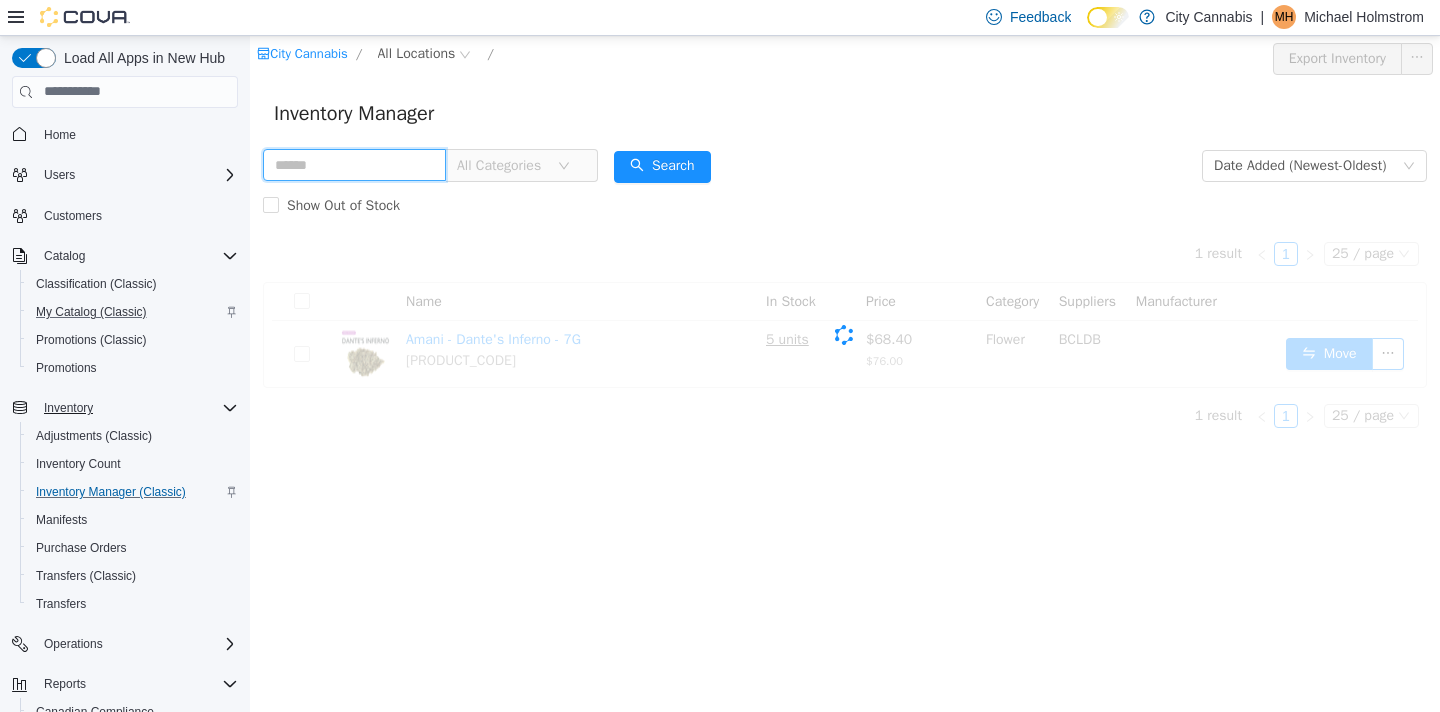 click at bounding box center (354, 164) 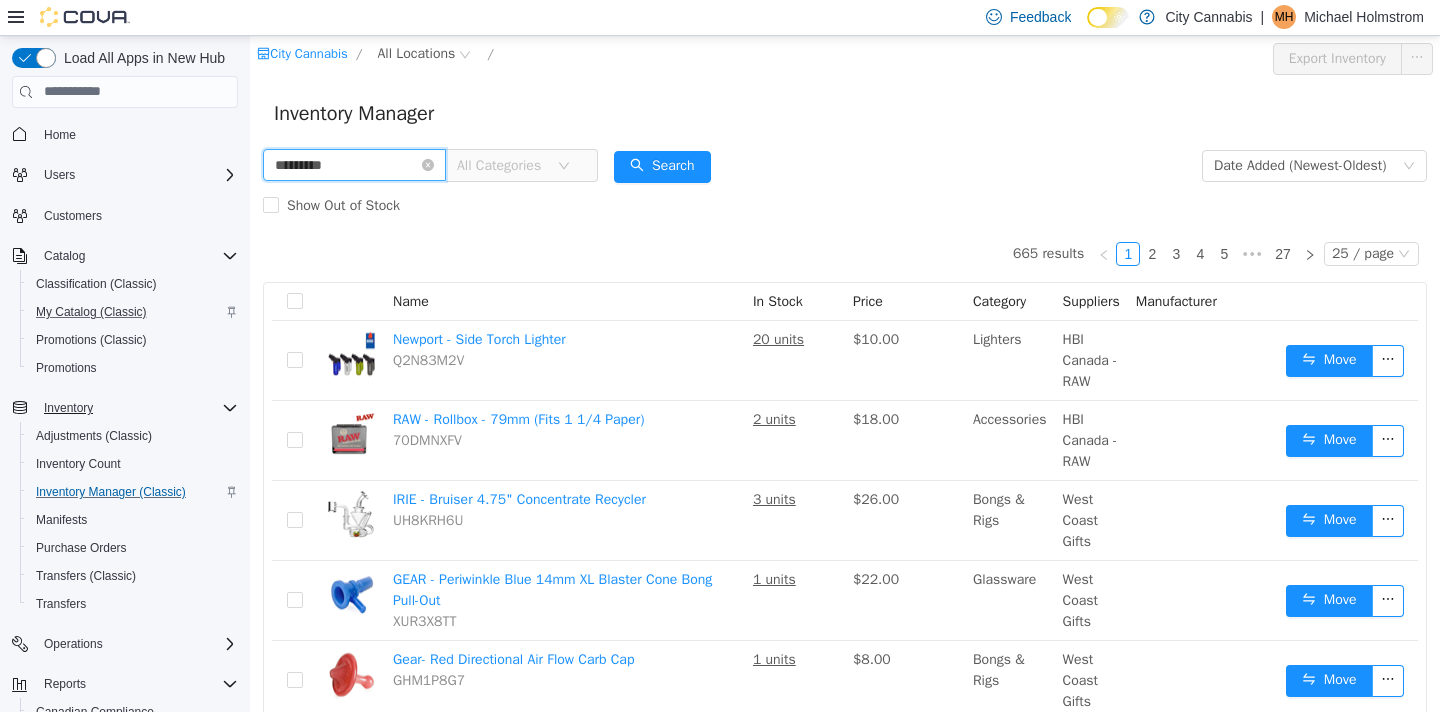 type on "*********" 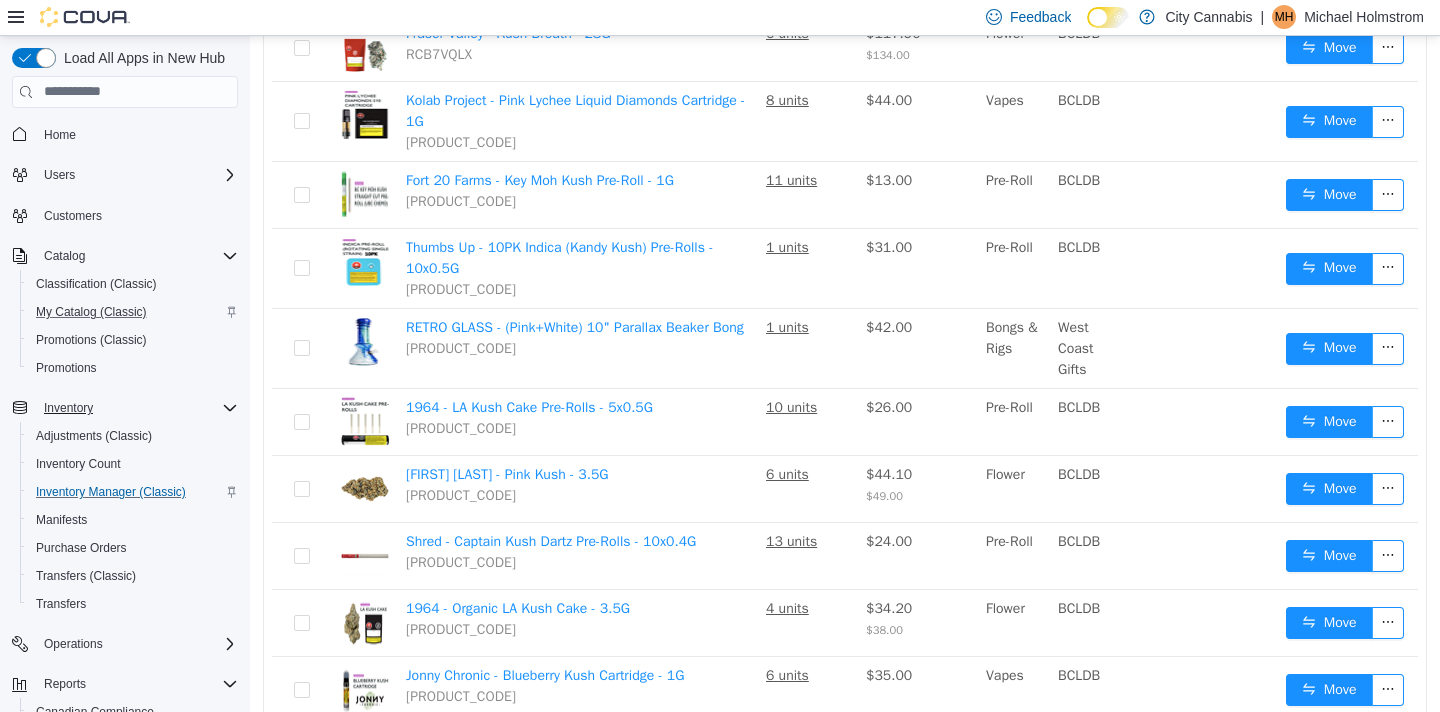 scroll, scrollTop: 843, scrollLeft: 0, axis: vertical 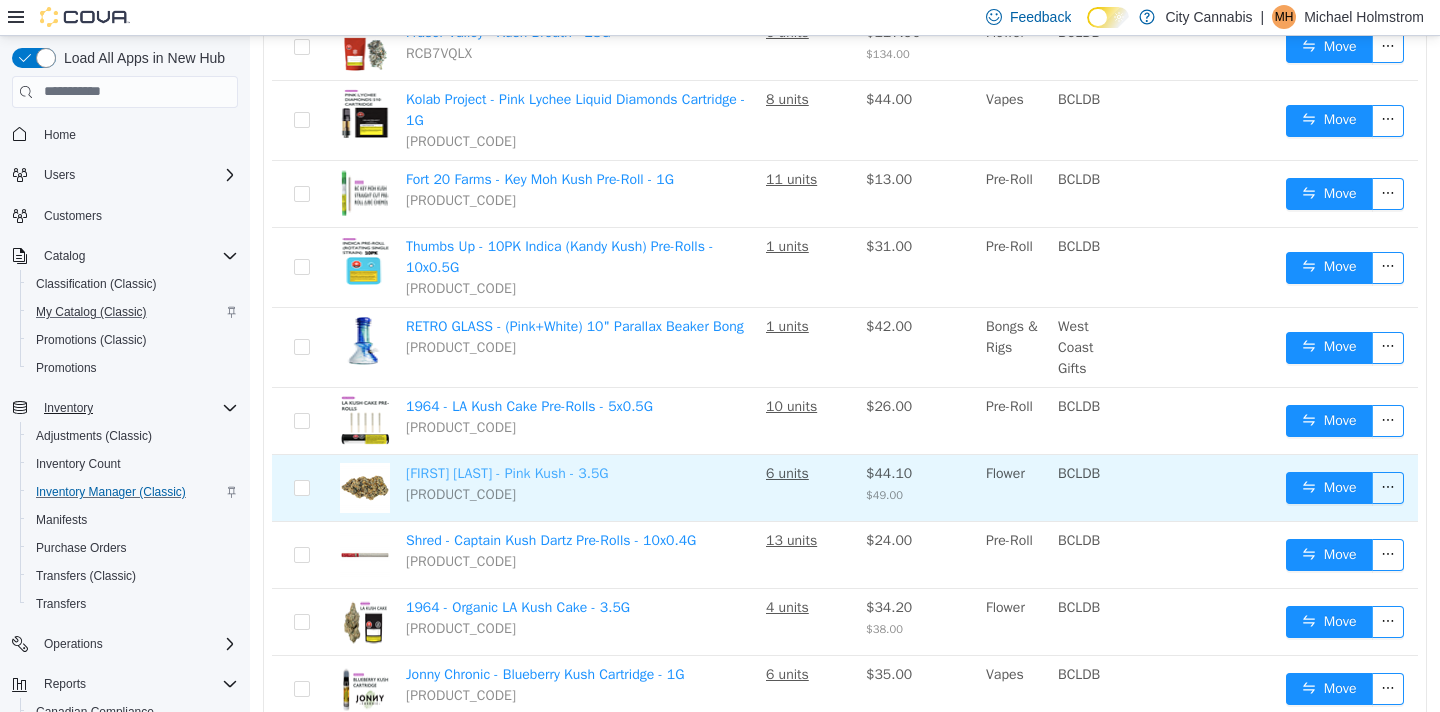 click on "Woody Nelson - Pink Kush - 3.5G" at bounding box center [507, 472] 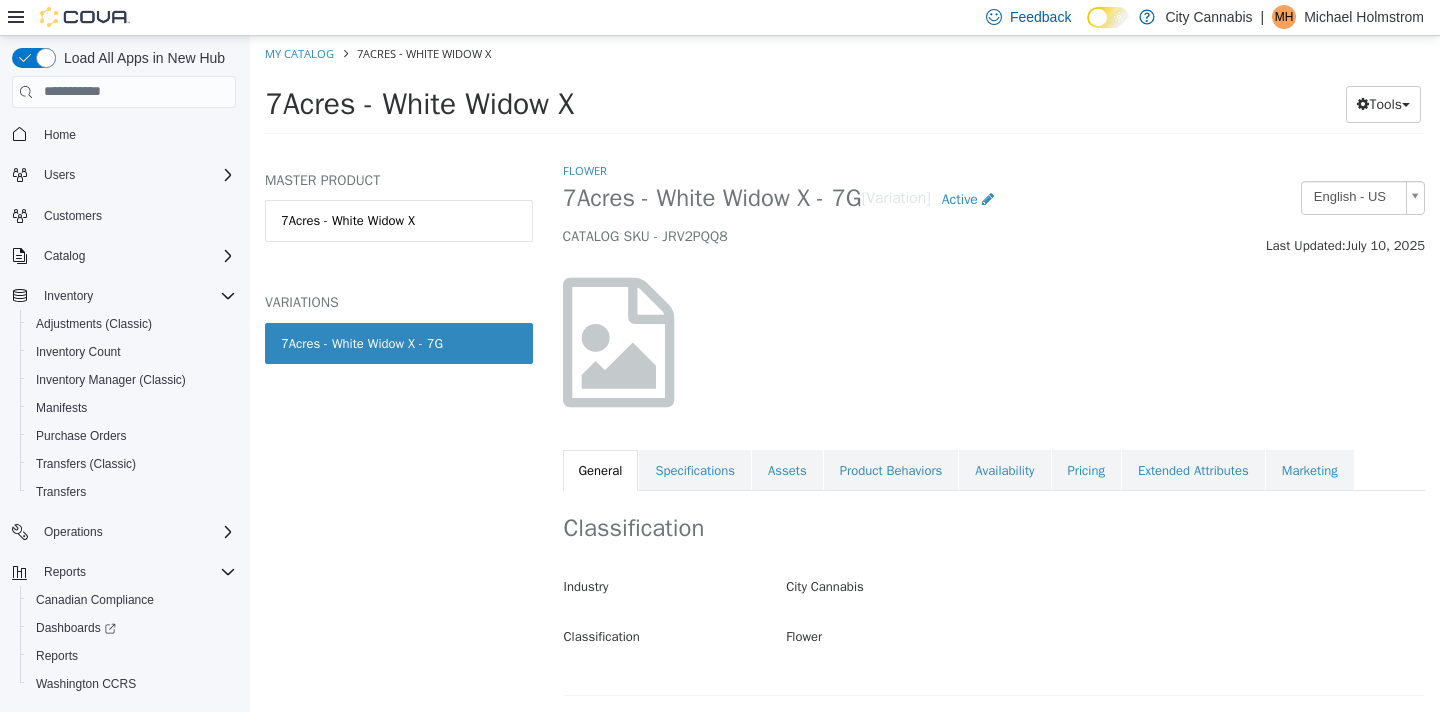 scroll, scrollTop: 0, scrollLeft: 0, axis: both 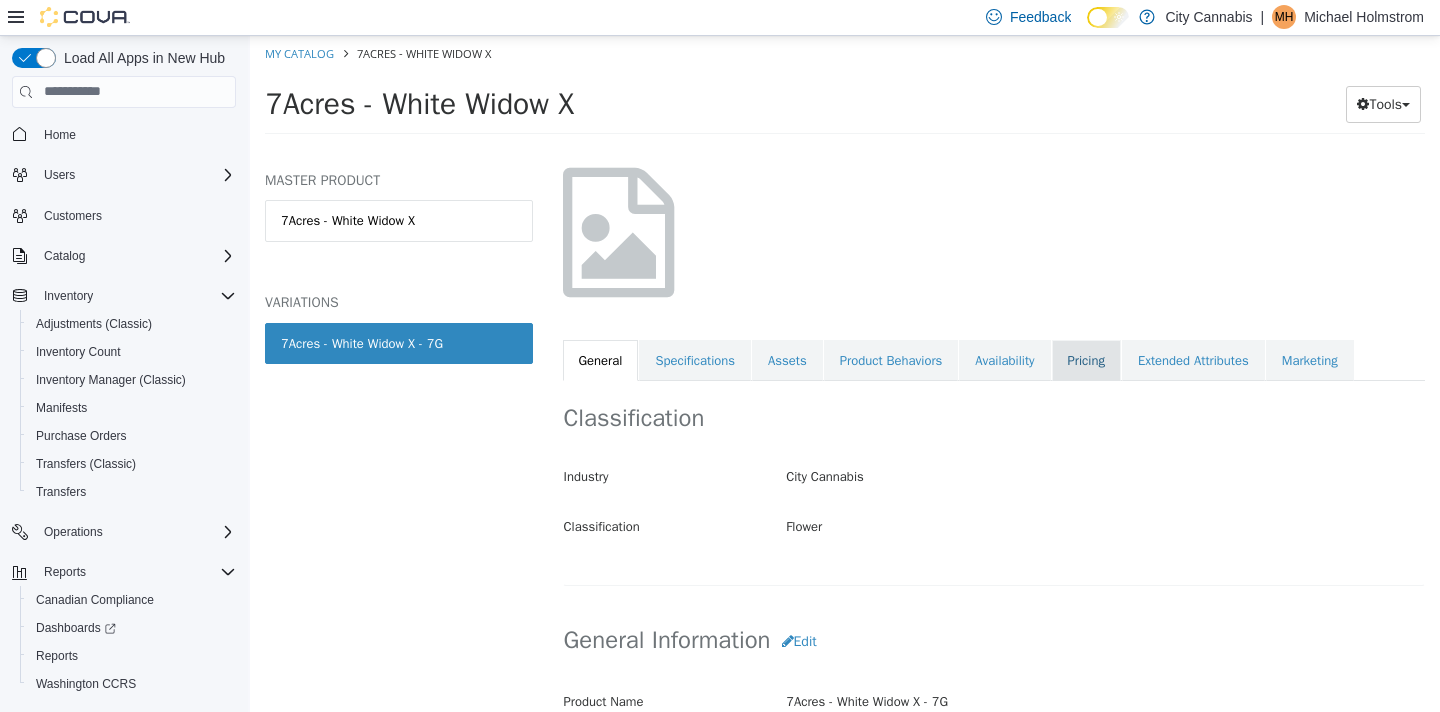 click on "Pricing" at bounding box center (1086, 360) 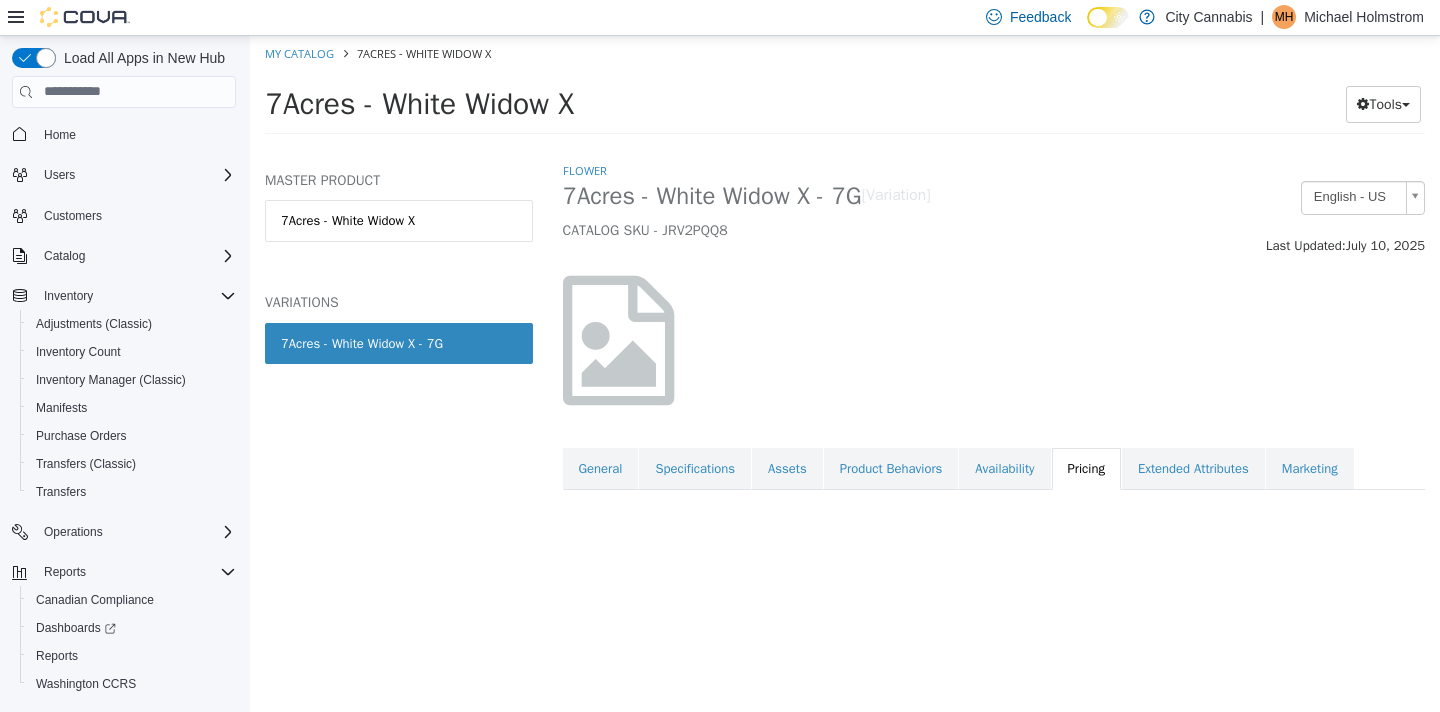 scroll, scrollTop: 0, scrollLeft: 0, axis: both 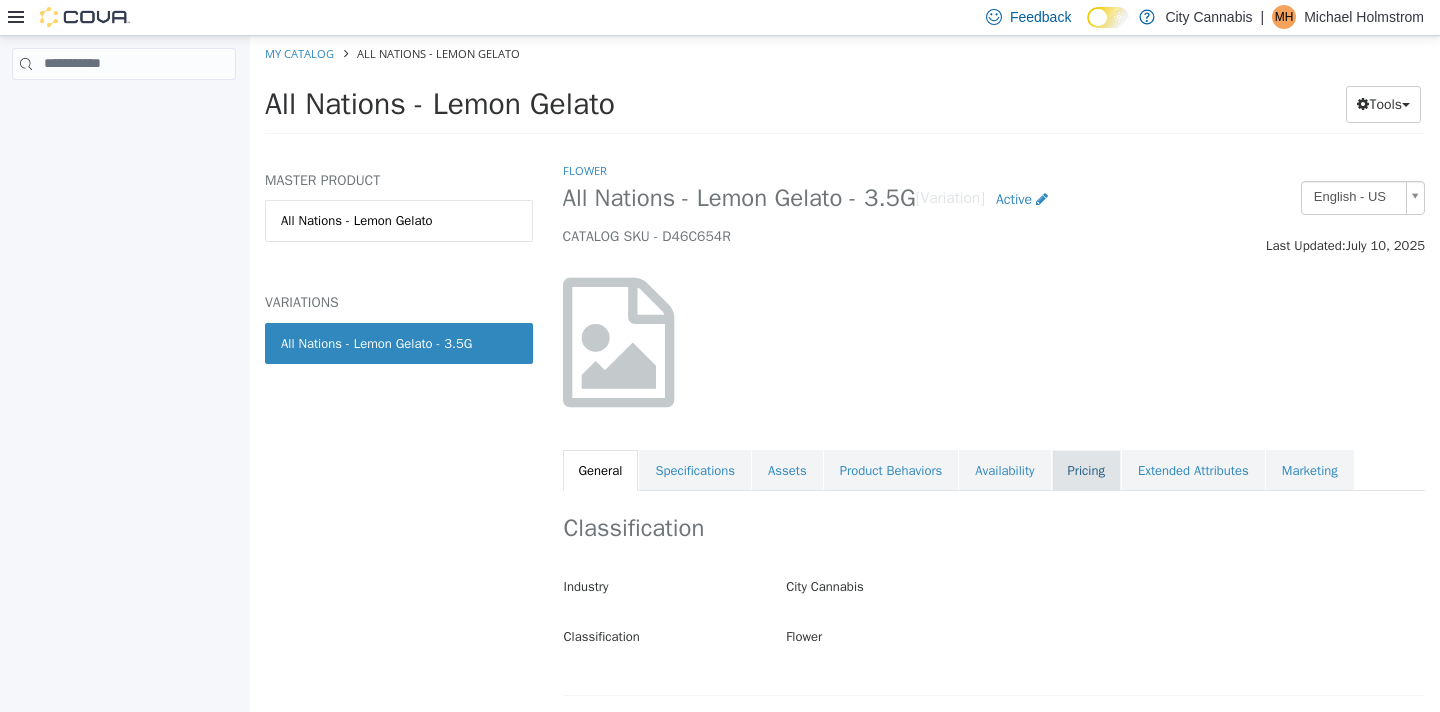 click on "Pricing" at bounding box center [1086, 470] 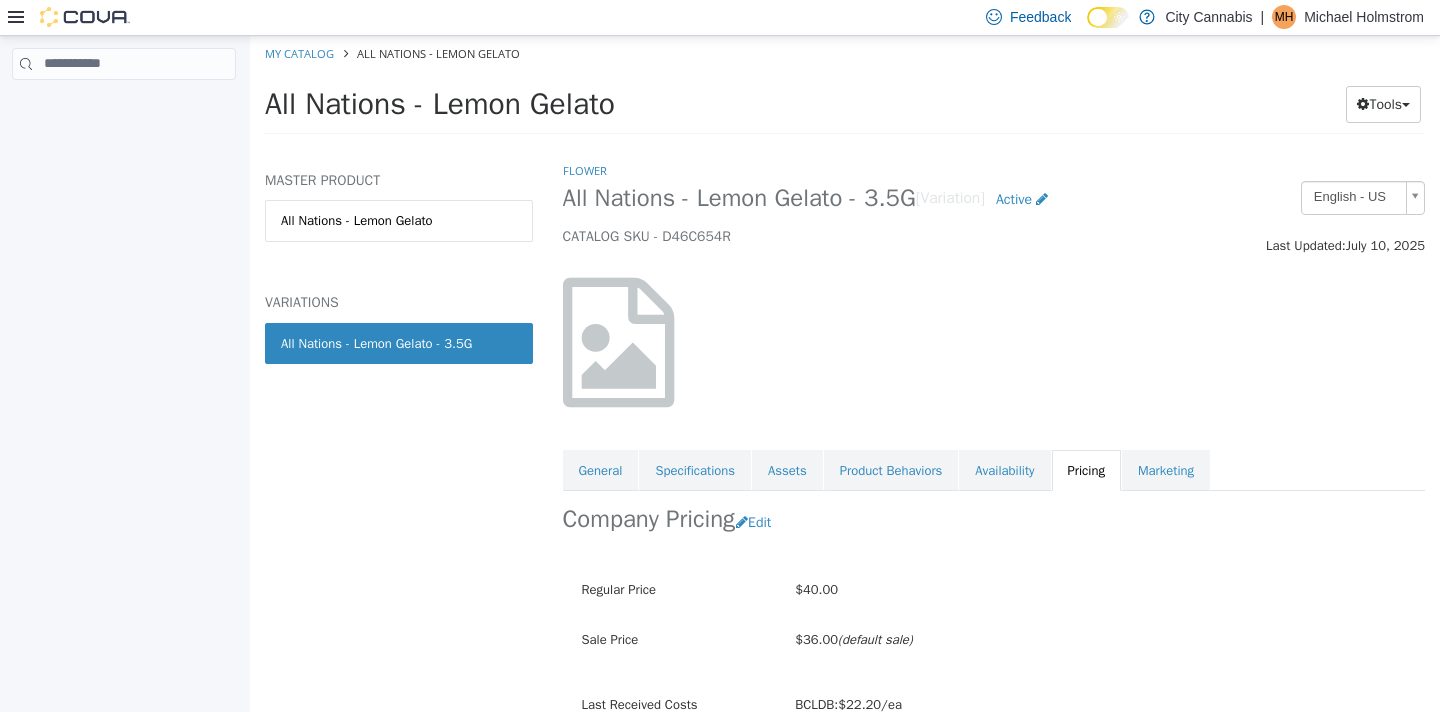 scroll, scrollTop: 100, scrollLeft: 0, axis: vertical 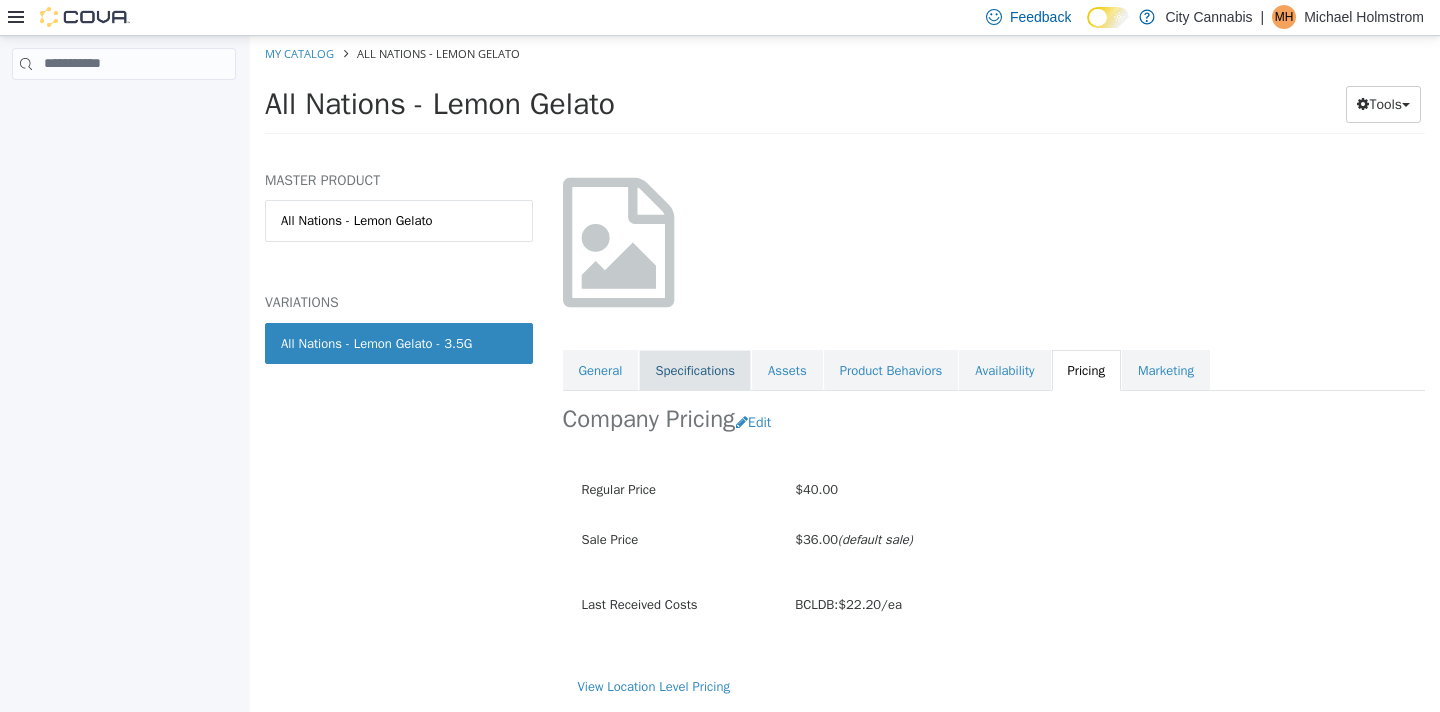 click on "Specifications" at bounding box center (695, 370) 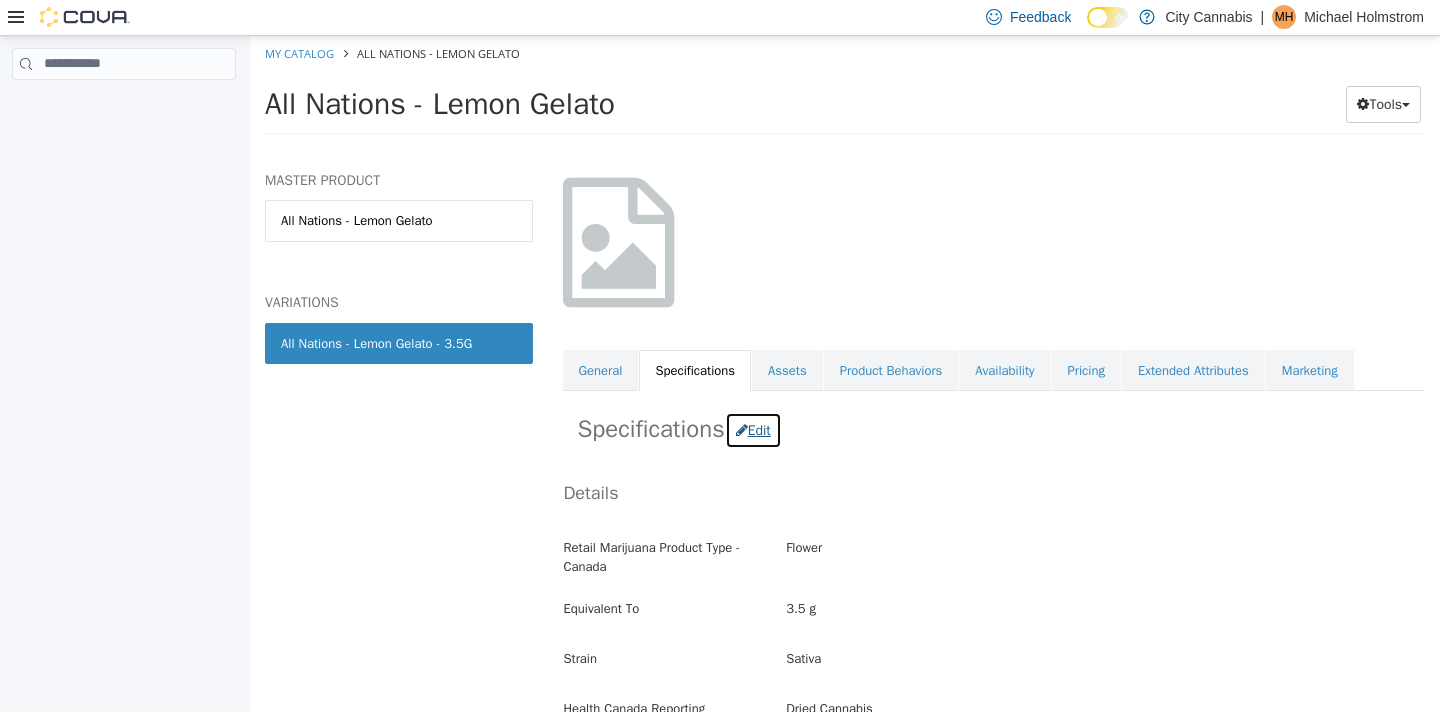 click on "Edit" at bounding box center (753, 429) 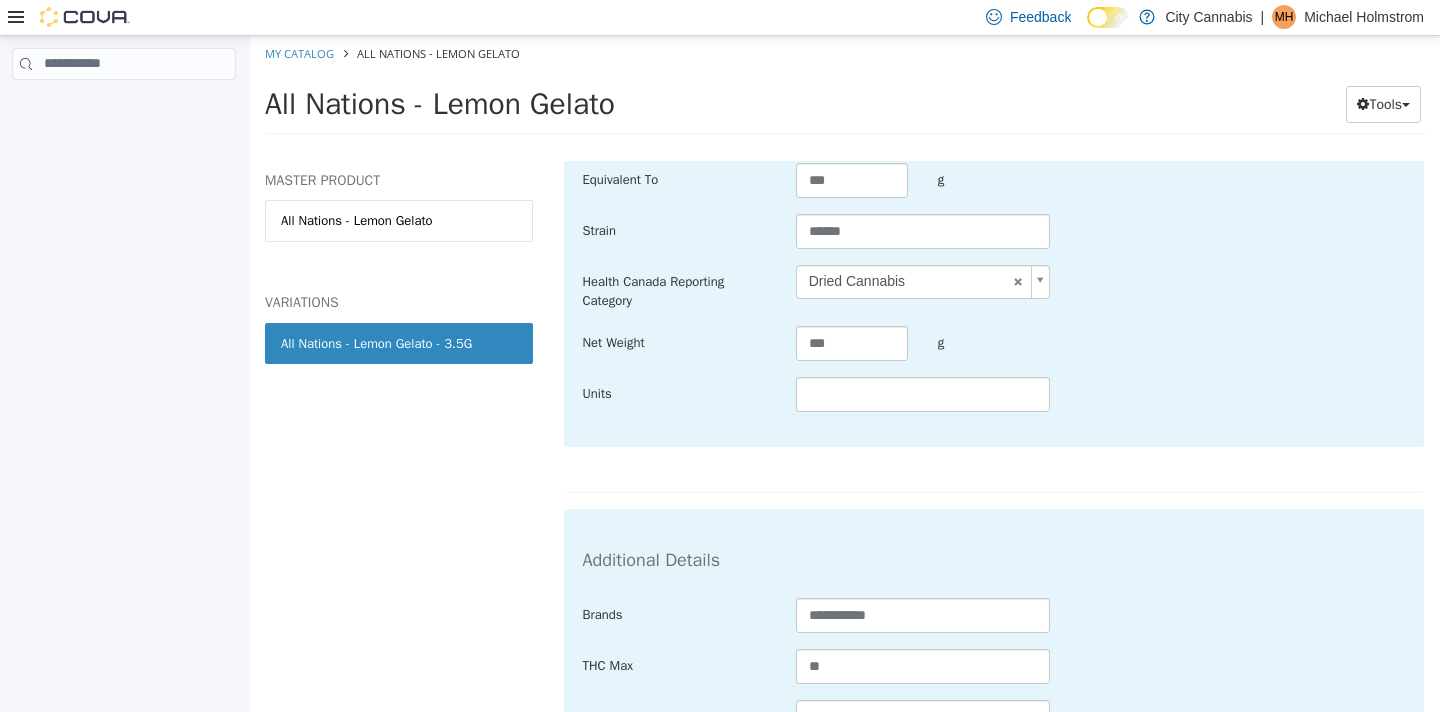 scroll, scrollTop: 691, scrollLeft: 0, axis: vertical 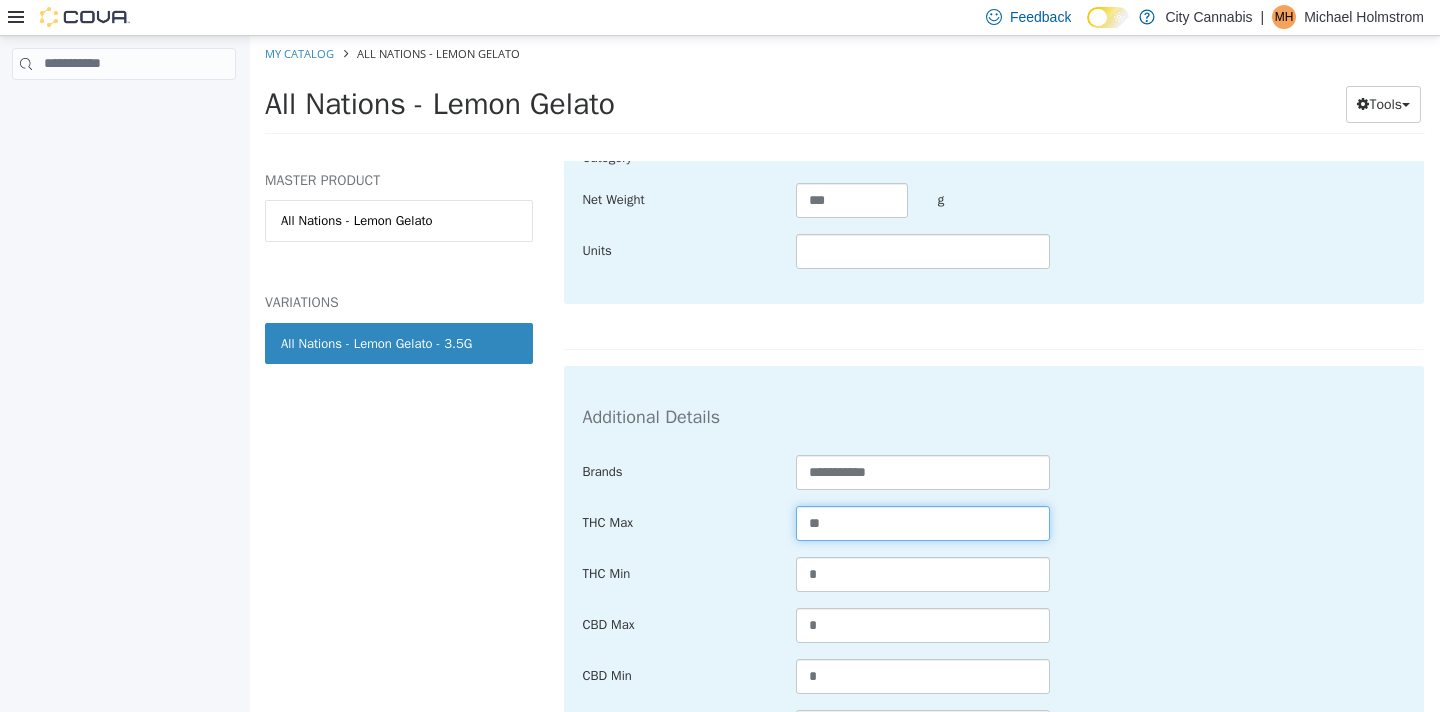 click on "**" at bounding box center [923, 522] 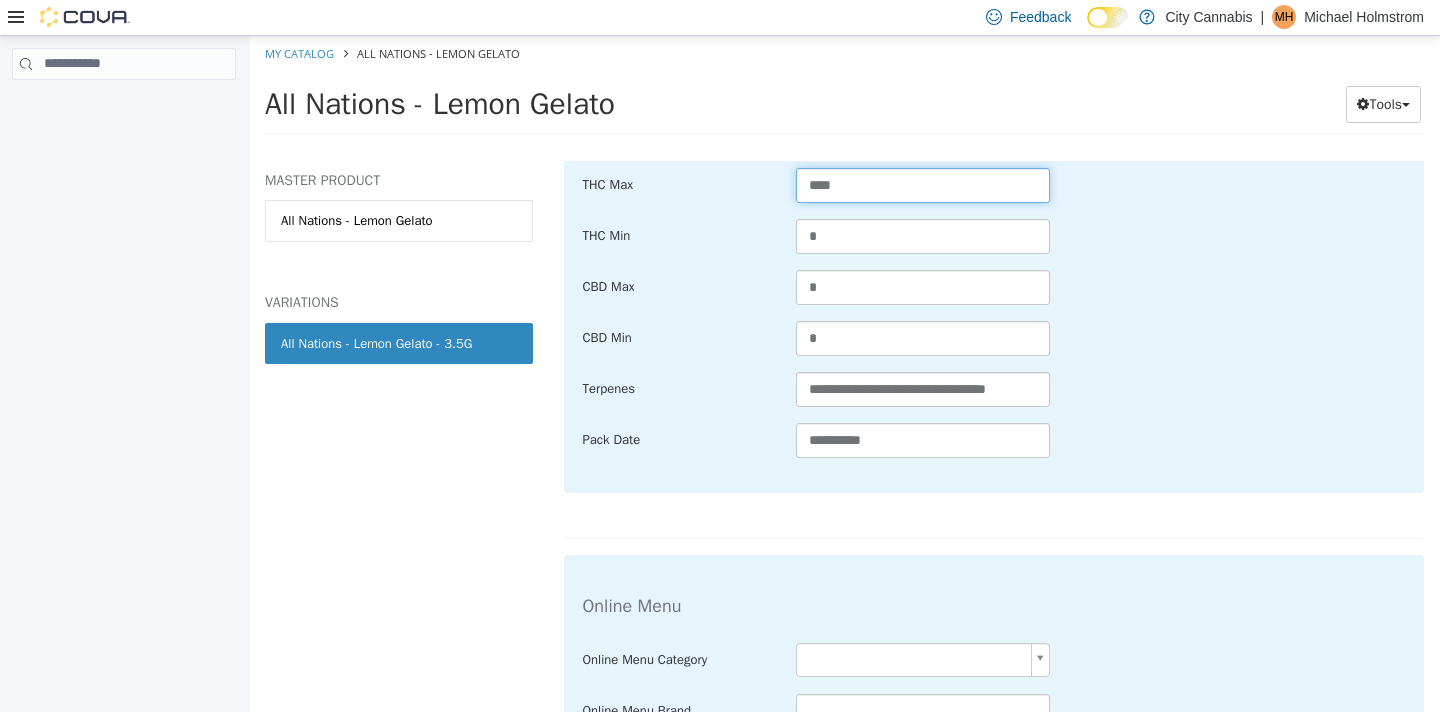 scroll, scrollTop: 1230, scrollLeft: 0, axis: vertical 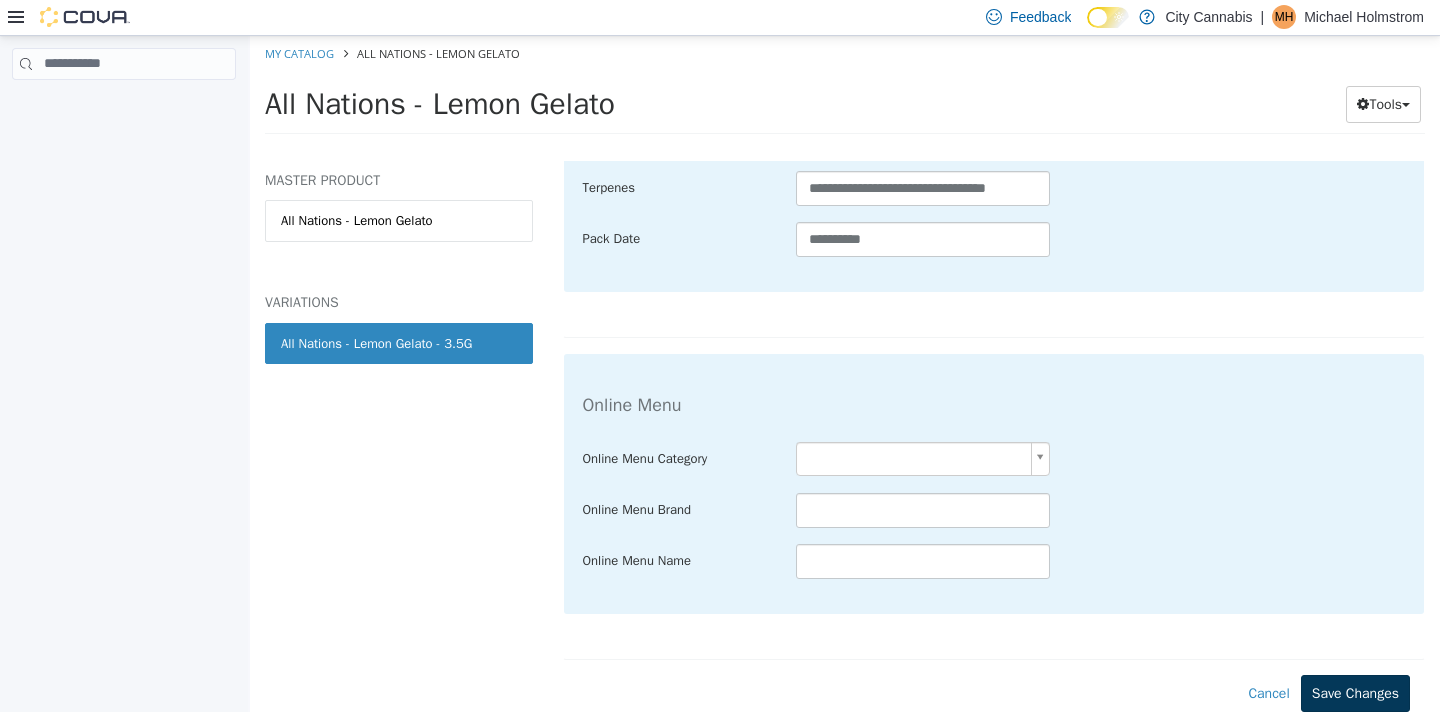 type on "****" 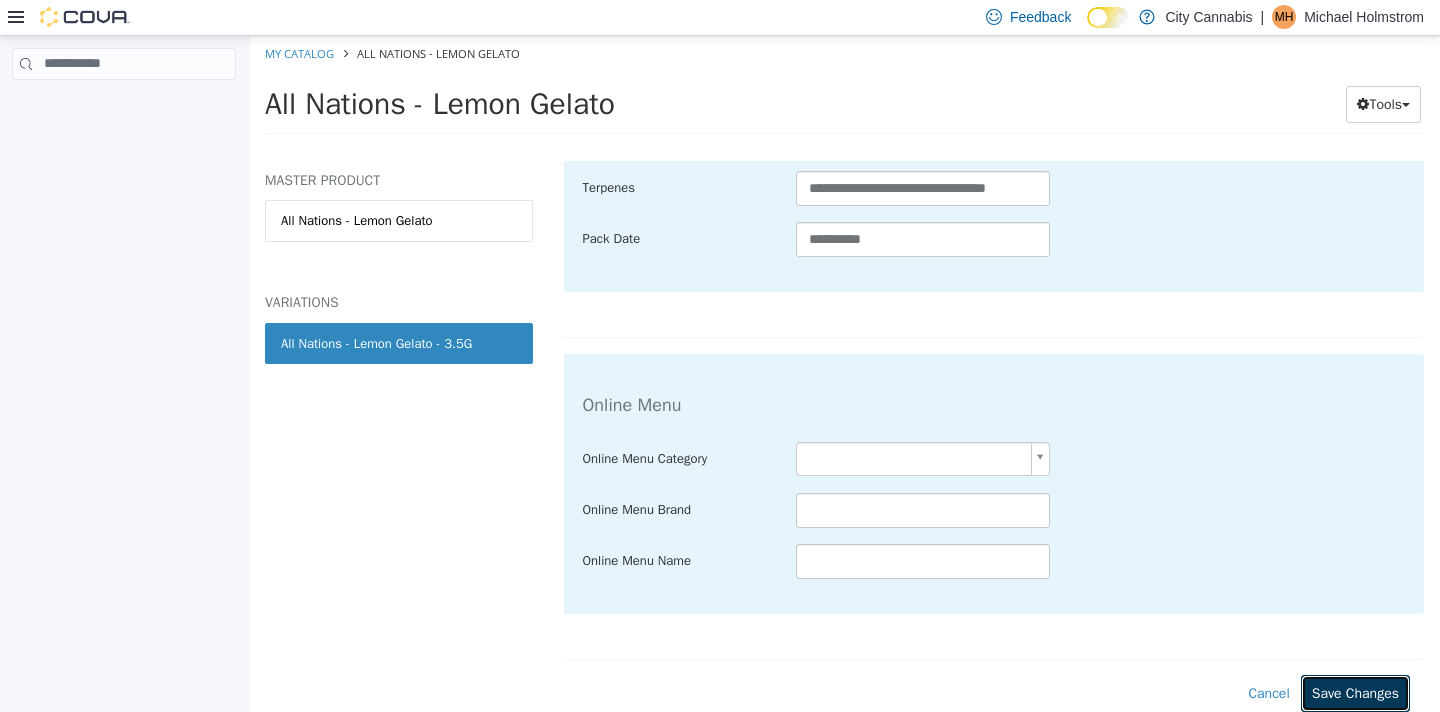 click on "Save Changes" at bounding box center (1355, 692) 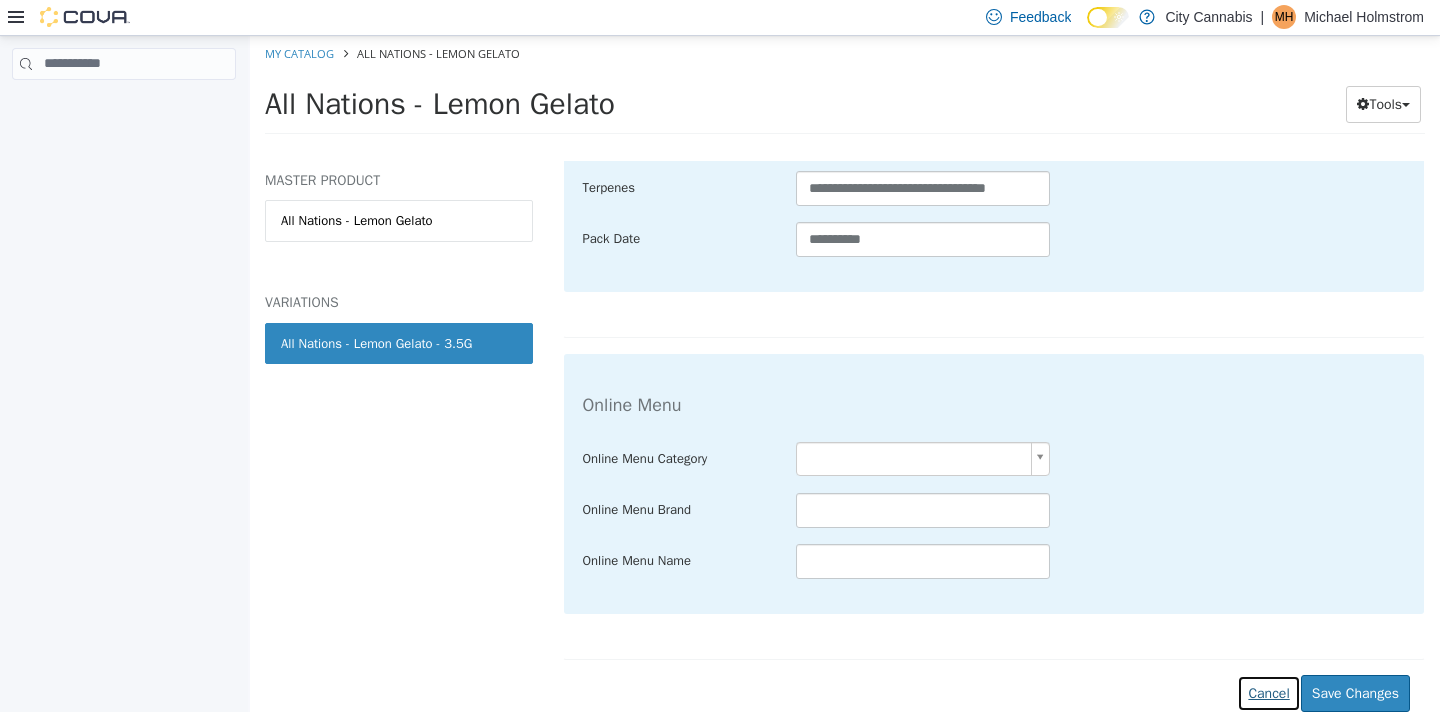 click on "Cancel" at bounding box center (1268, 692) 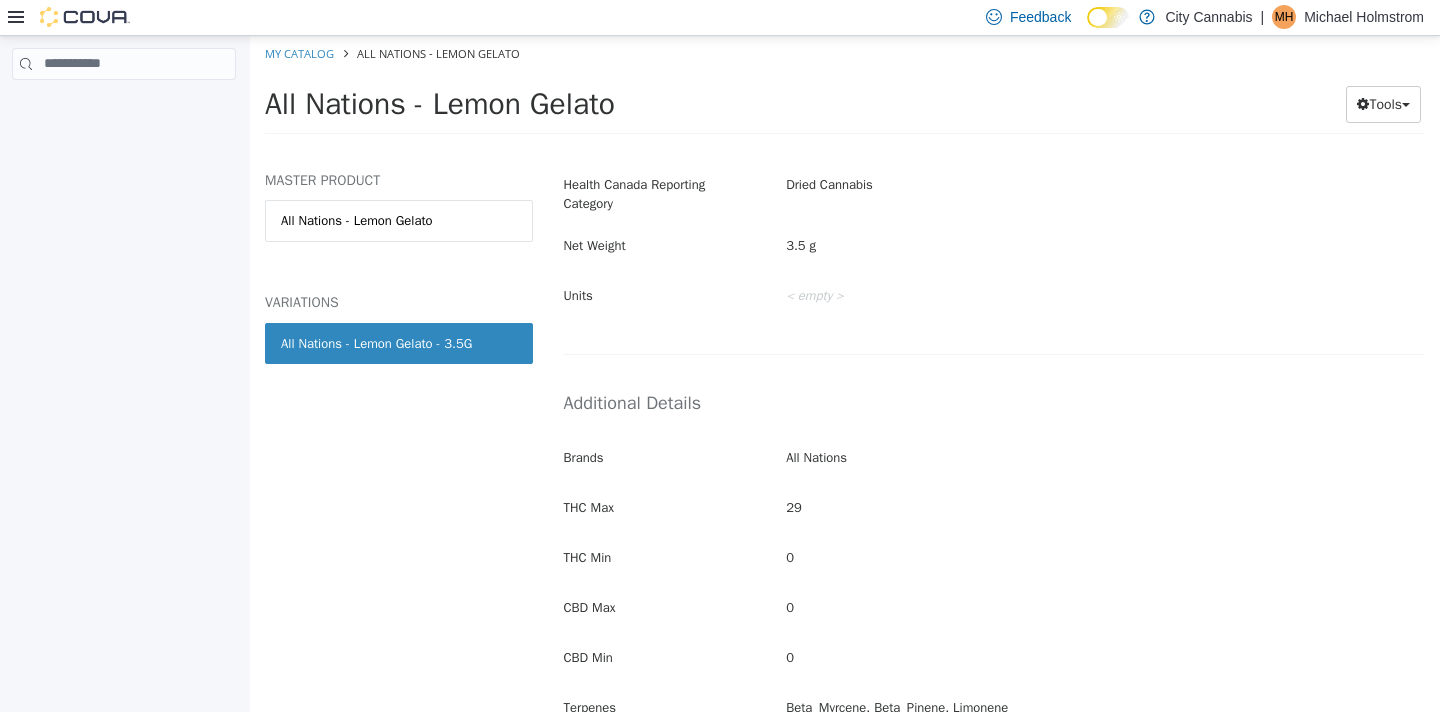 scroll, scrollTop: 333, scrollLeft: 0, axis: vertical 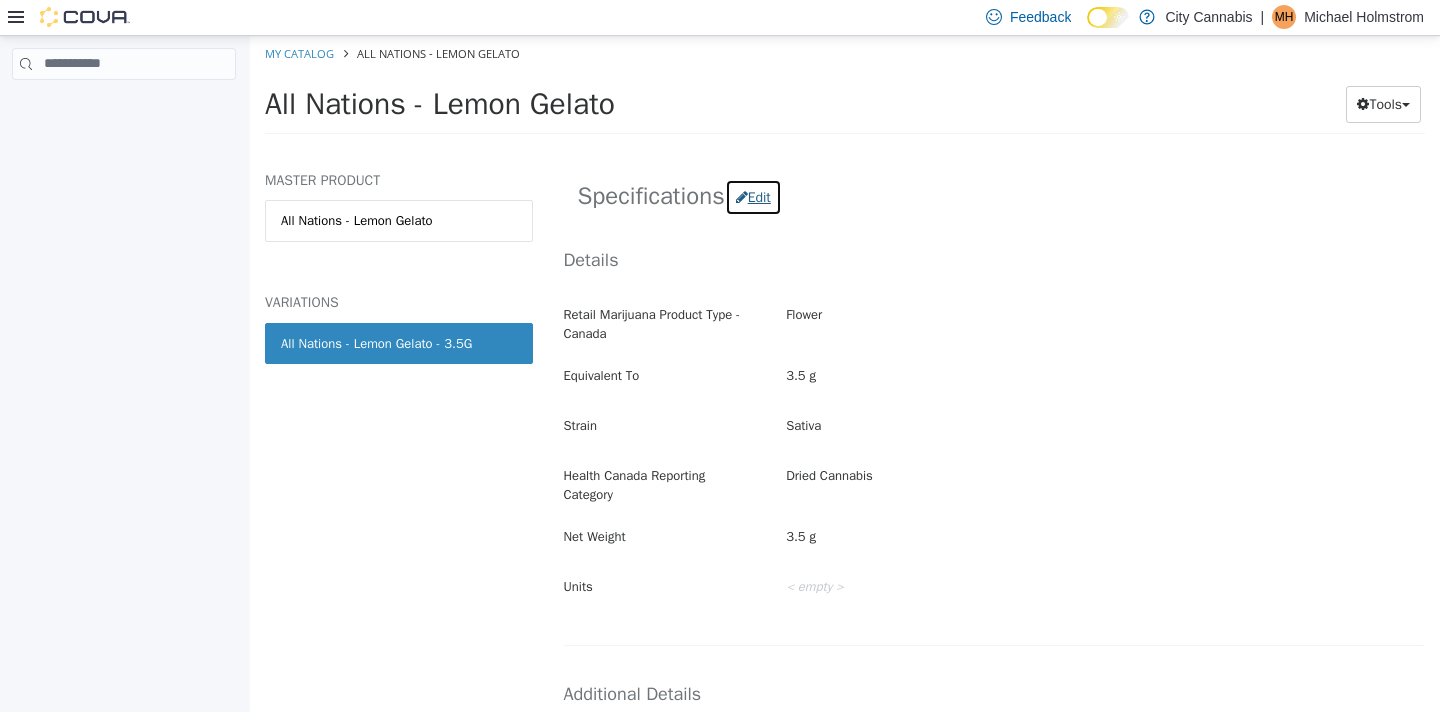 click on "Edit" at bounding box center (753, 196) 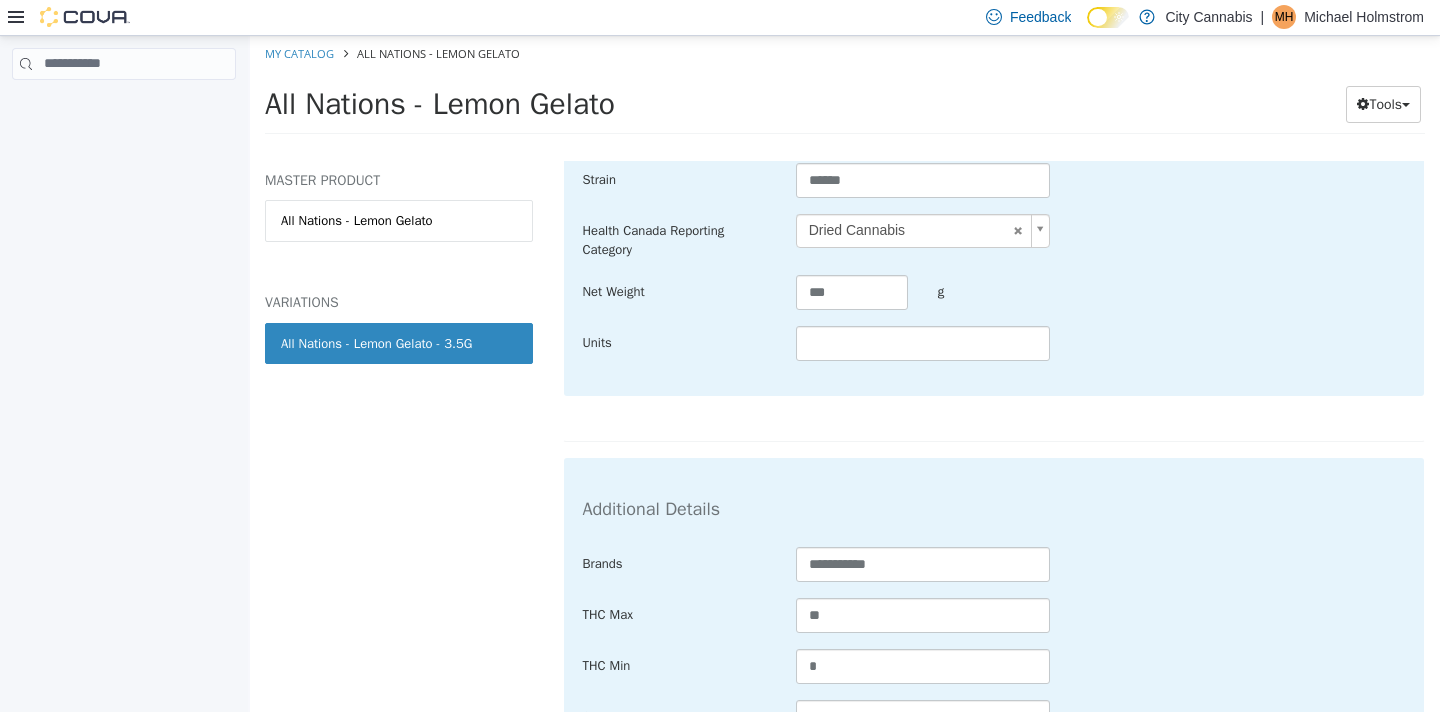 scroll, scrollTop: 622, scrollLeft: 0, axis: vertical 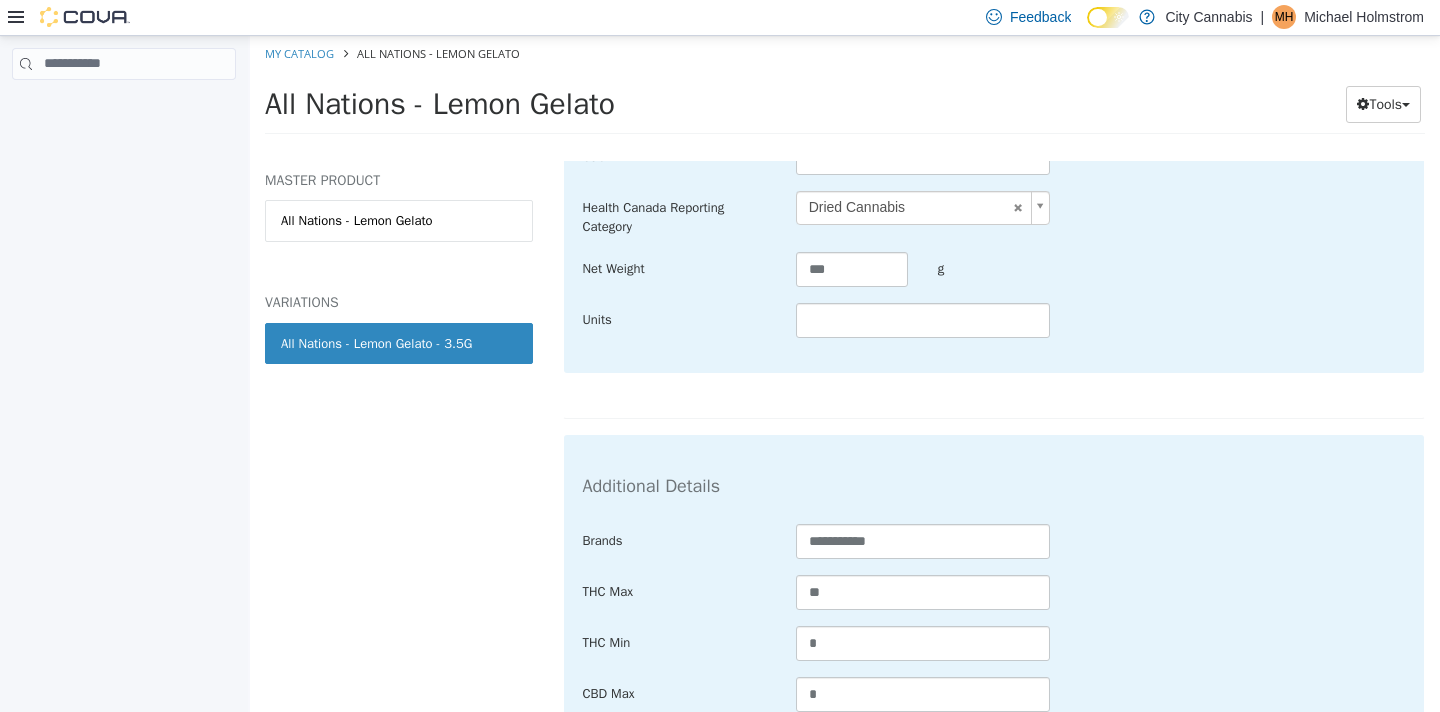 click on "**********" at bounding box center (994, 694) 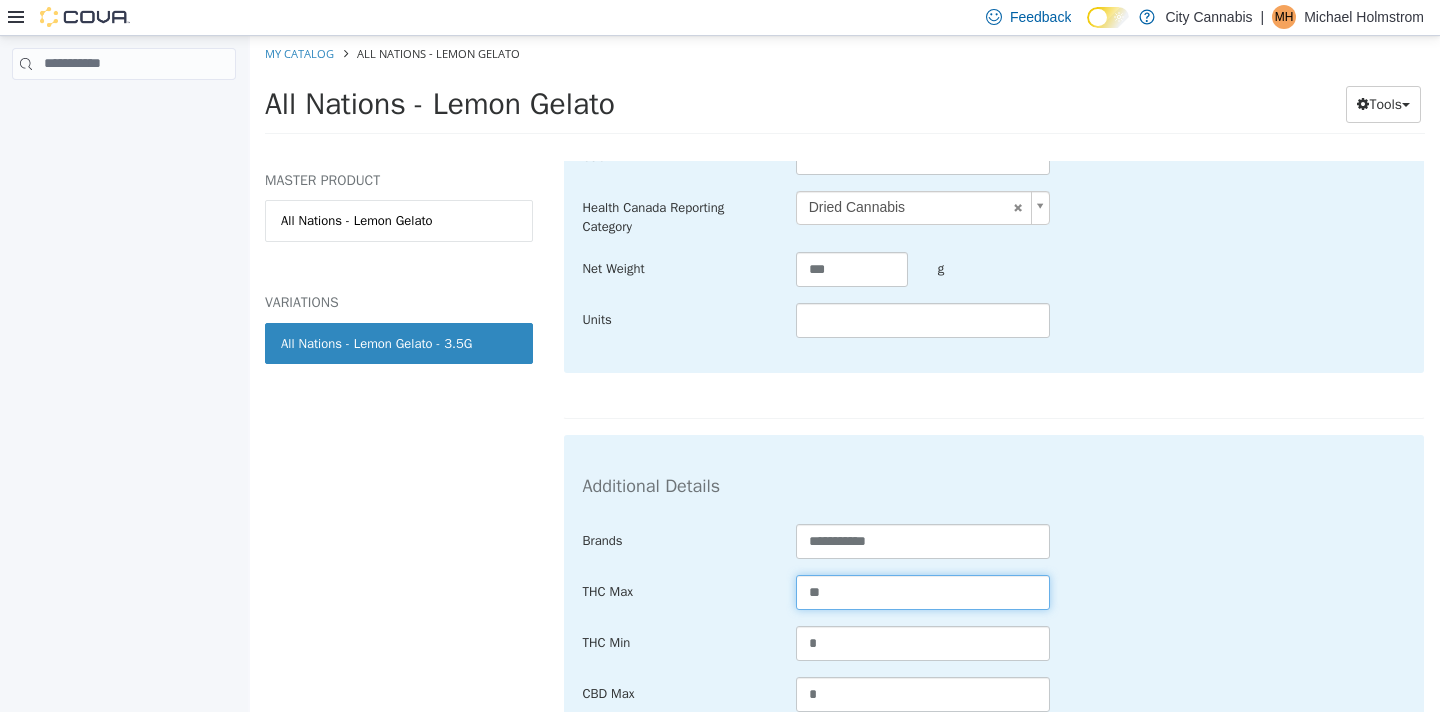 click on "**" at bounding box center [923, 591] 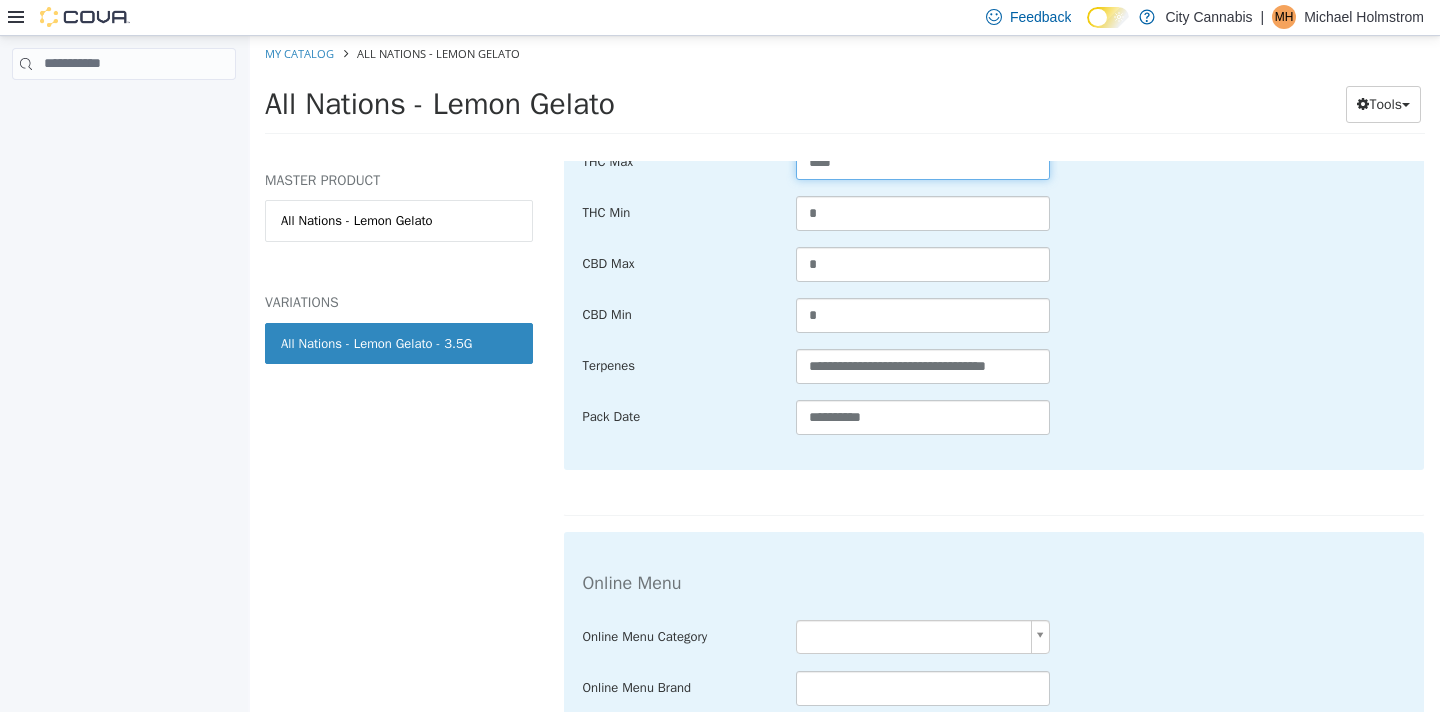 scroll, scrollTop: 1230, scrollLeft: 0, axis: vertical 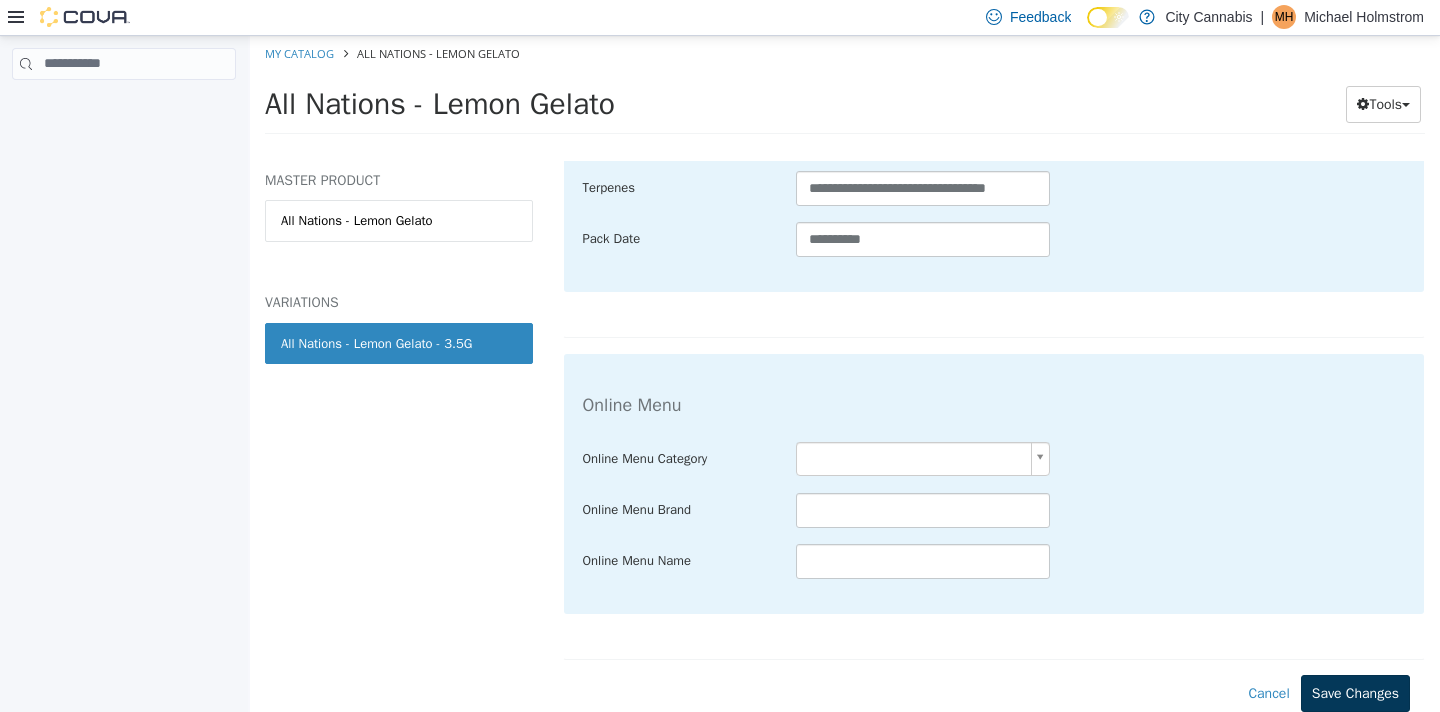 type on "****" 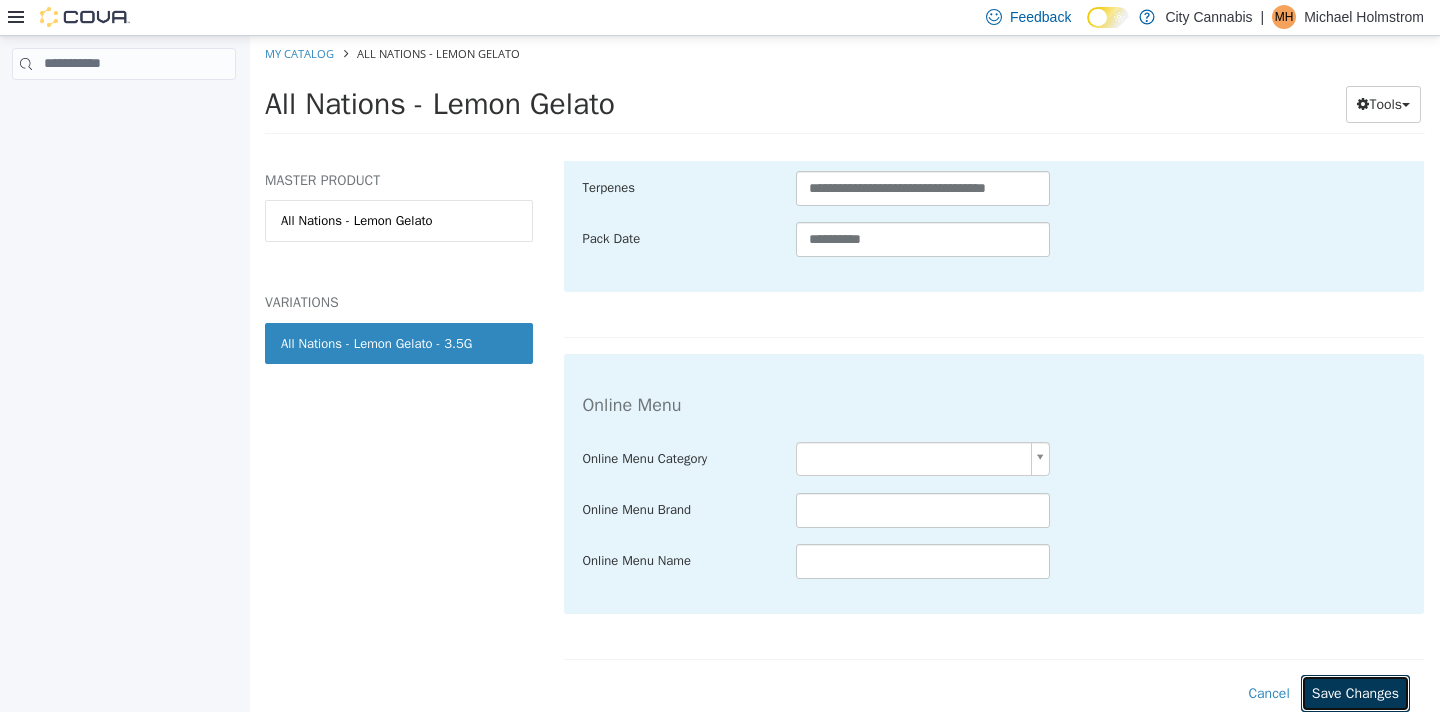 click on "Save Changes" at bounding box center [1355, 692] 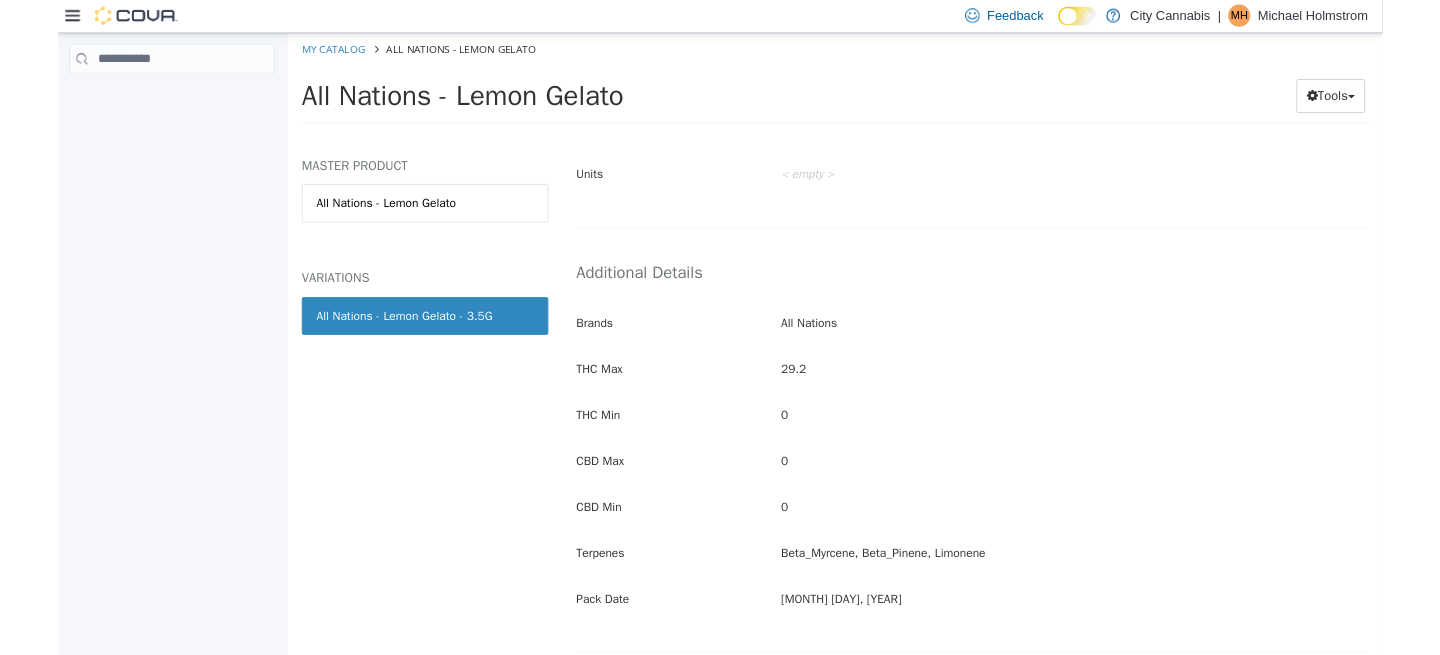 scroll, scrollTop: 647, scrollLeft: 0, axis: vertical 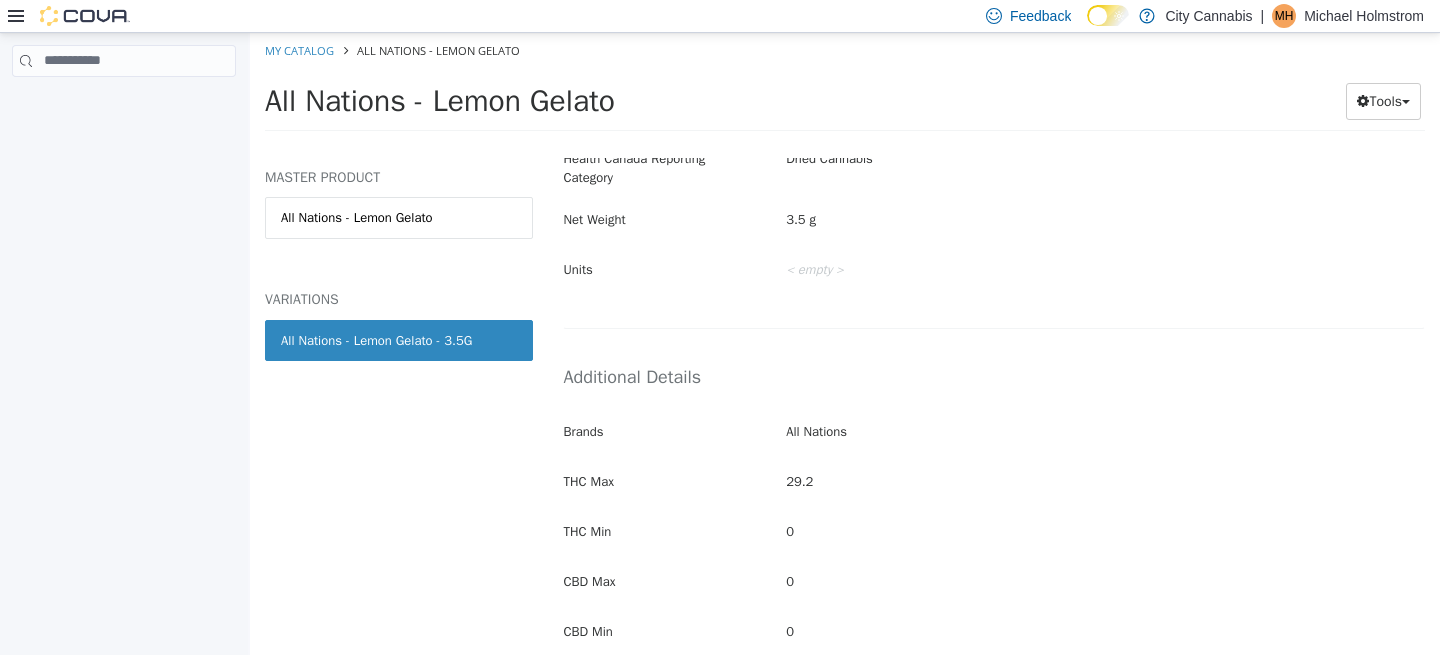 click 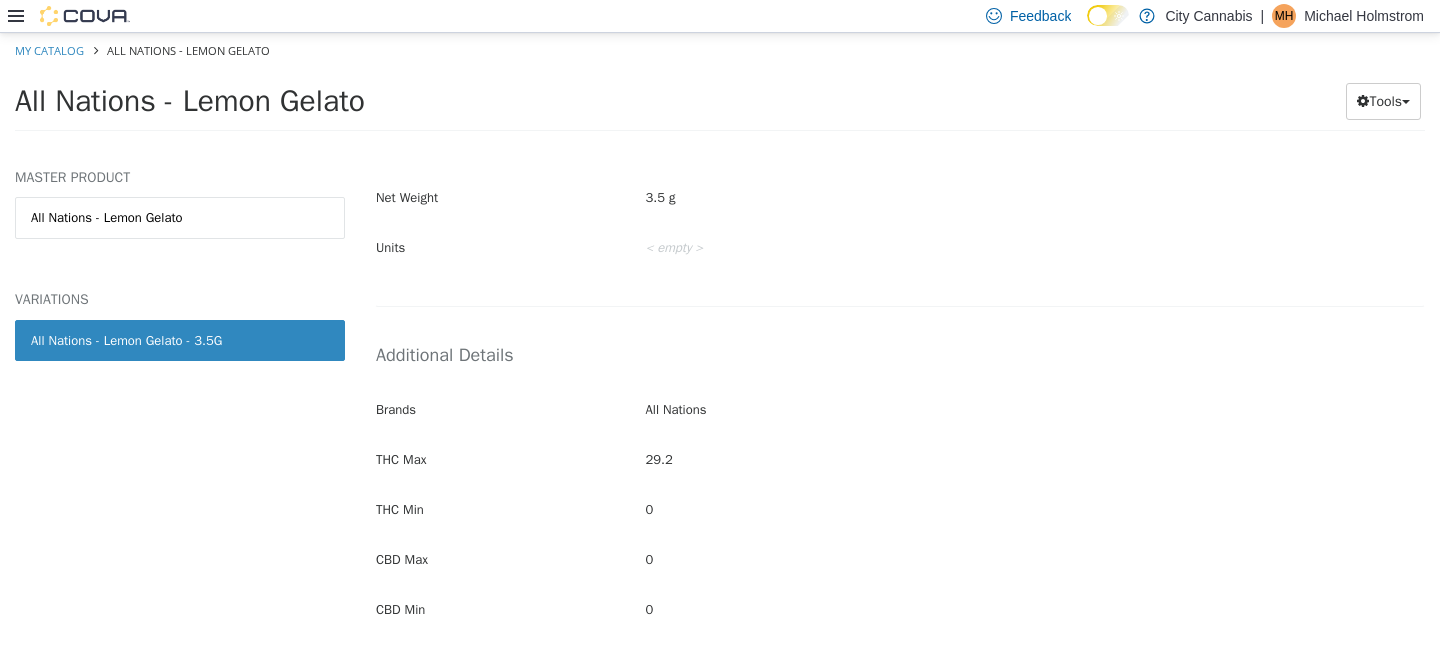 click 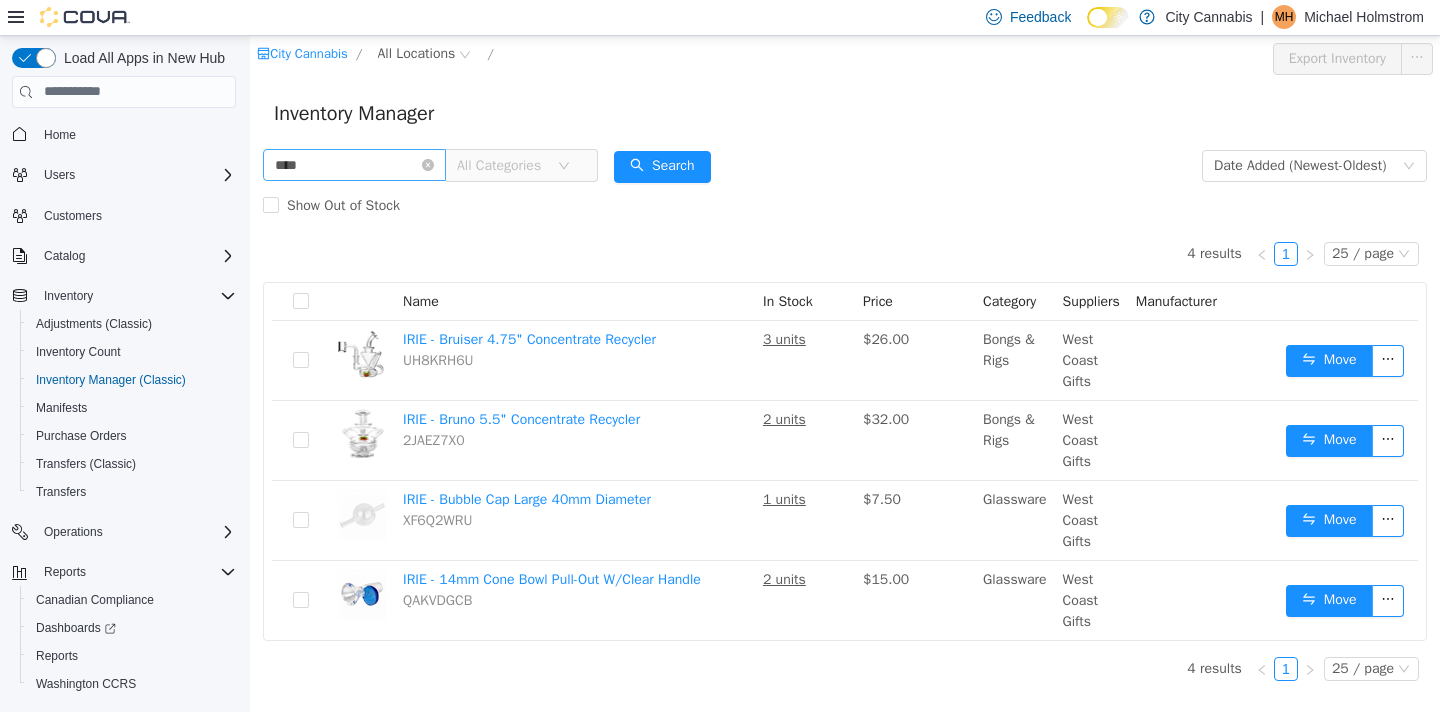 scroll, scrollTop: 0, scrollLeft: 0, axis: both 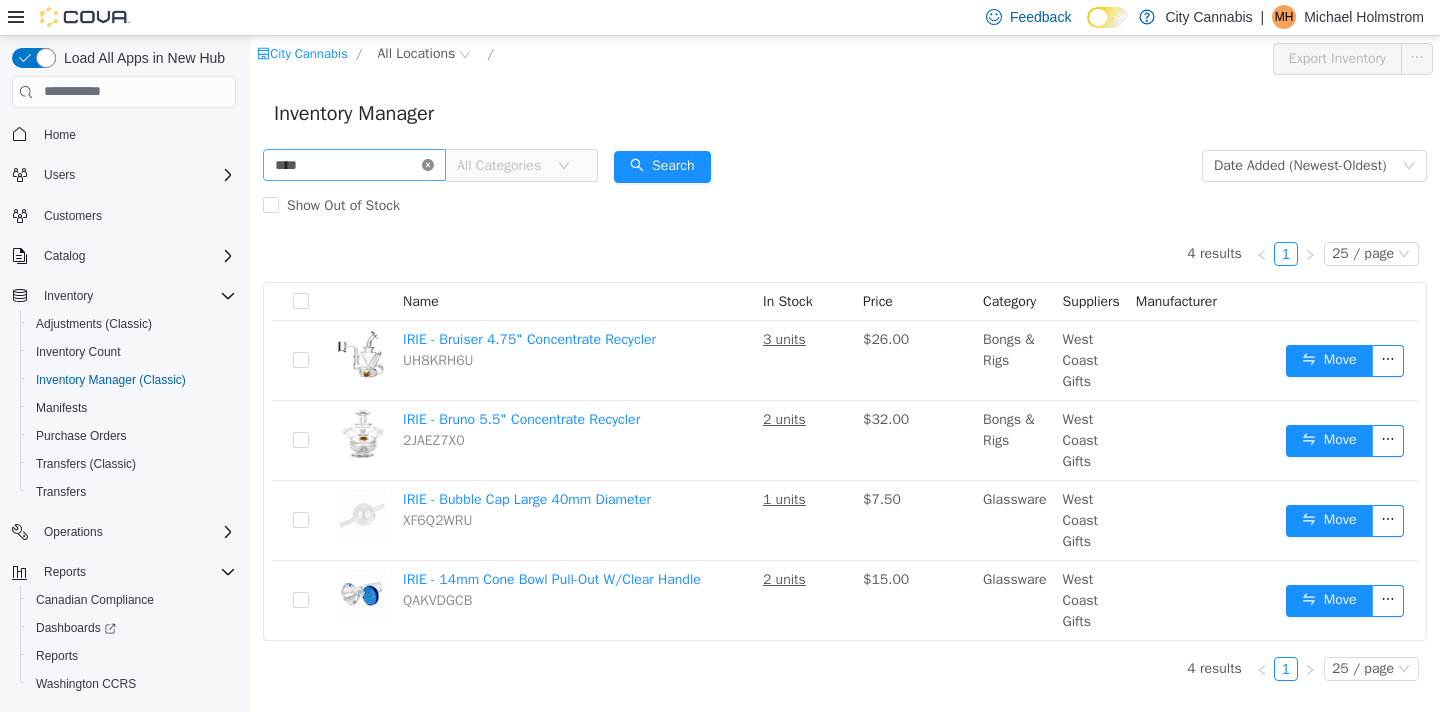 click 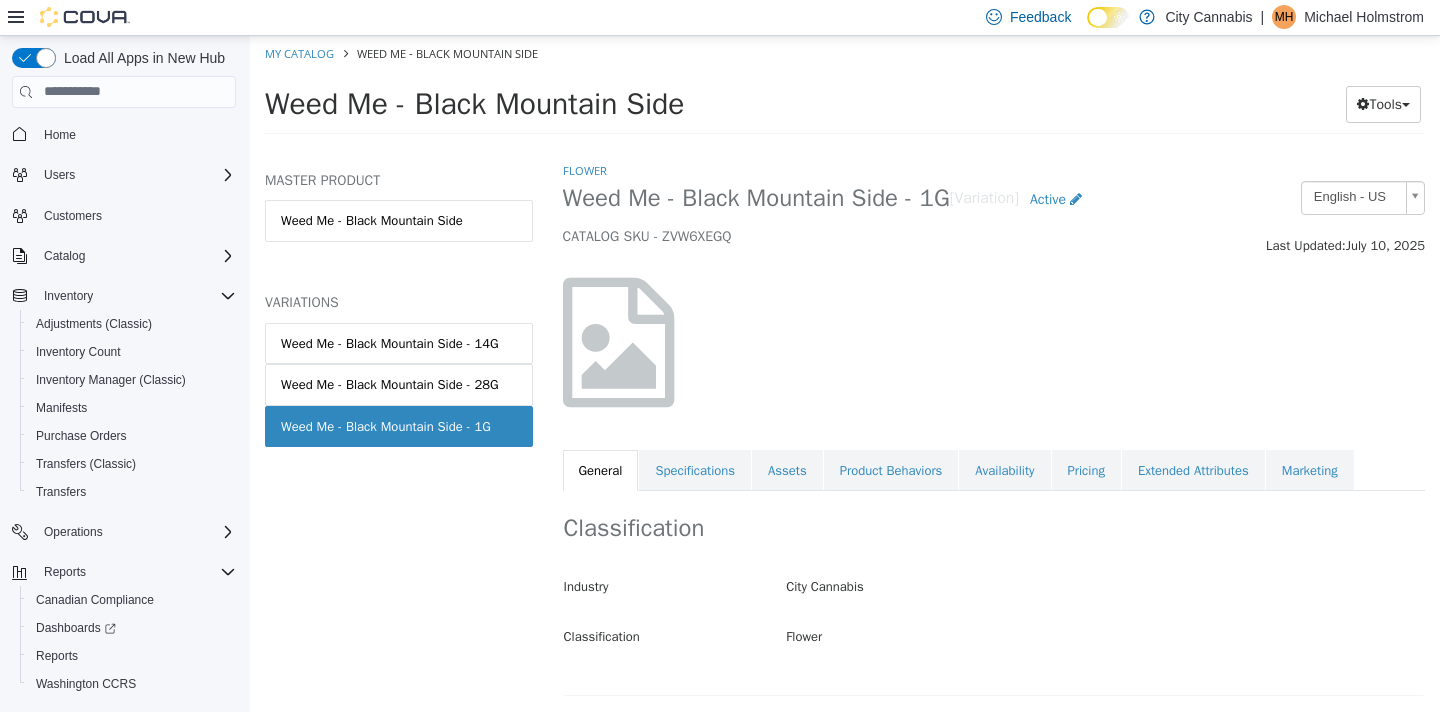 scroll, scrollTop: 0, scrollLeft: 0, axis: both 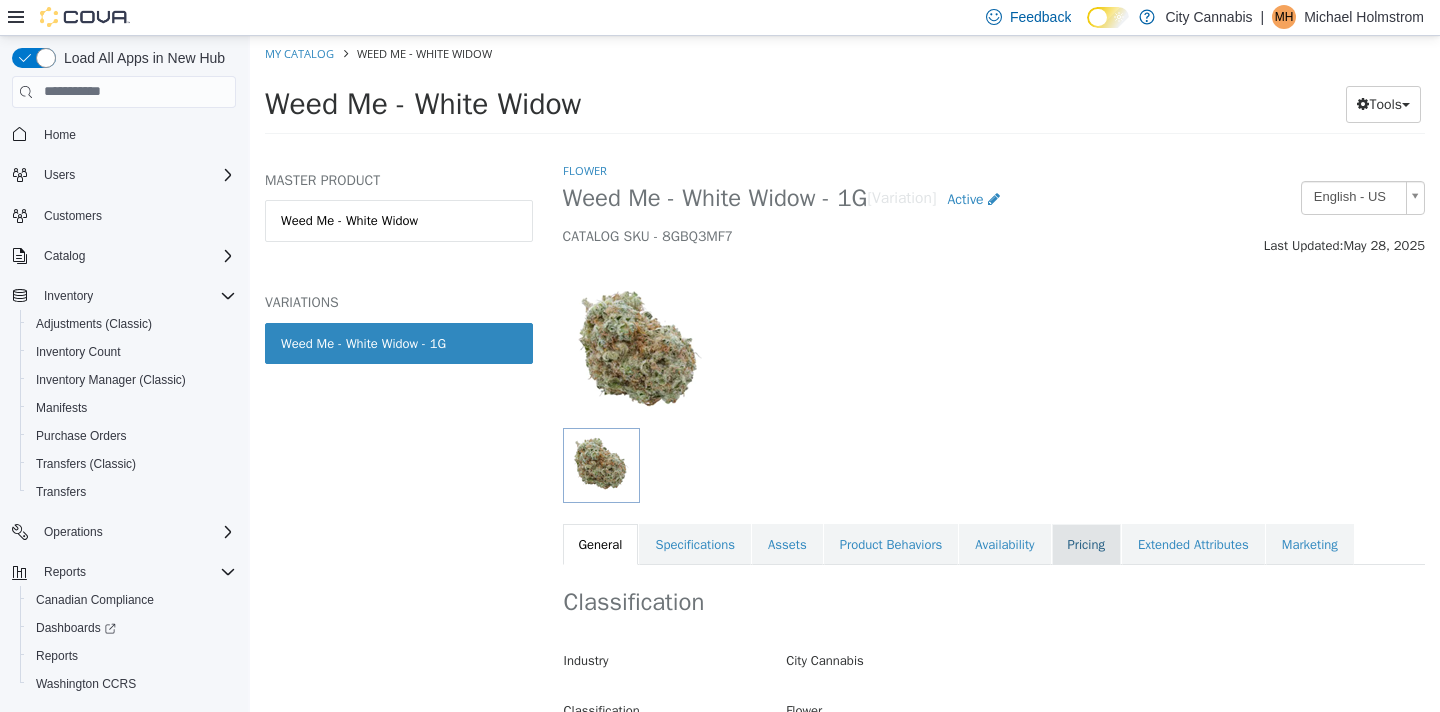 click on "Pricing" at bounding box center (1086, 544) 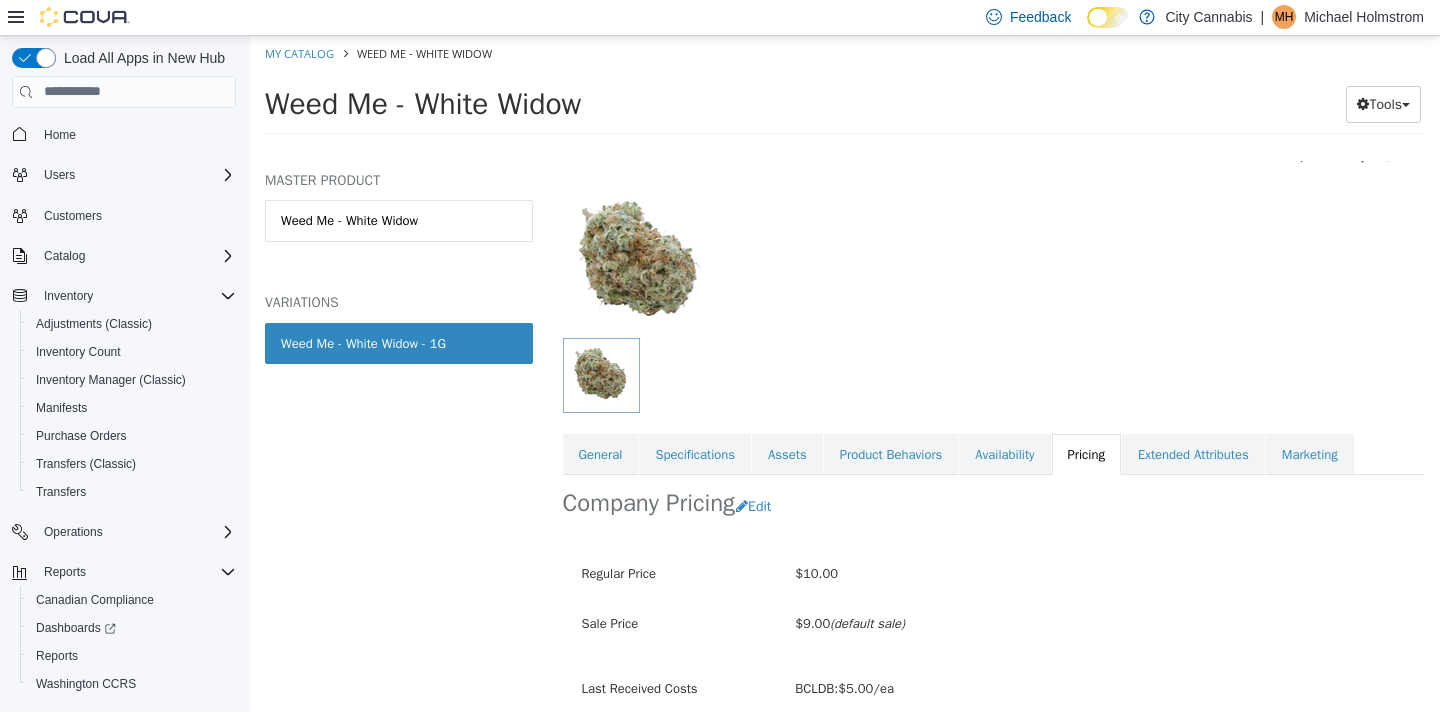 scroll, scrollTop: 136, scrollLeft: 0, axis: vertical 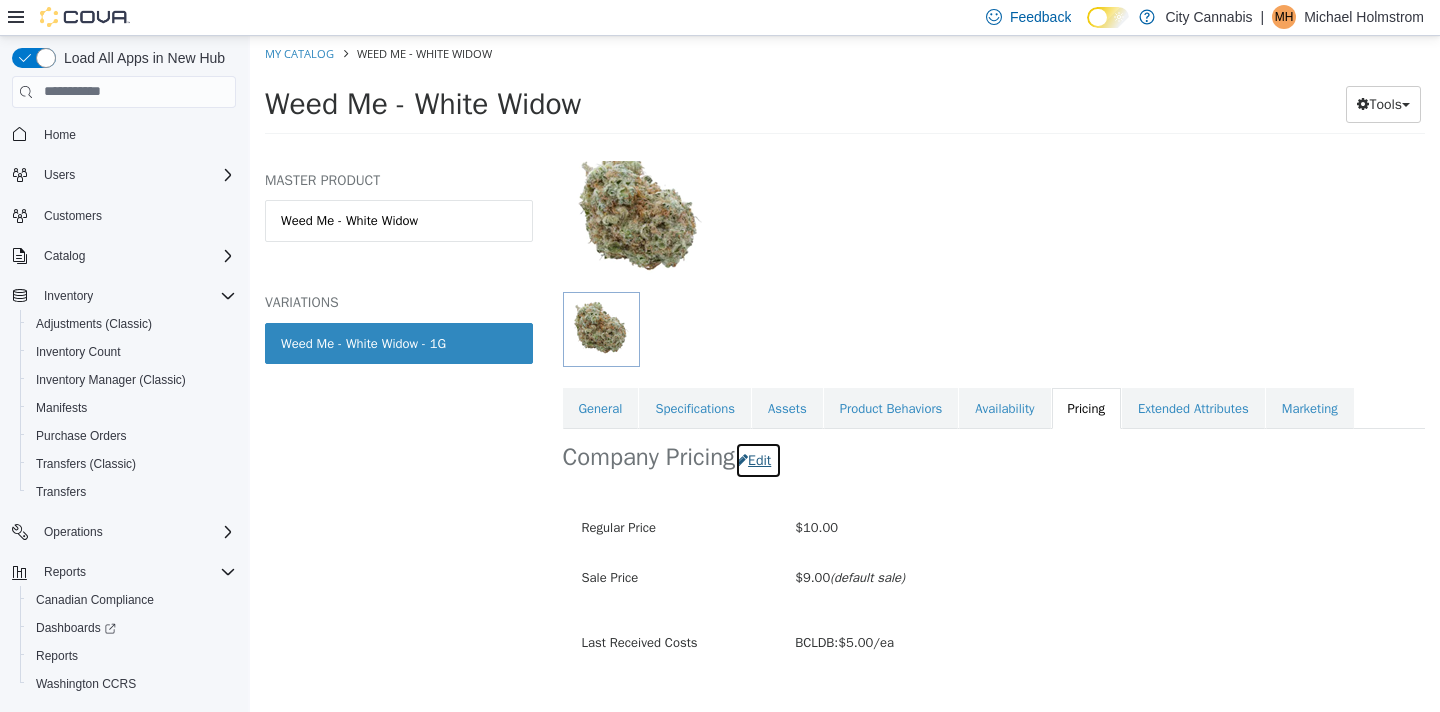 click on "Edit" at bounding box center [758, 459] 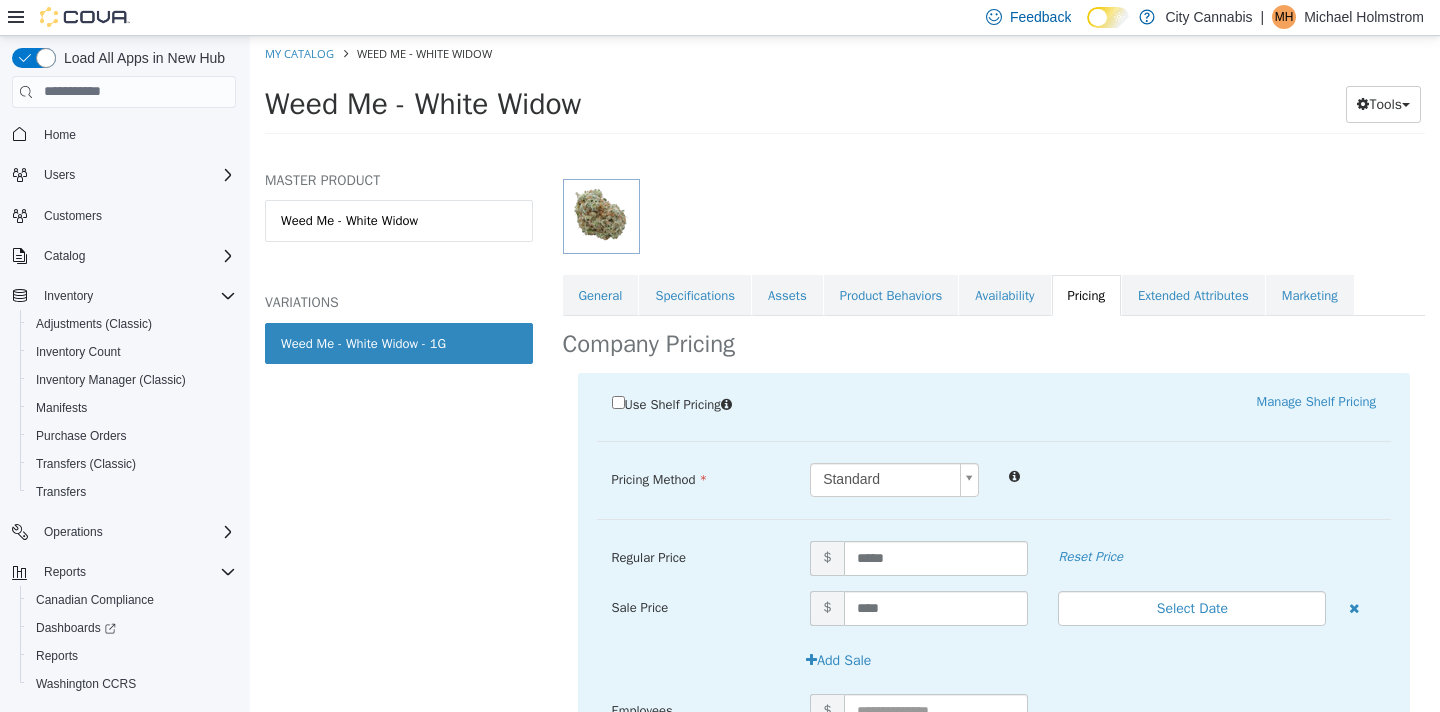 scroll, scrollTop: 251, scrollLeft: 0, axis: vertical 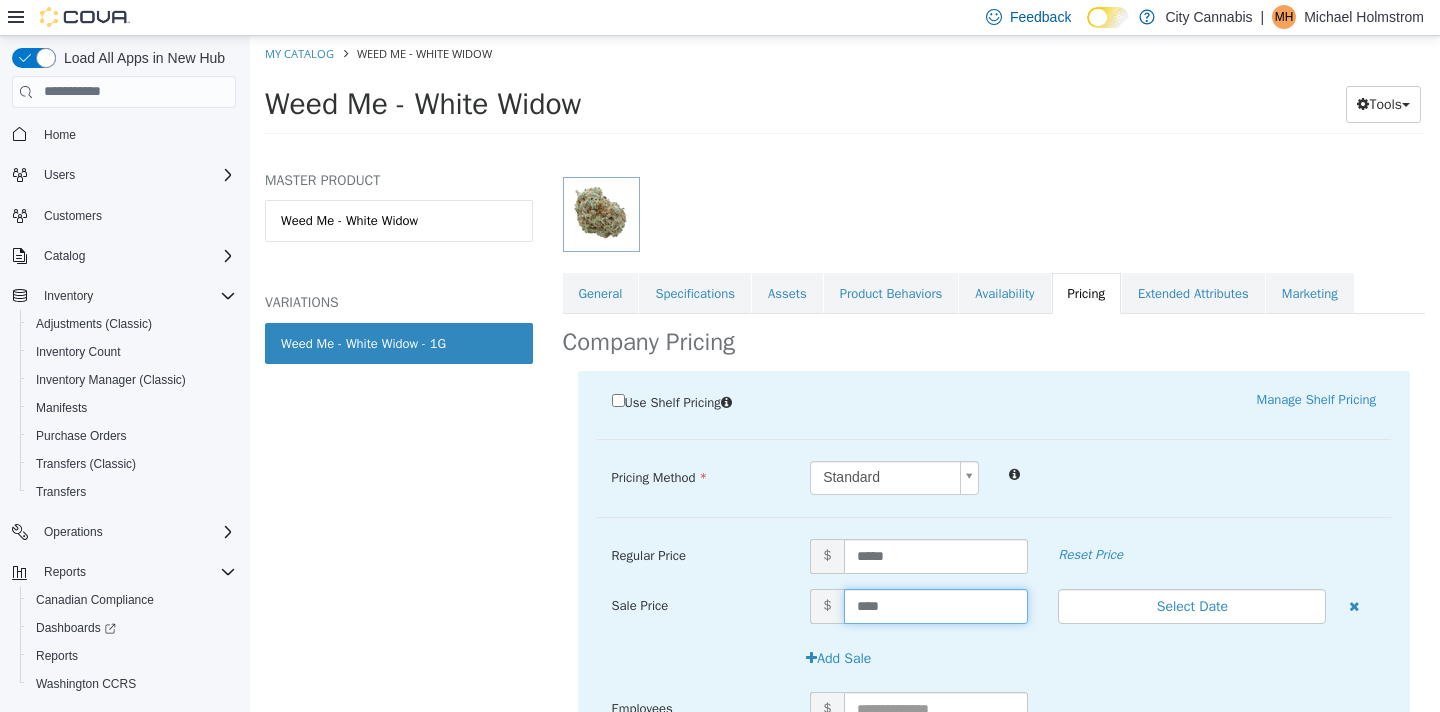 click on "****" at bounding box center (936, 605) 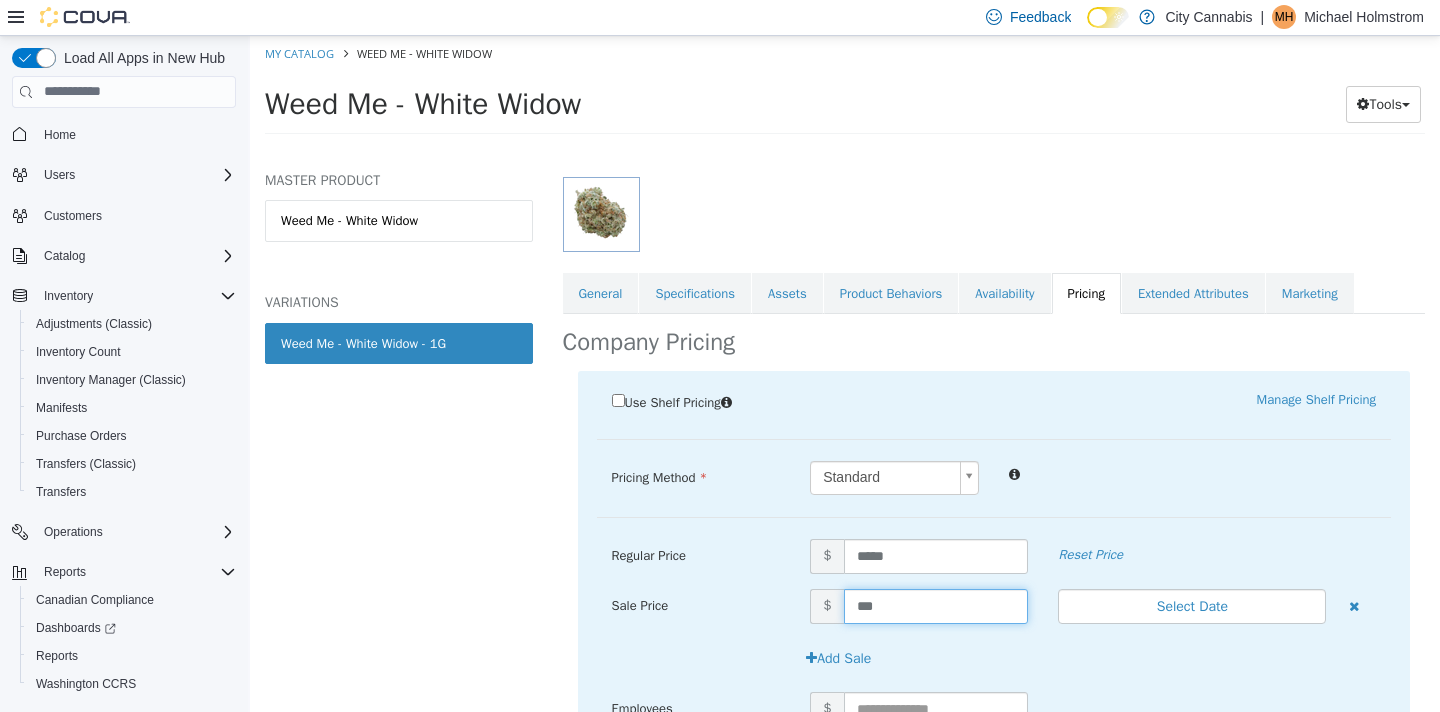 type on "****" 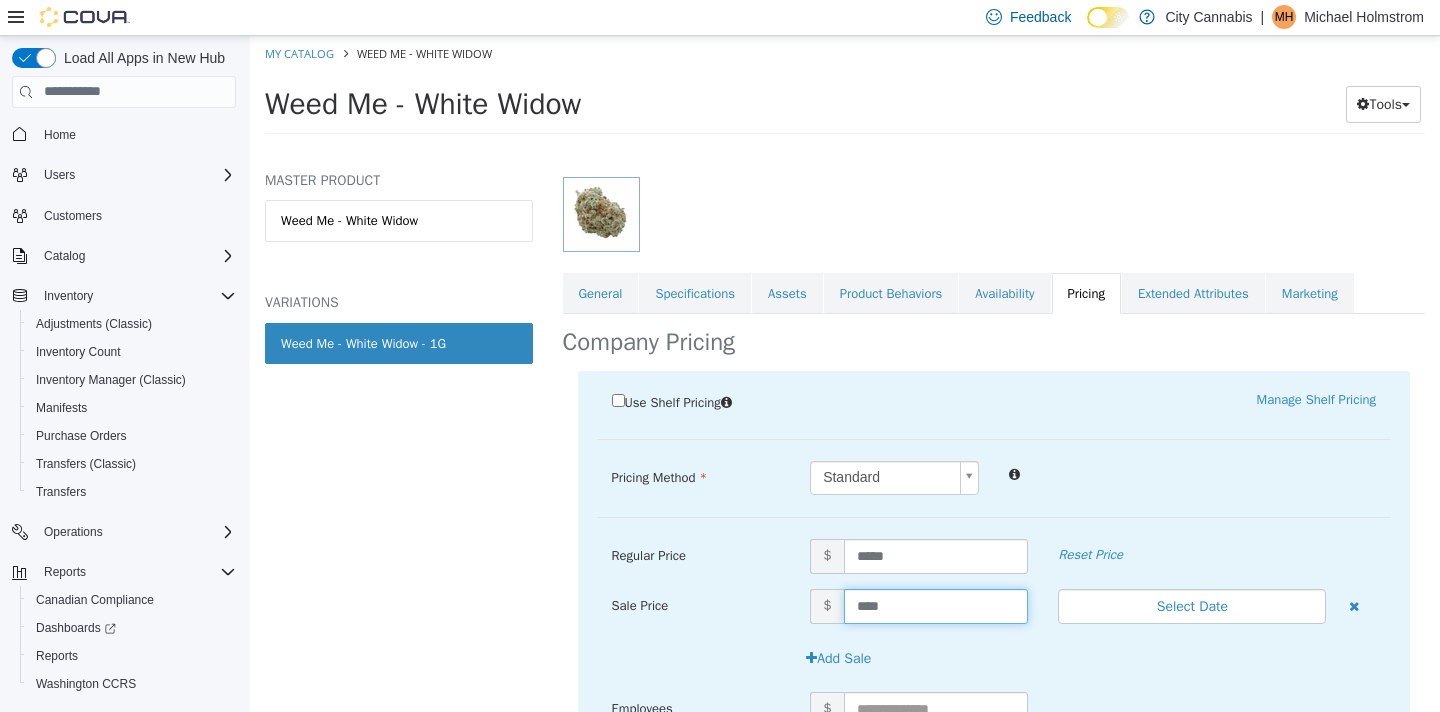scroll, scrollTop: 391, scrollLeft: 0, axis: vertical 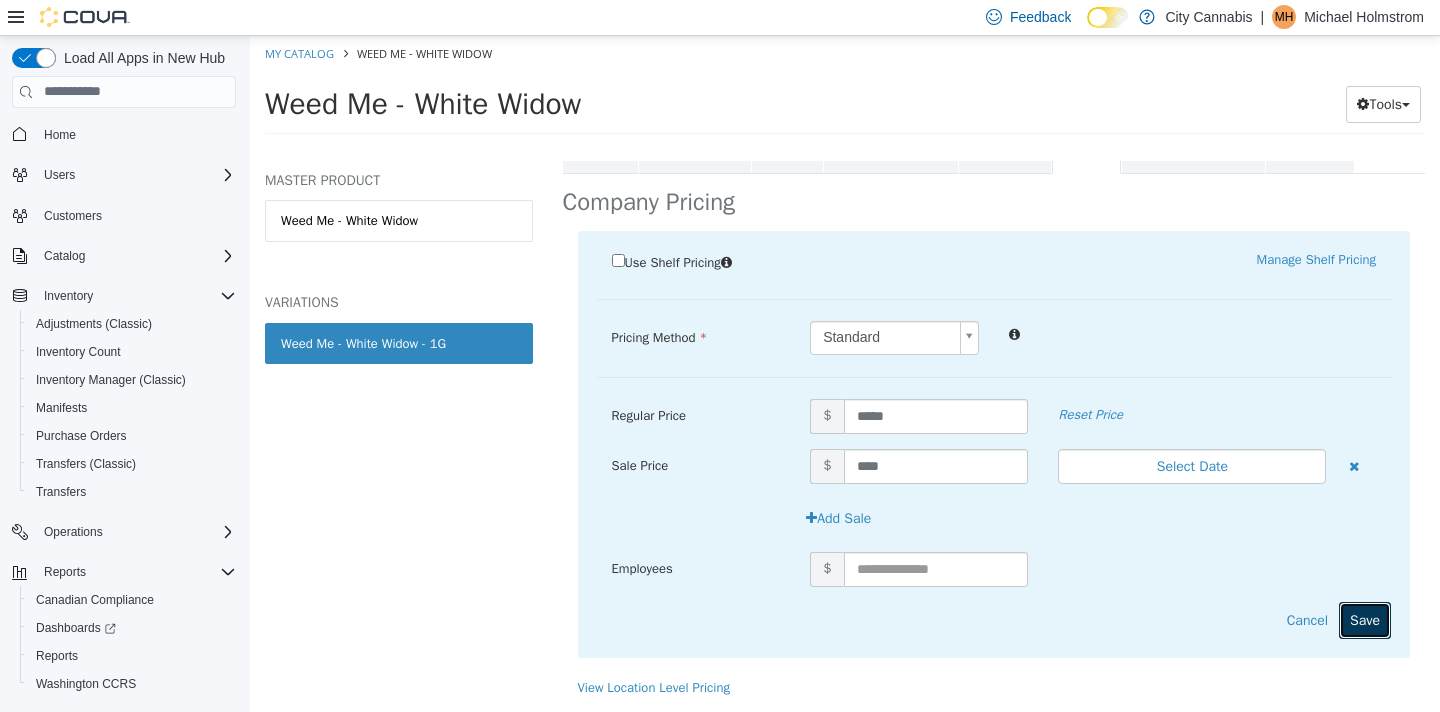 click on "Save" at bounding box center (1365, 619) 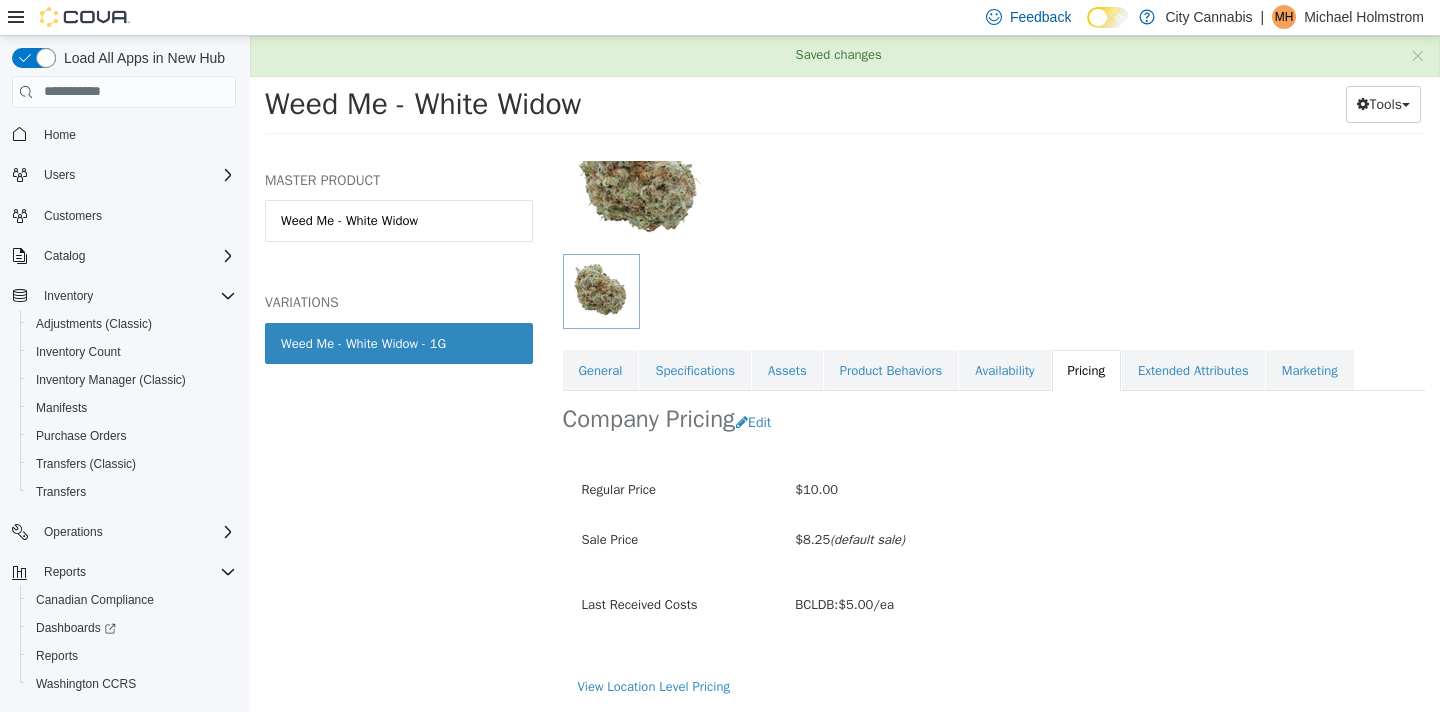 scroll, scrollTop: 174, scrollLeft: 0, axis: vertical 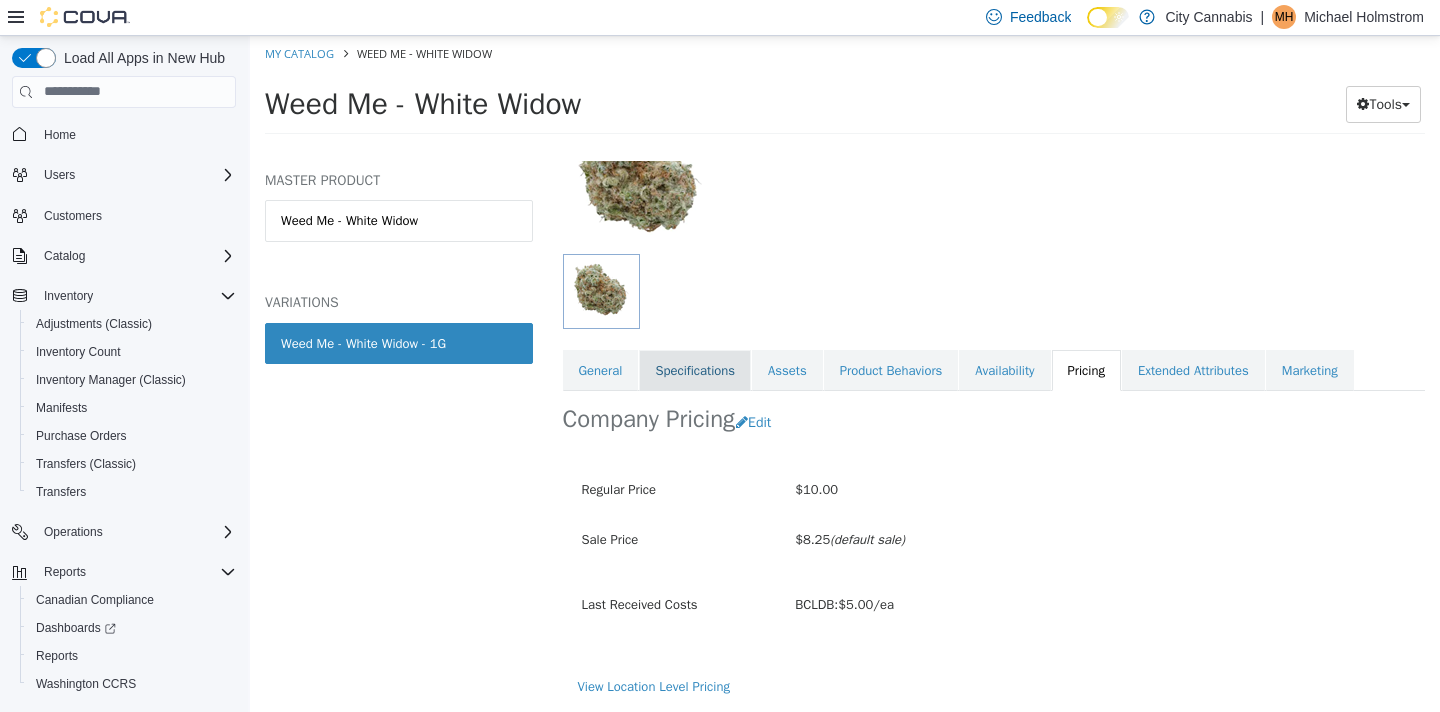 click on "Specifications" at bounding box center [695, 370] 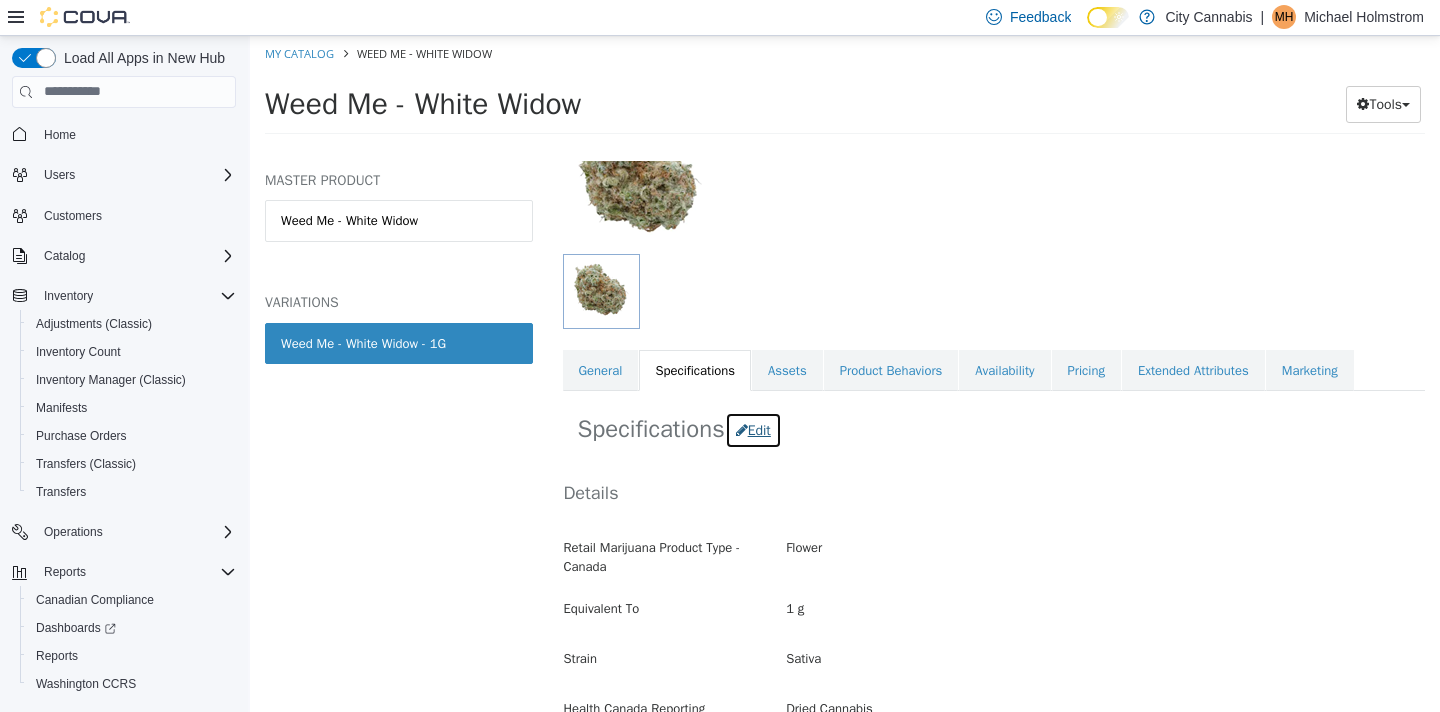 click on "Edit" at bounding box center (753, 429) 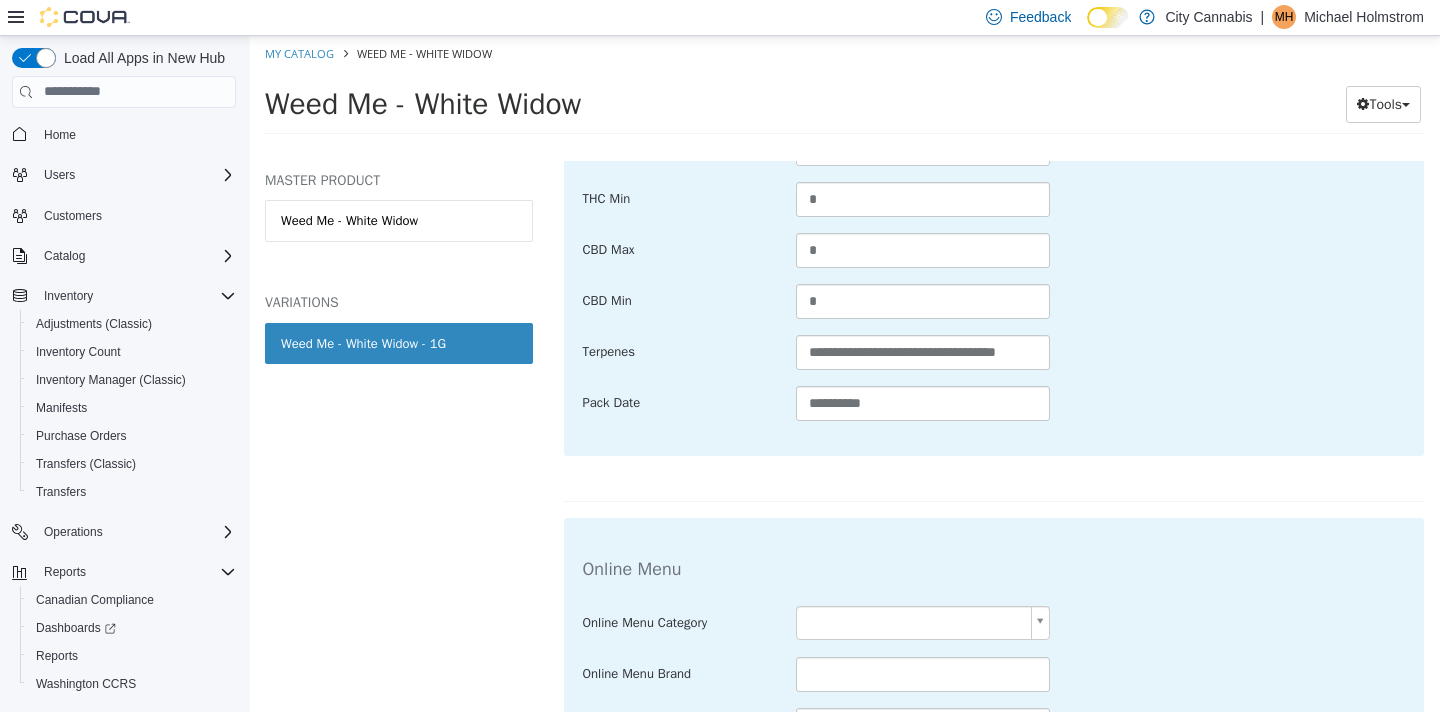 scroll, scrollTop: 1304, scrollLeft: 0, axis: vertical 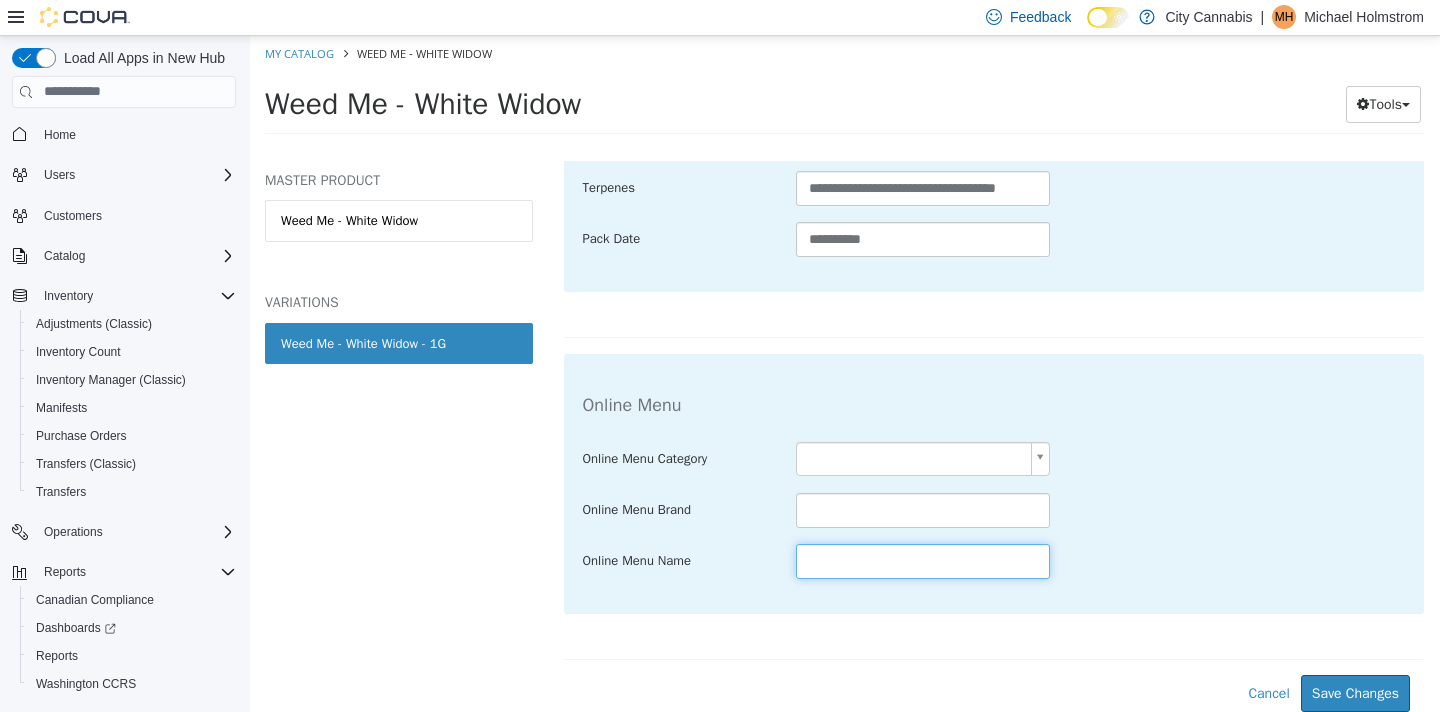 click at bounding box center [923, 560] 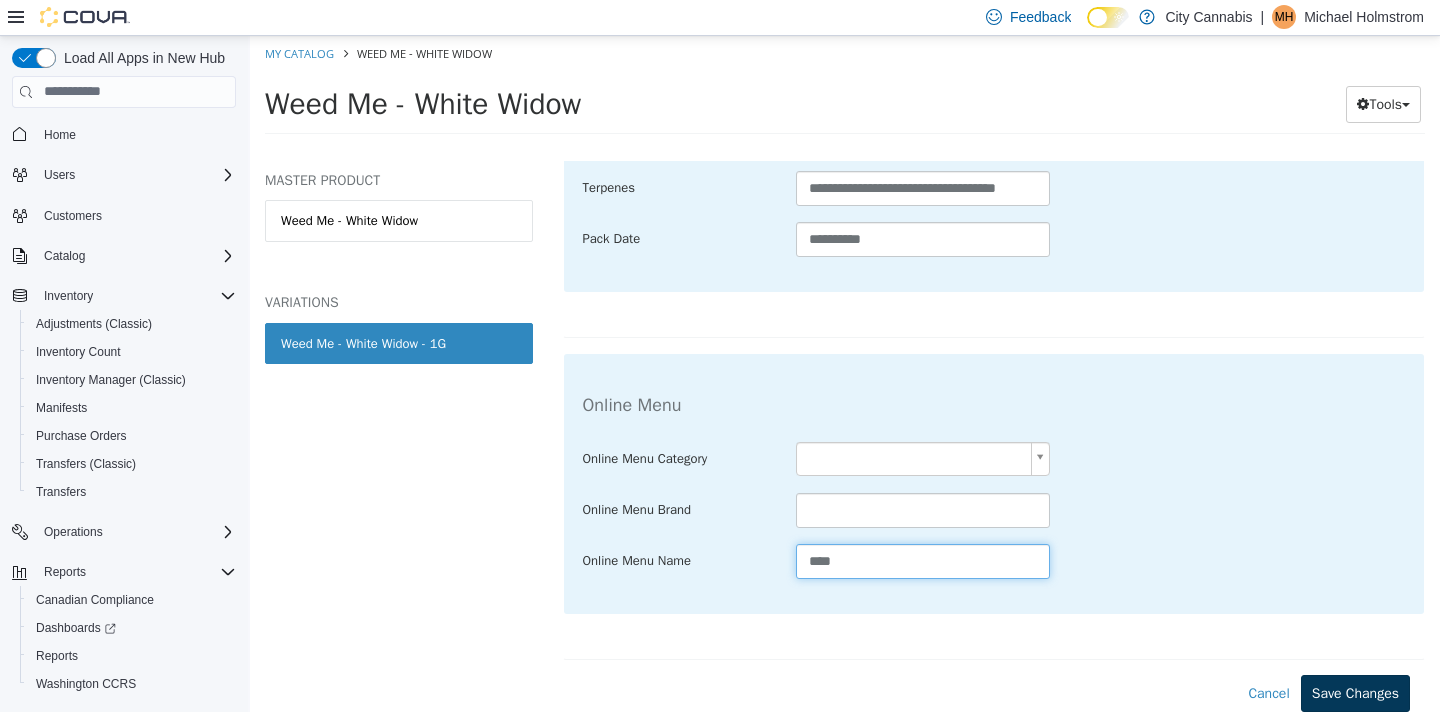 type on "****" 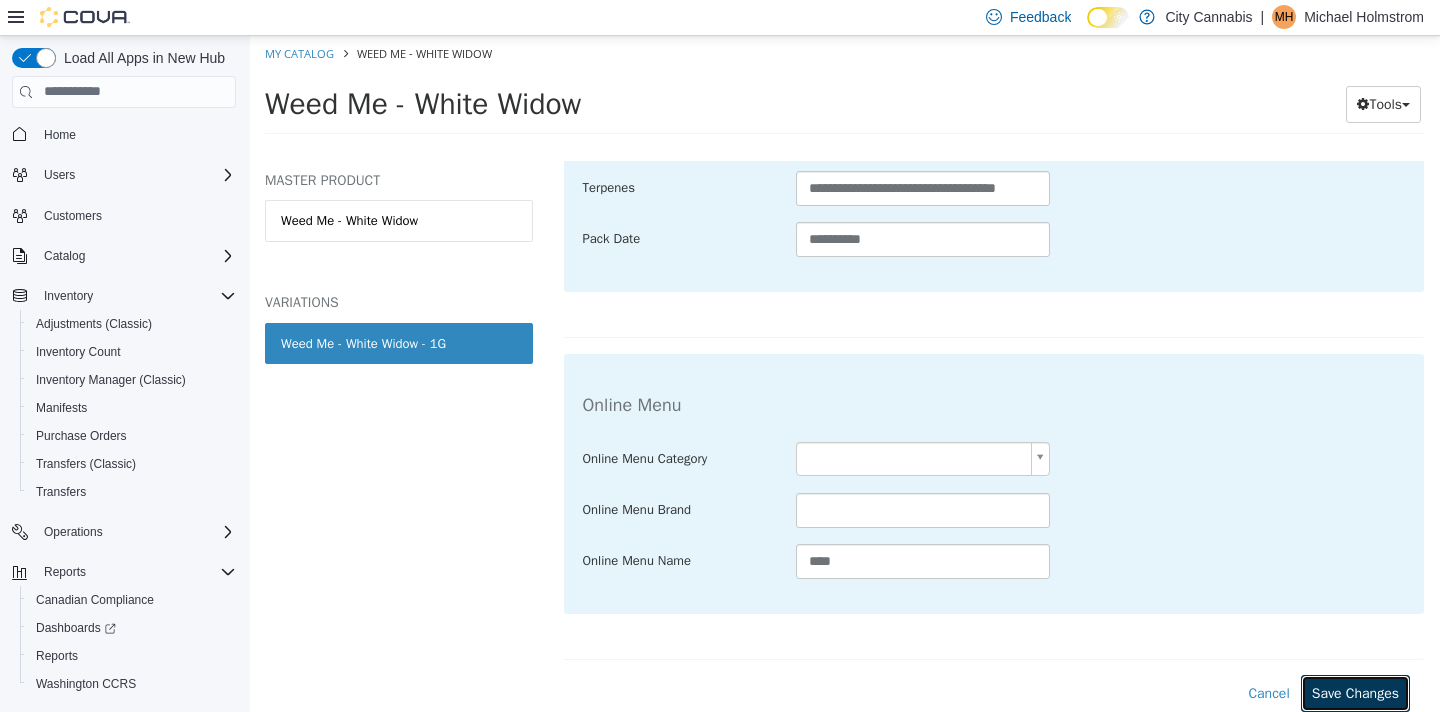 click on "Save Changes" at bounding box center (1355, 692) 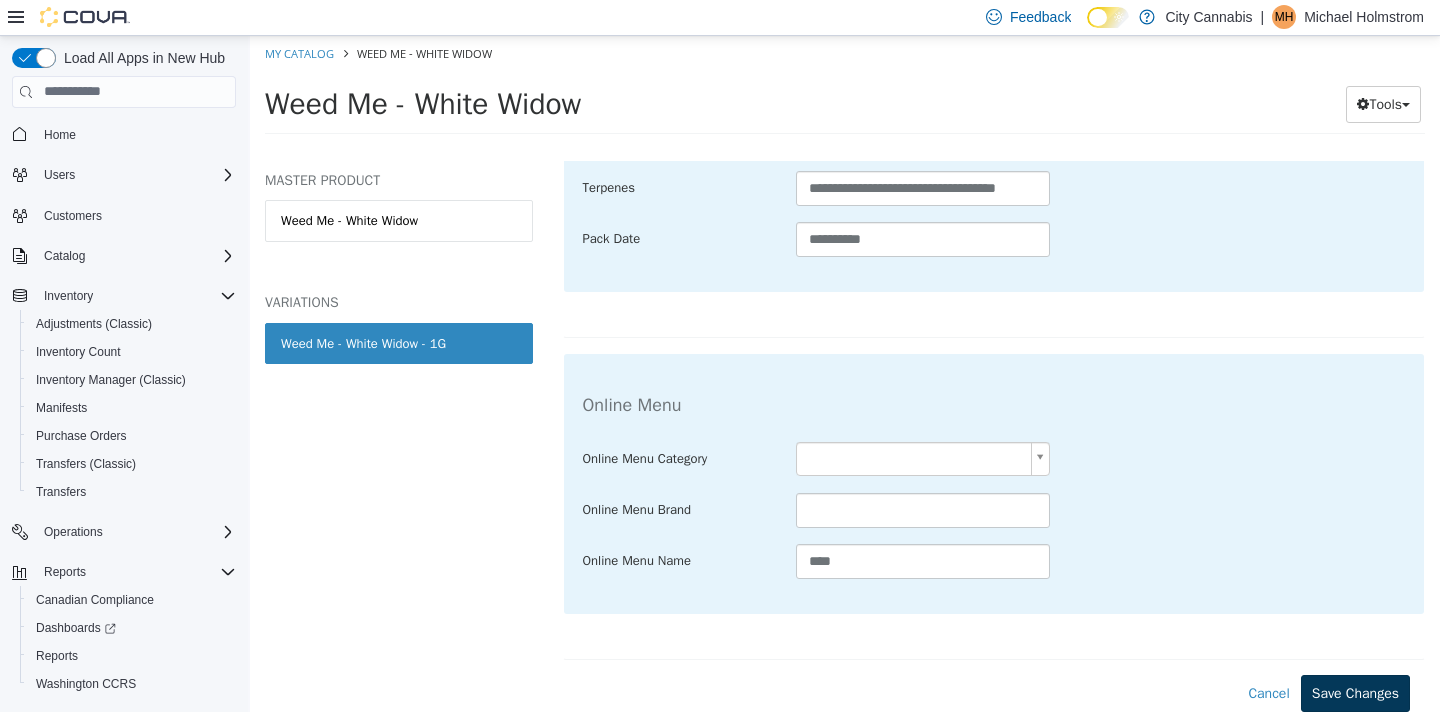scroll, scrollTop: 1079, scrollLeft: 0, axis: vertical 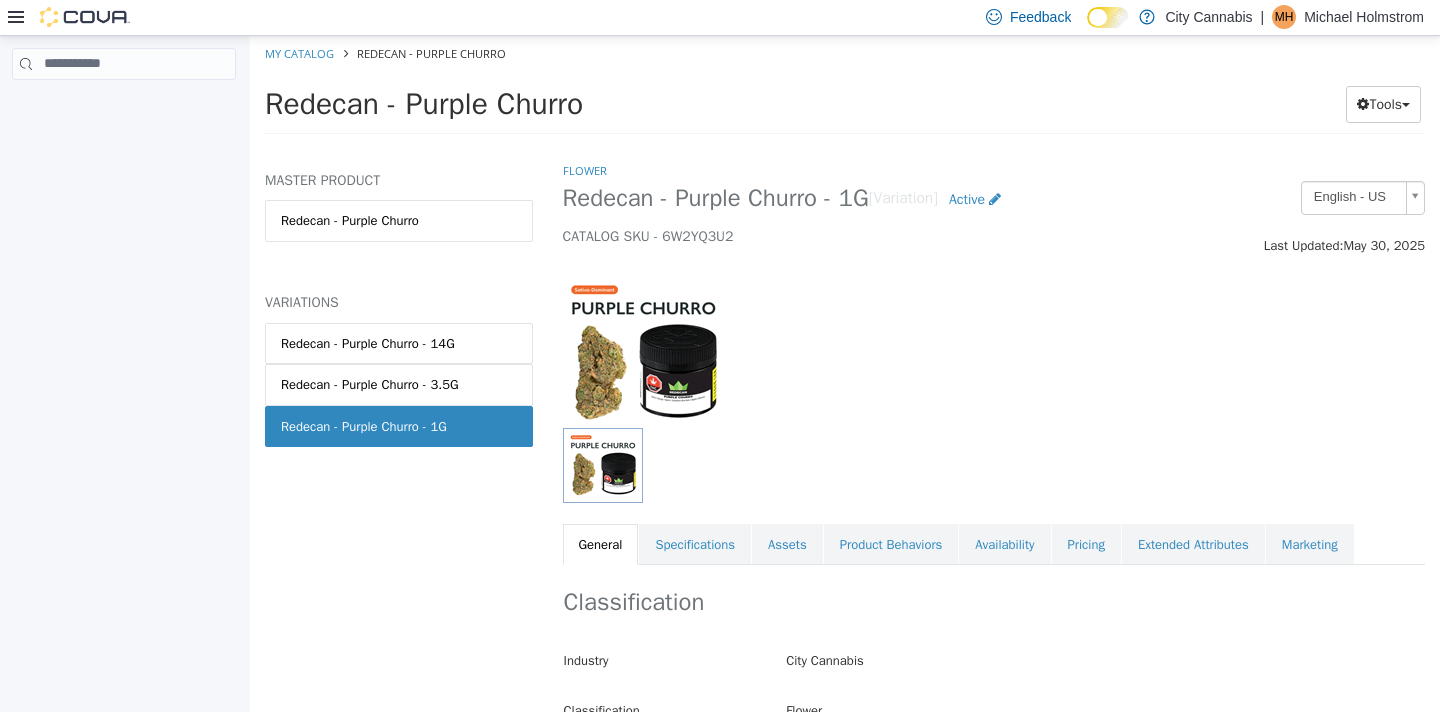 click on "Pricing" at bounding box center (1086, 544) 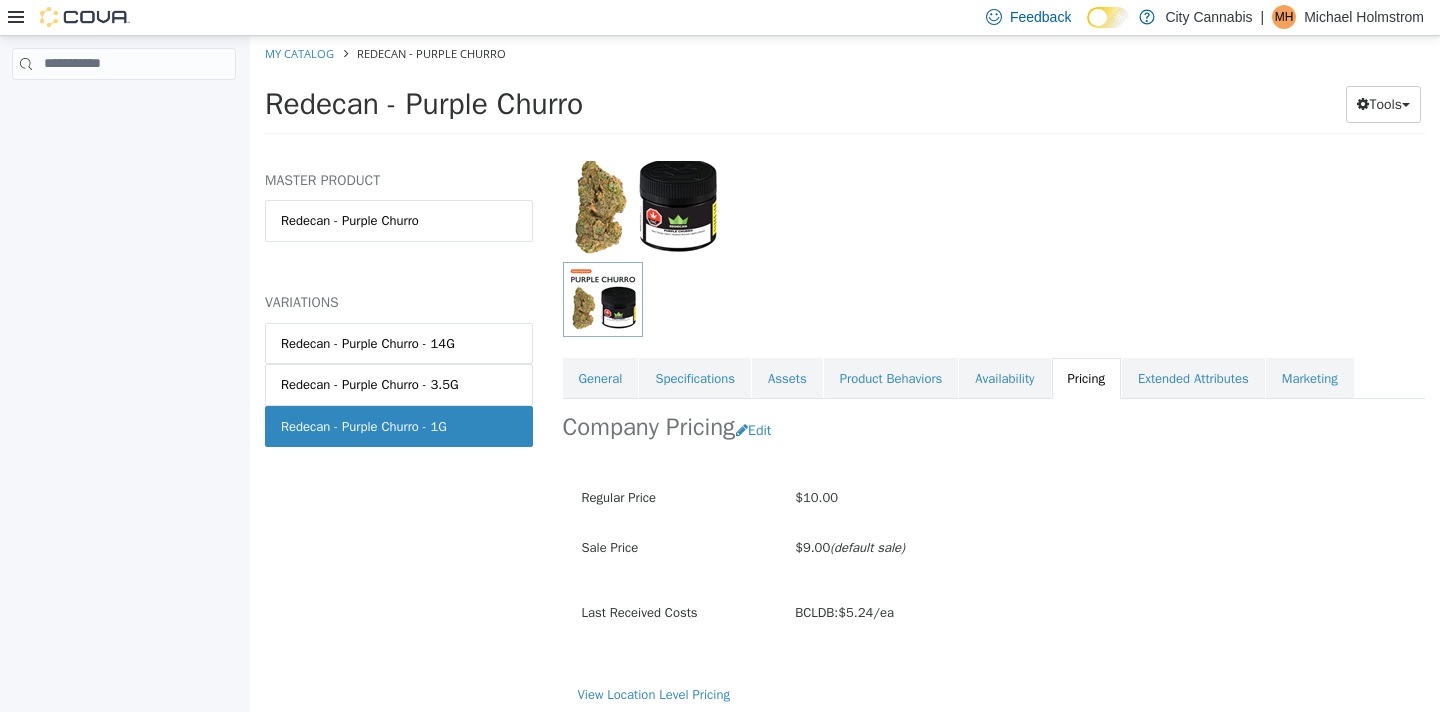 scroll, scrollTop: 174, scrollLeft: 0, axis: vertical 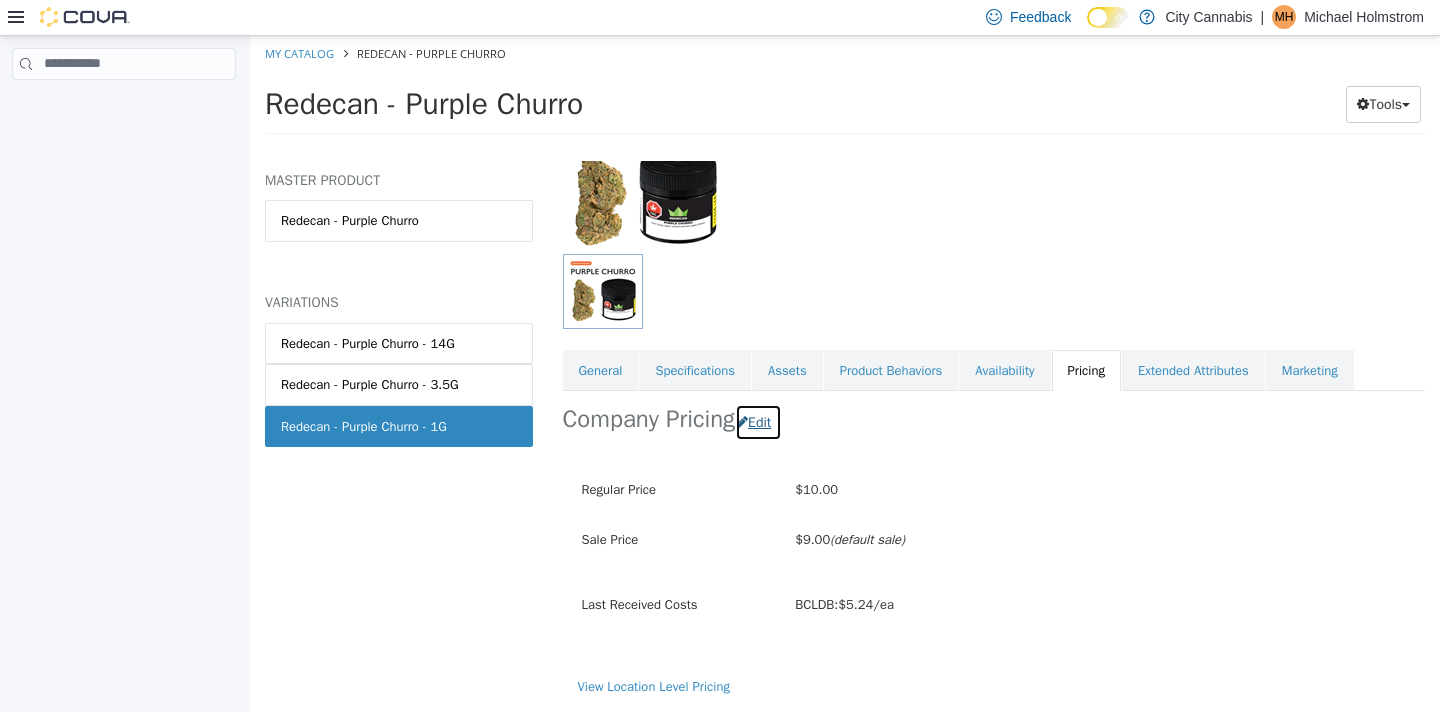click on "Edit" at bounding box center (758, 421) 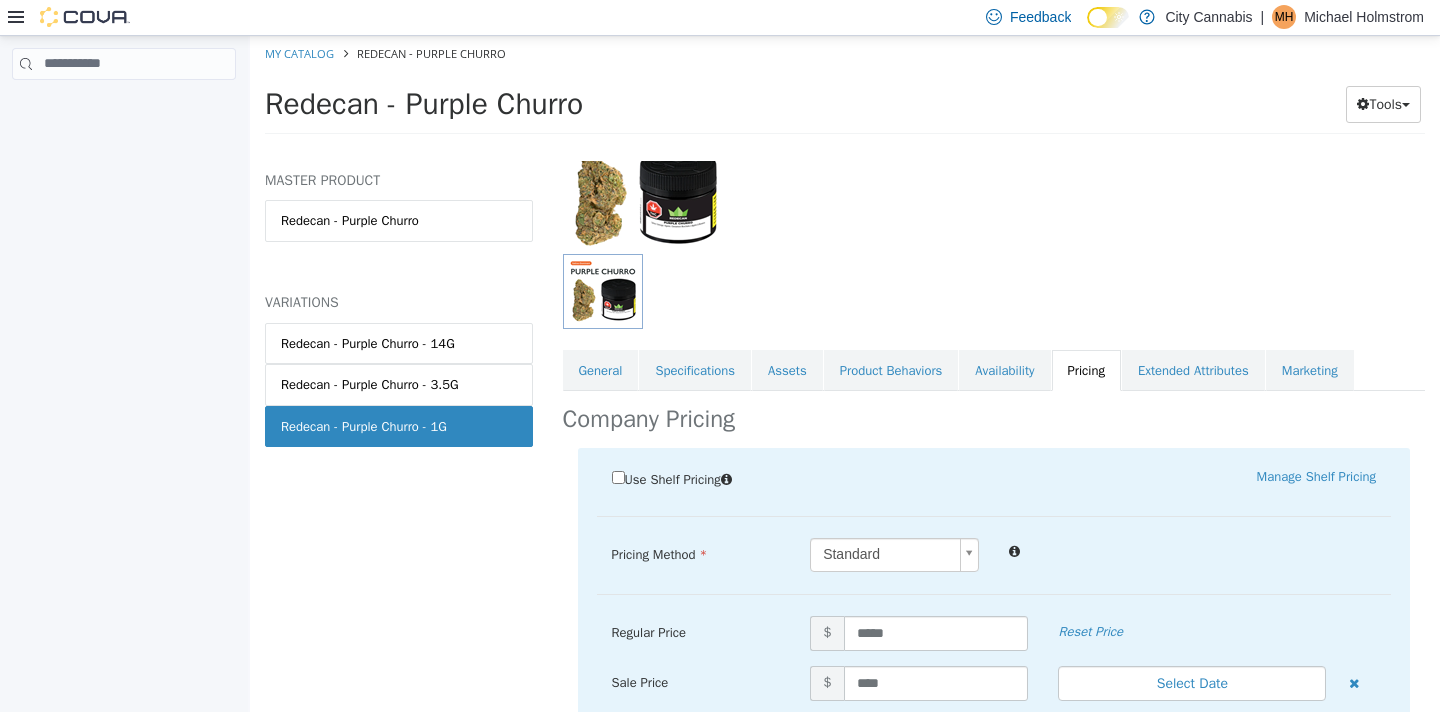 scroll, scrollTop: 220, scrollLeft: 0, axis: vertical 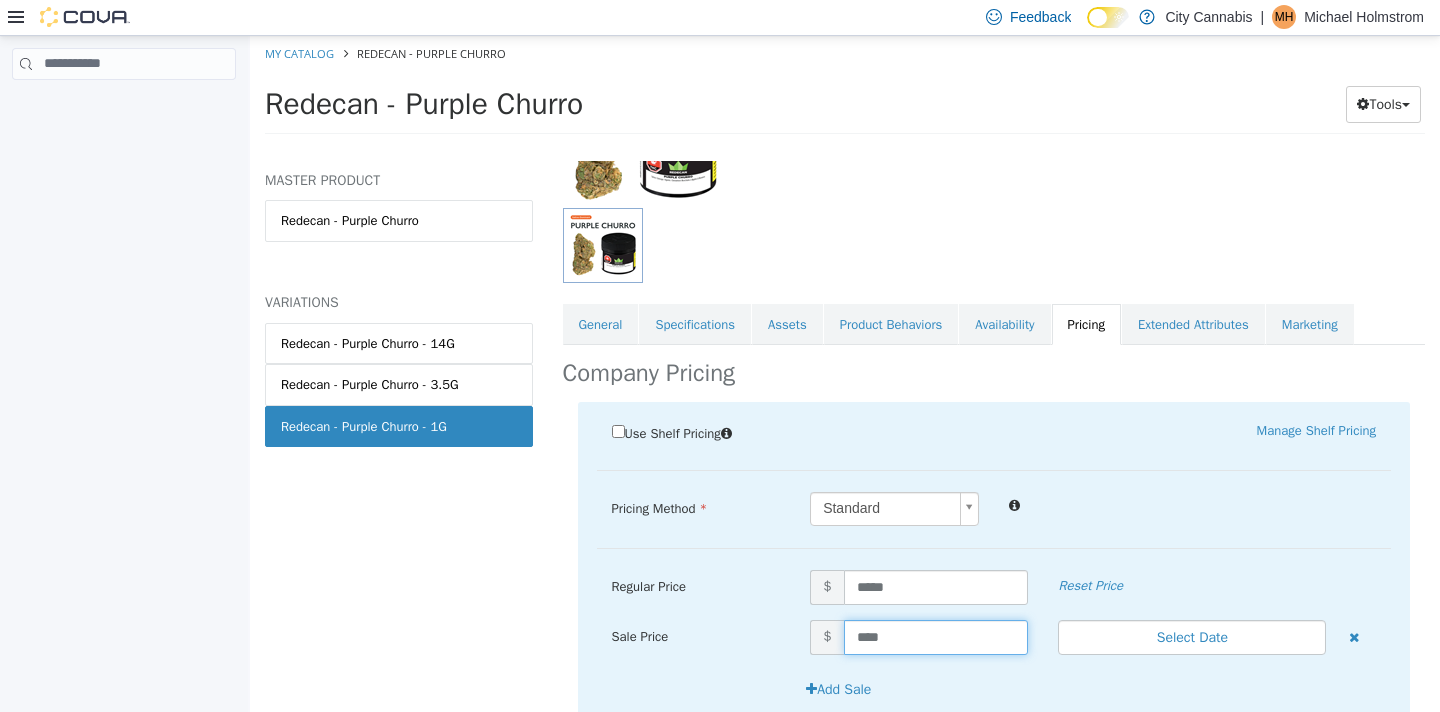 click on "****" at bounding box center [936, 636] 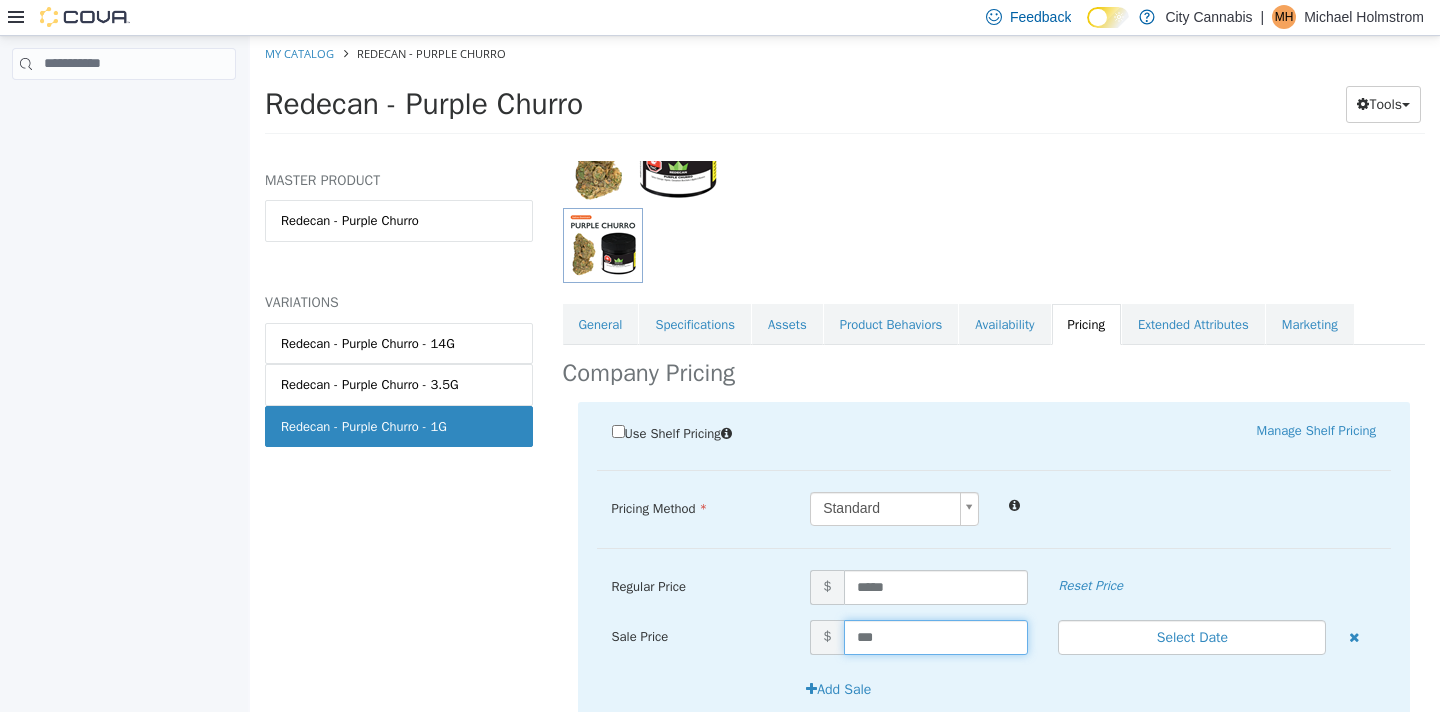 type on "****" 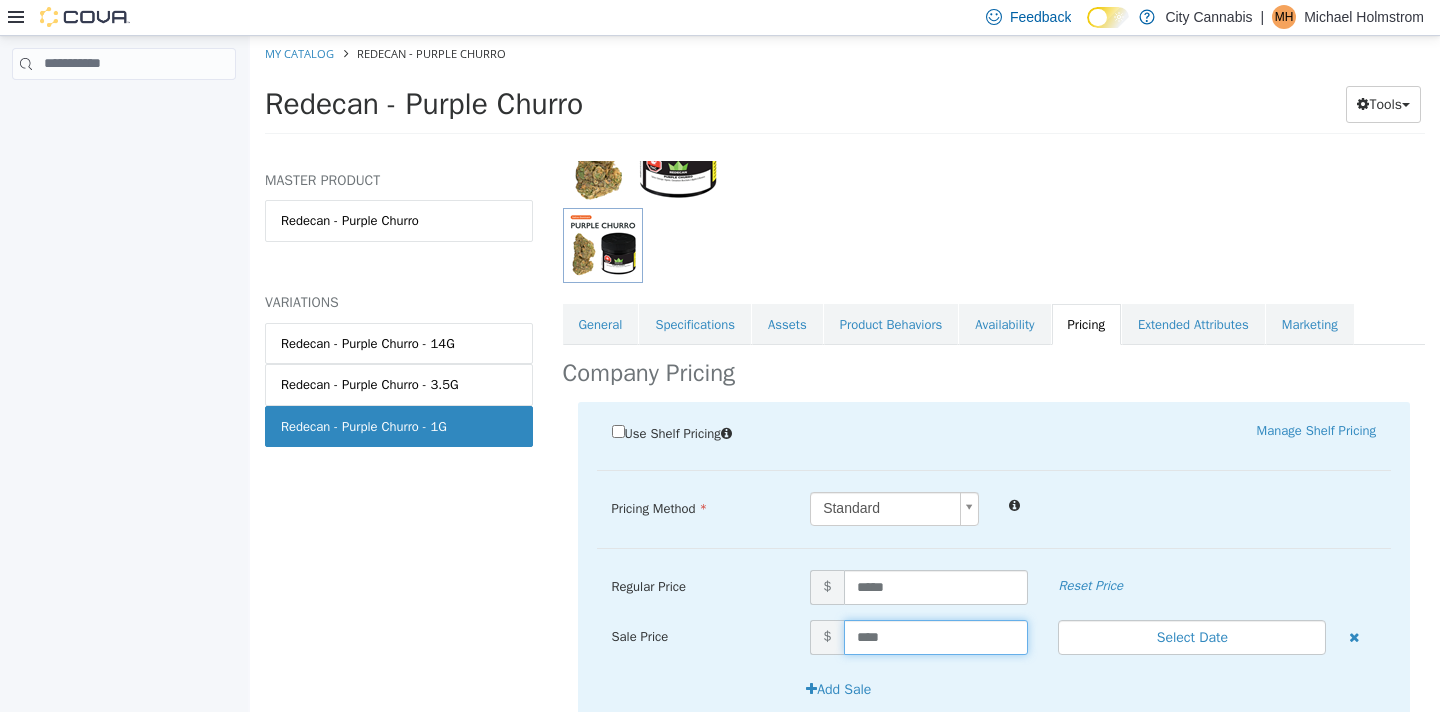 scroll, scrollTop: 391, scrollLeft: 0, axis: vertical 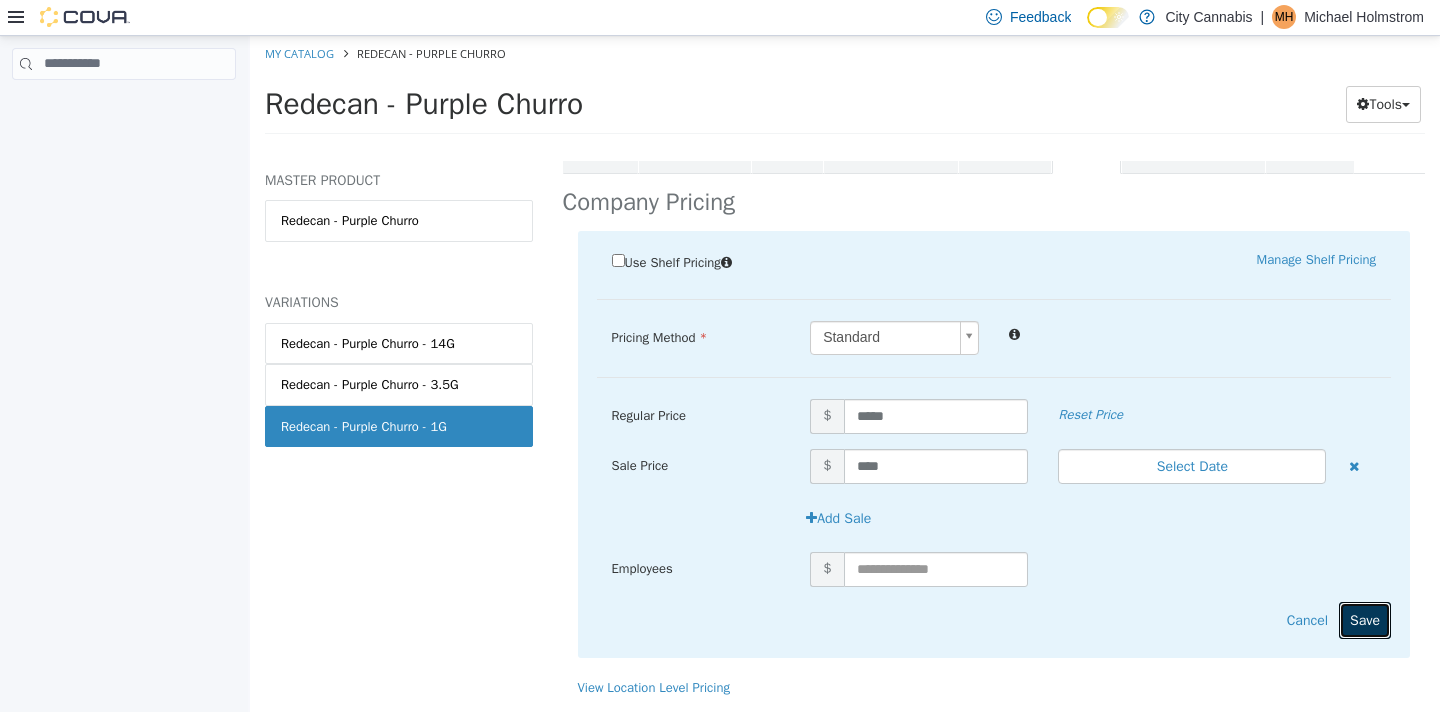 click on "Save" at bounding box center [1365, 619] 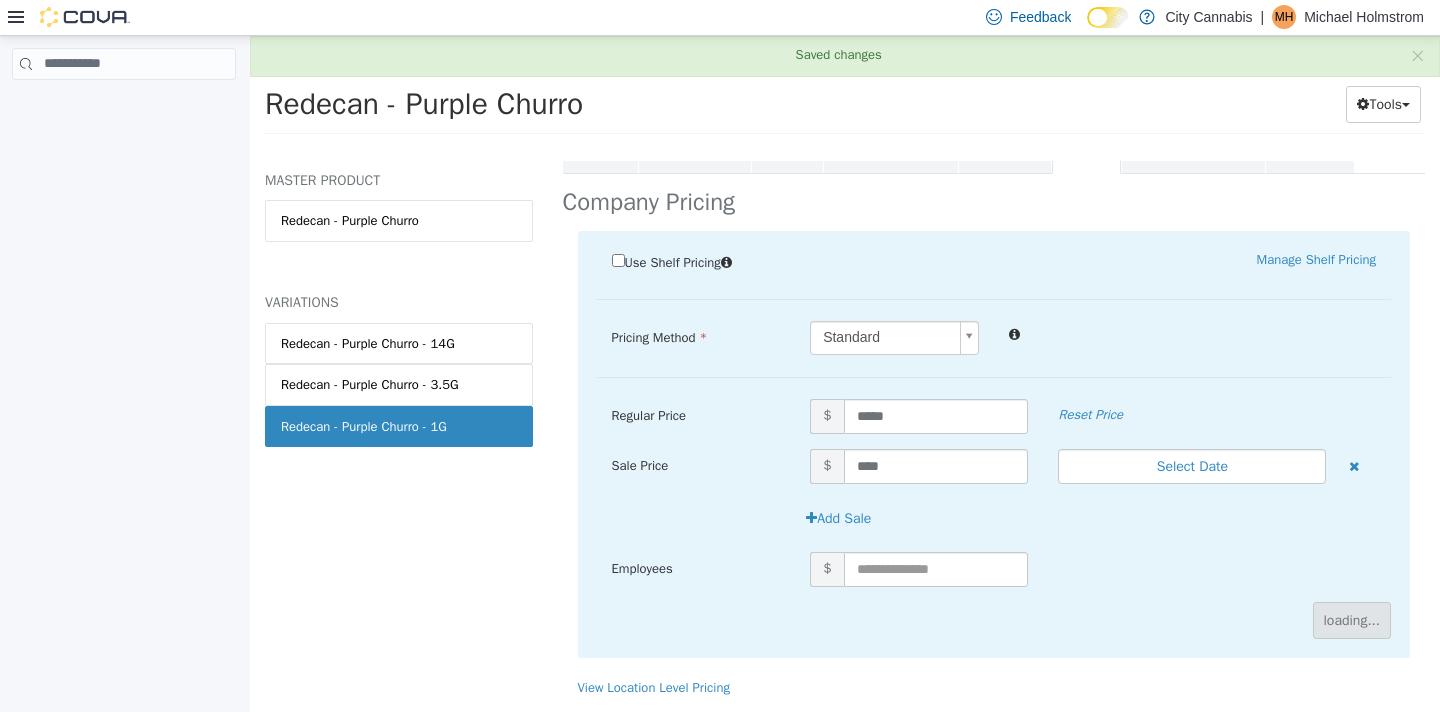 scroll, scrollTop: 174, scrollLeft: 0, axis: vertical 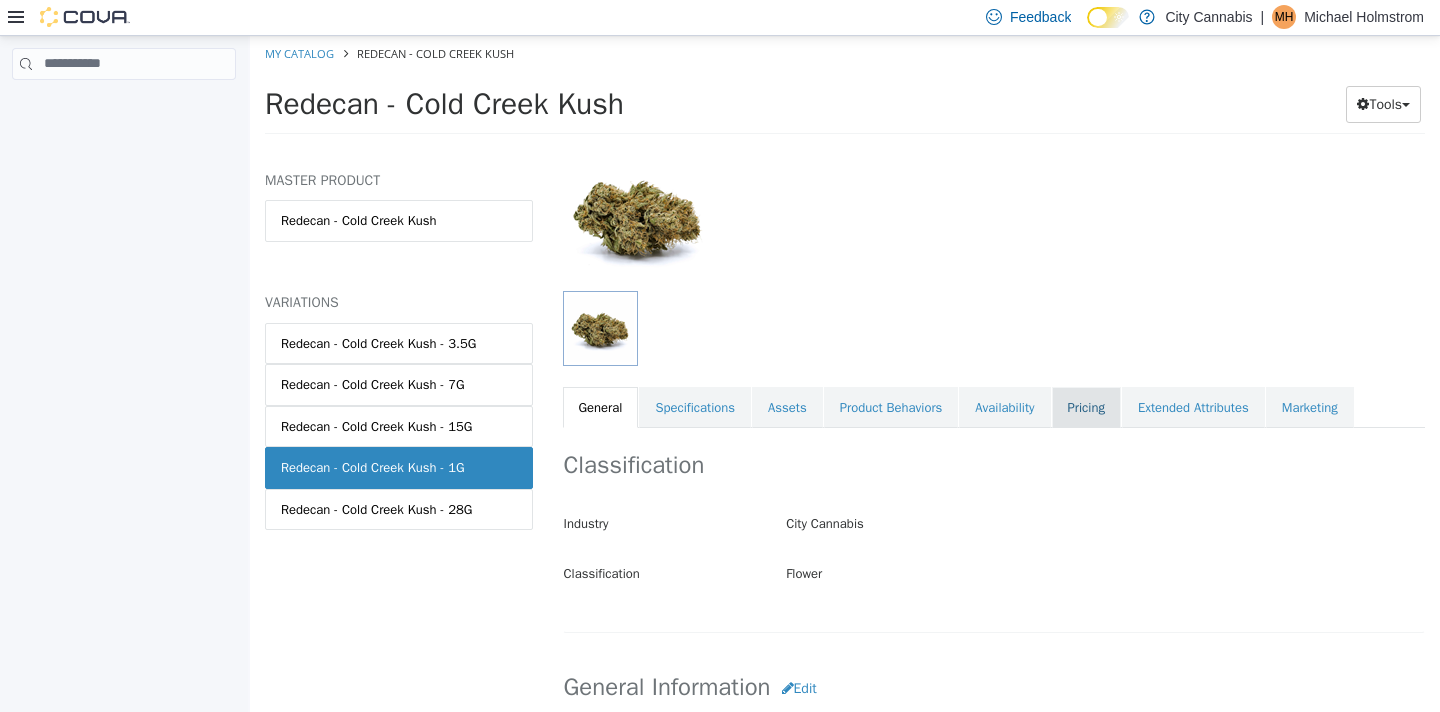 click on "Pricing" at bounding box center [1086, 407] 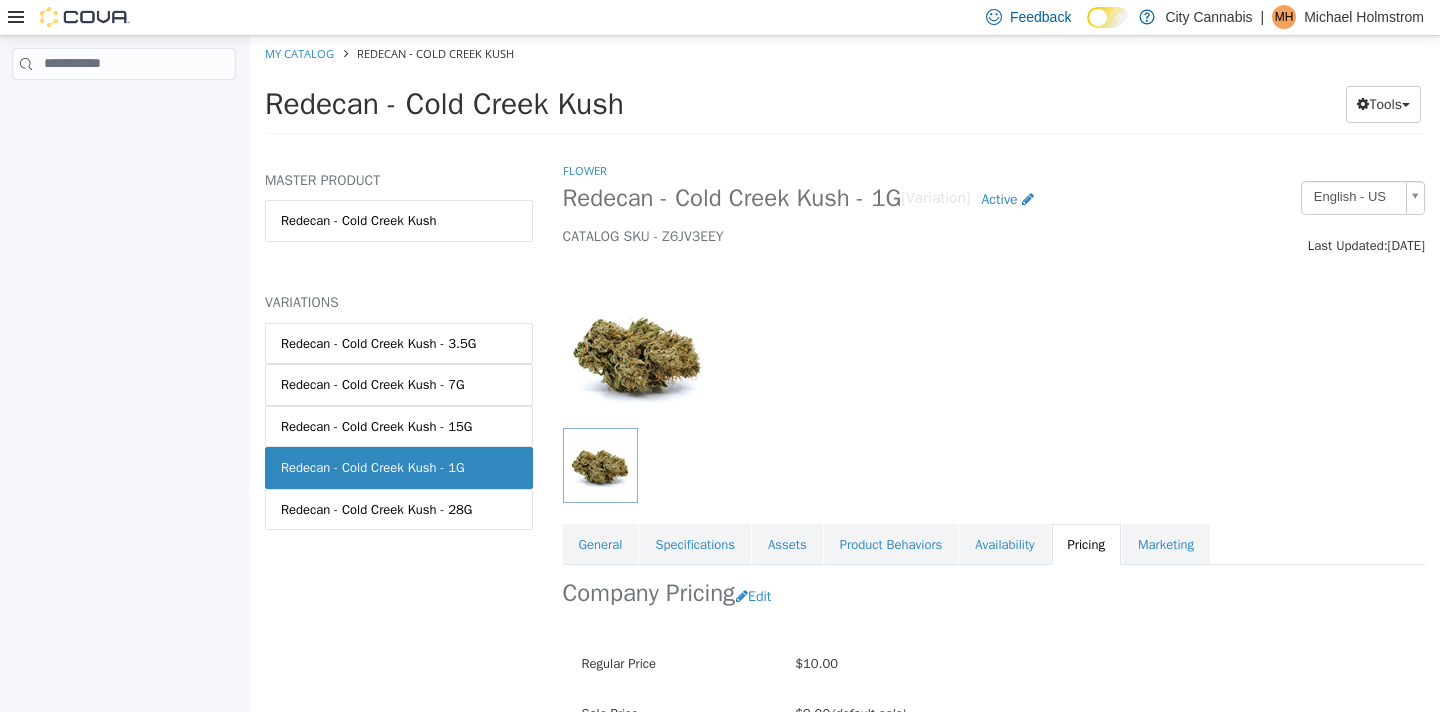 scroll, scrollTop: 174, scrollLeft: 0, axis: vertical 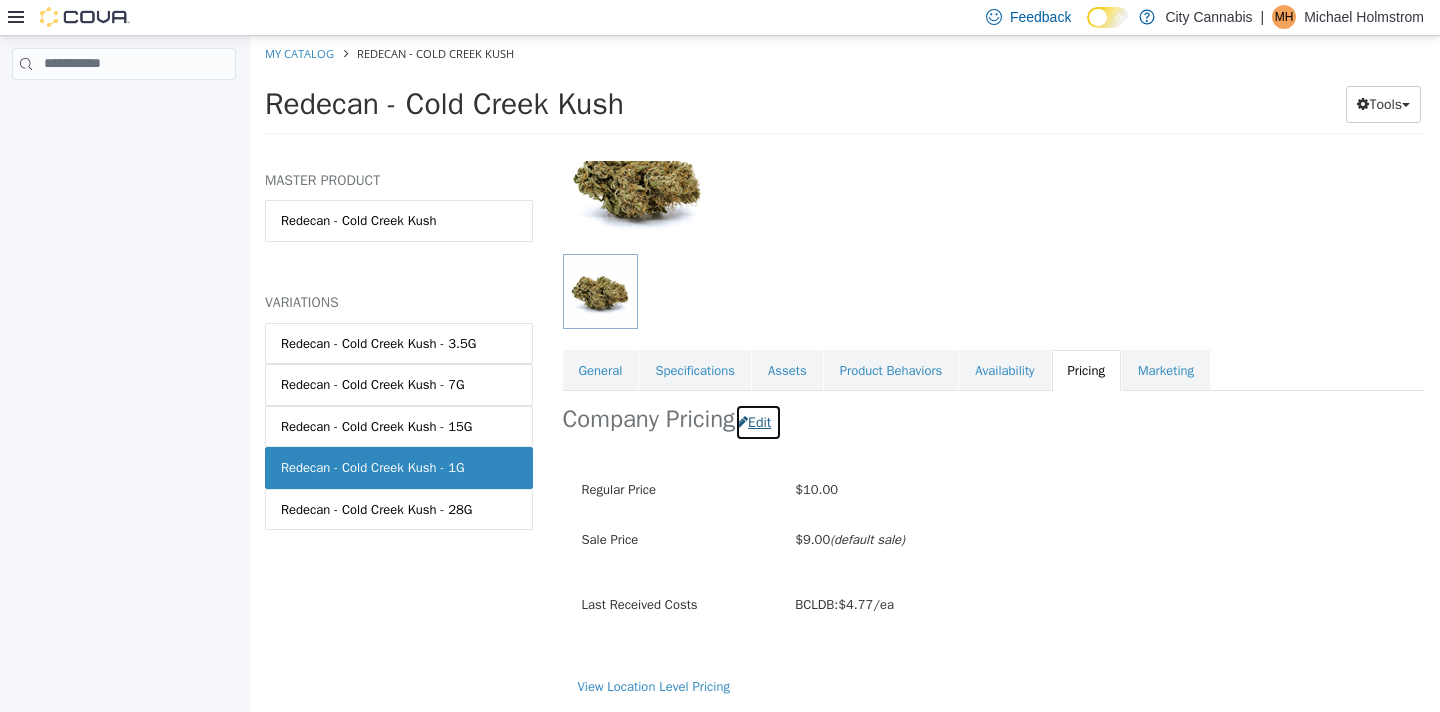 click on "Edit" at bounding box center [758, 421] 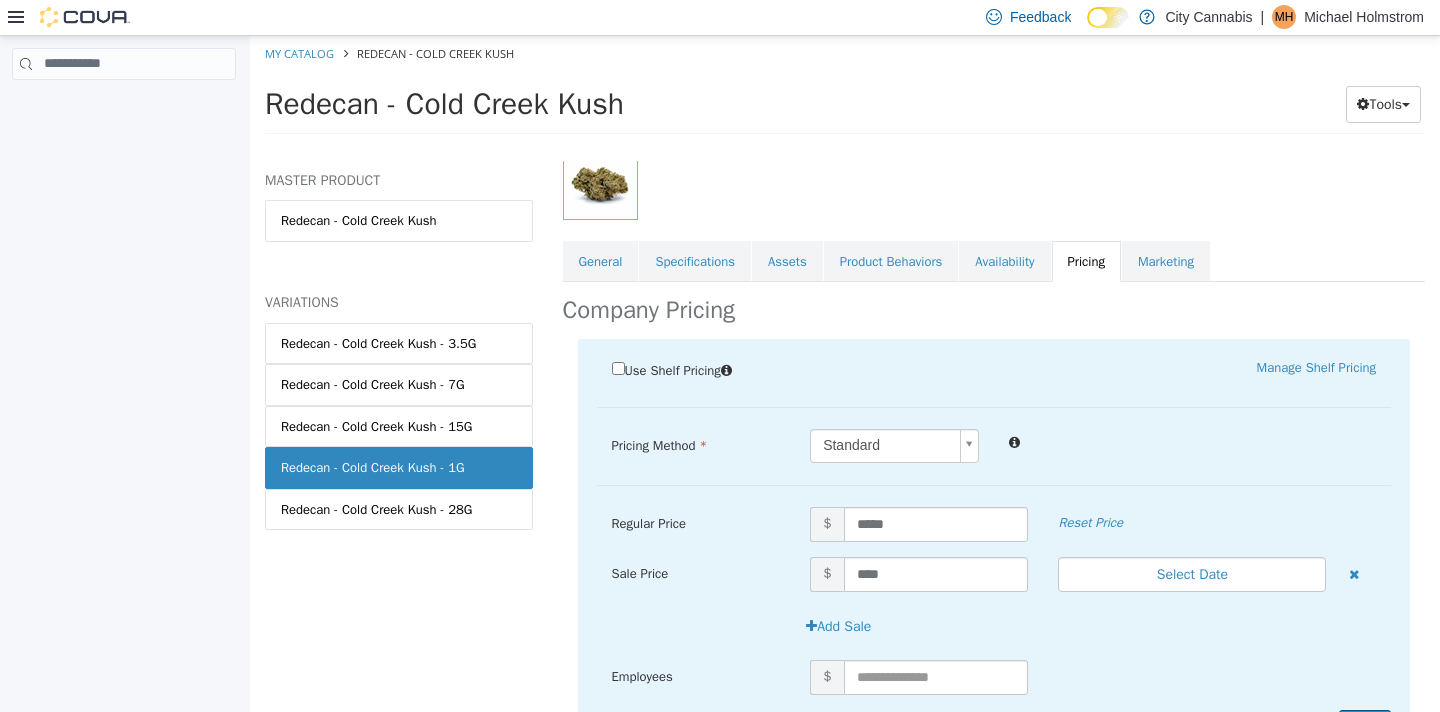 scroll, scrollTop: 317, scrollLeft: 0, axis: vertical 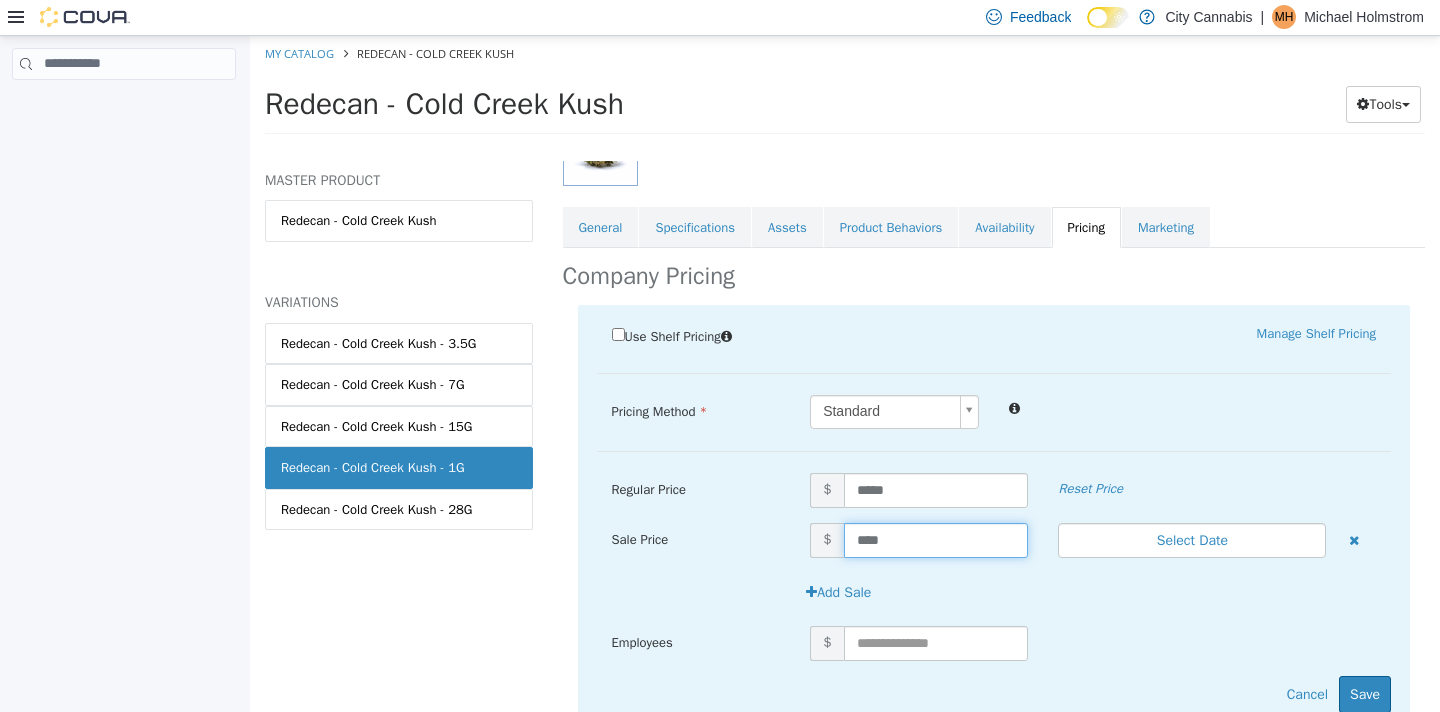 click on "****" at bounding box center (936, 539) 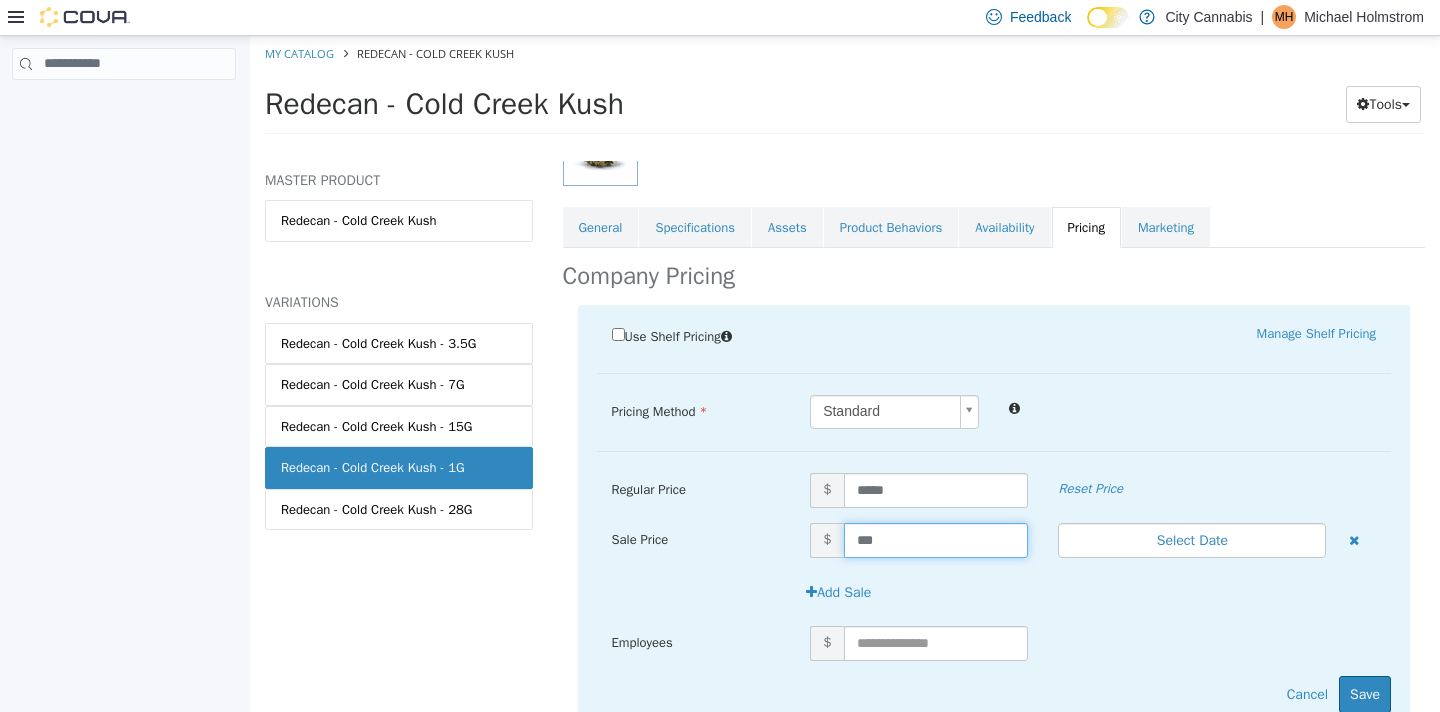 type on "****" 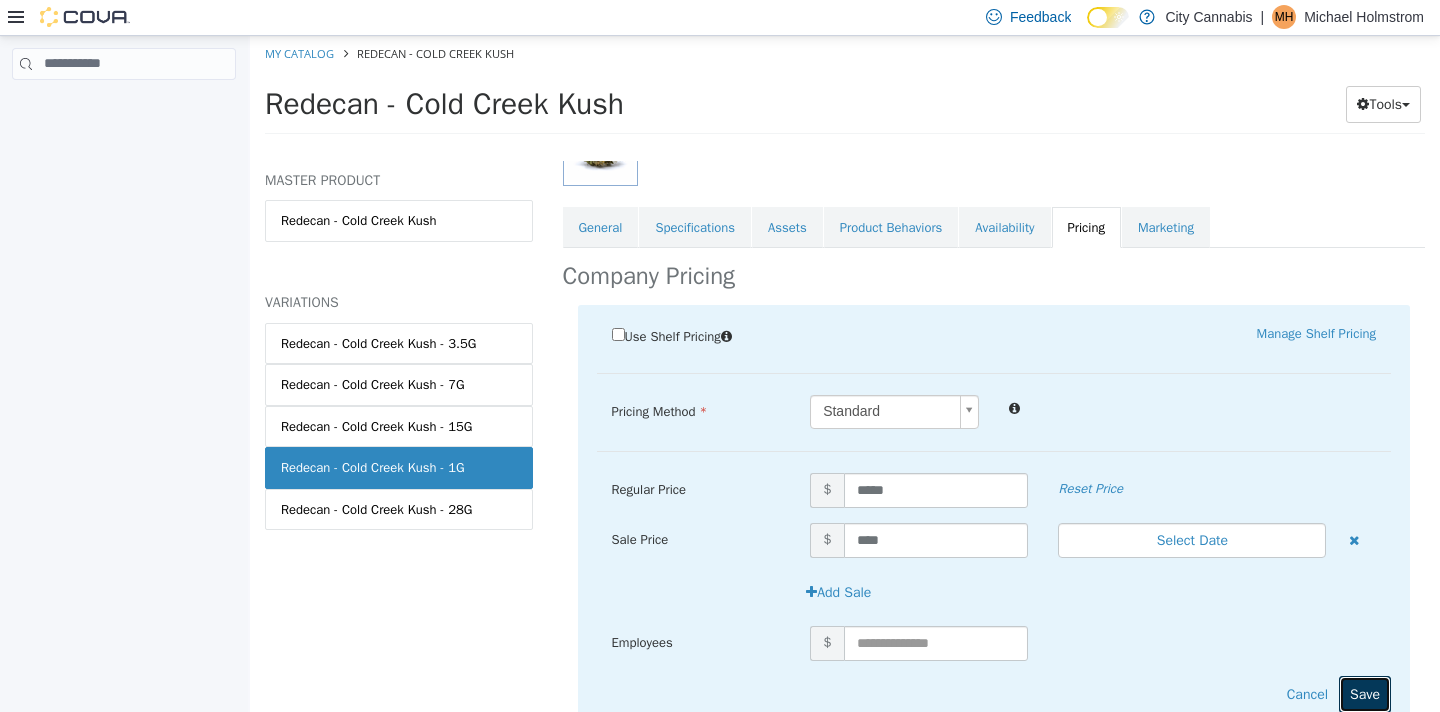 click on "Save" at bounding box center [1365, 693] 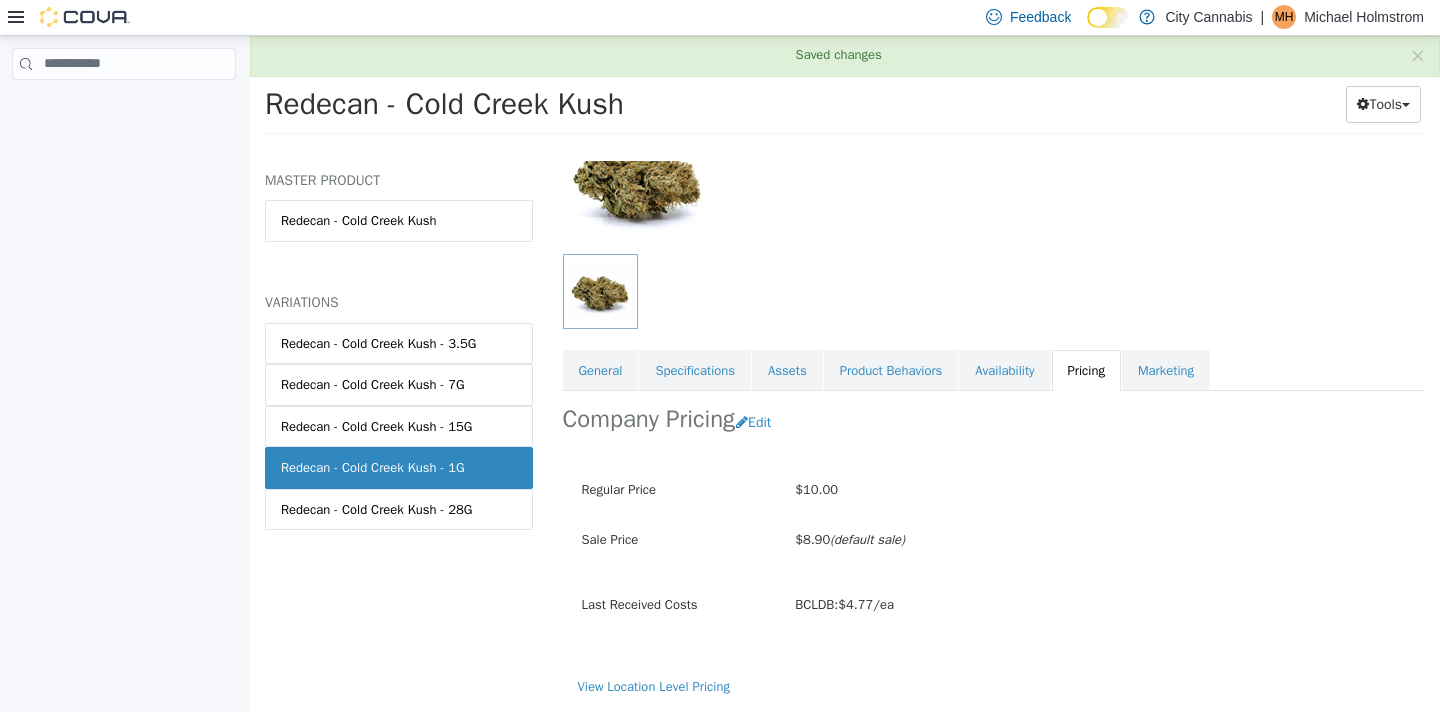 scroll, scrollTop: 174, scrollLeft: 0, axis: vertical 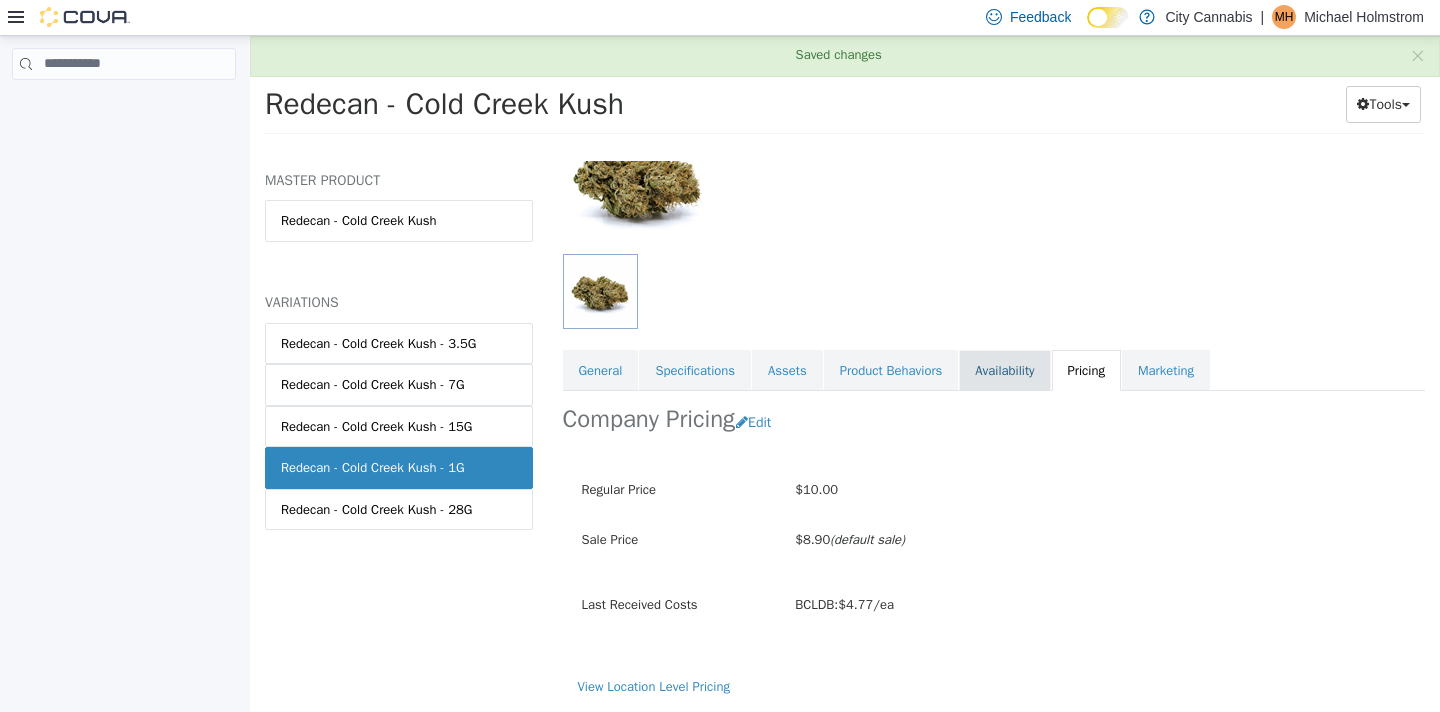 click on "Availability" at bounding box center [1004, 370] 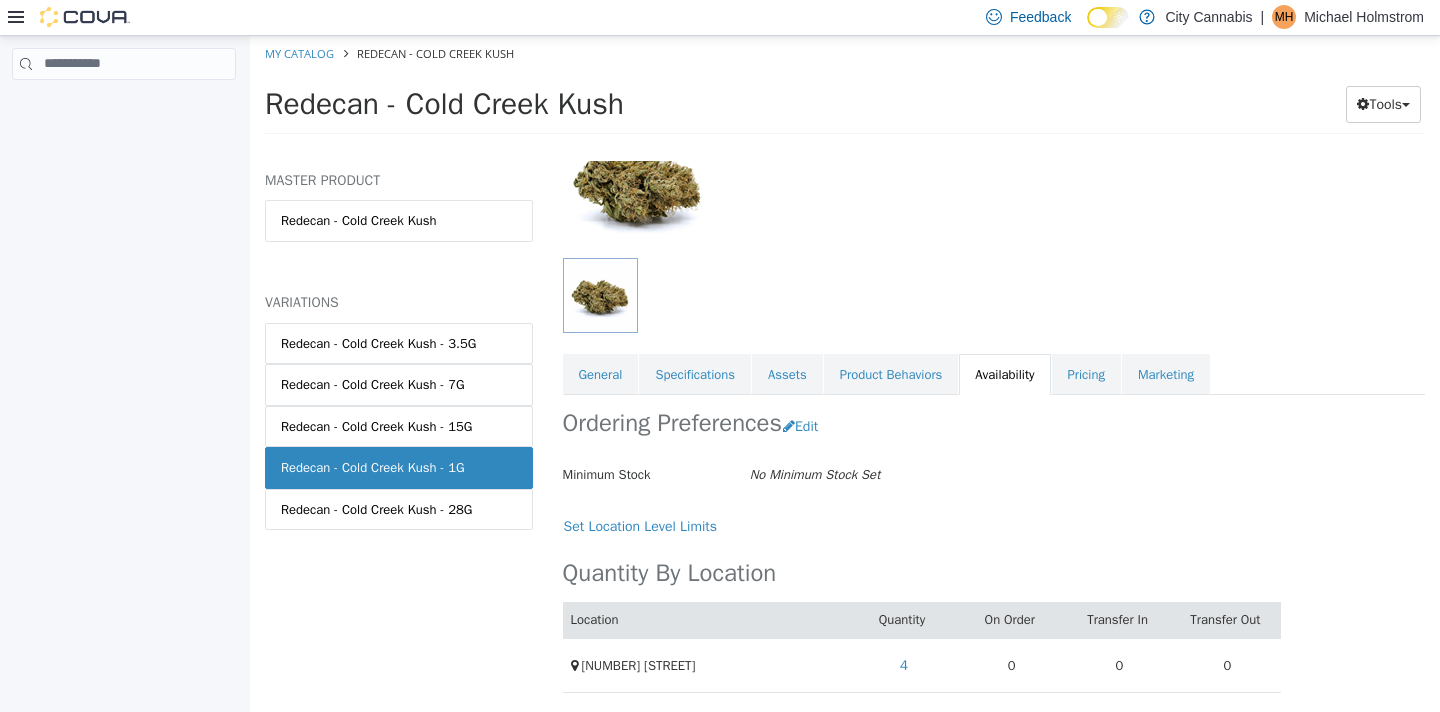 scroll, scrollTop: 172, scrollLeft: 0, axis: vertical 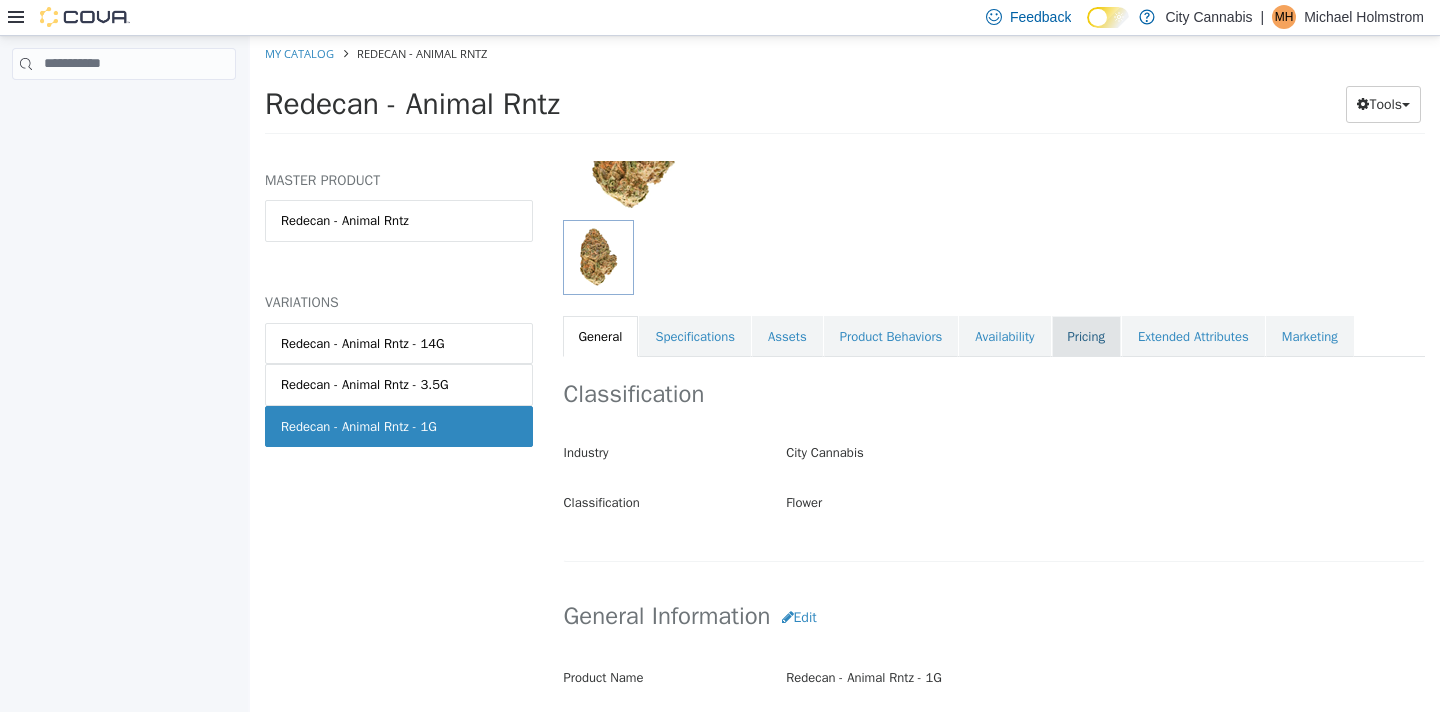 click on "Pricing" at bounding box center (1086, 336) 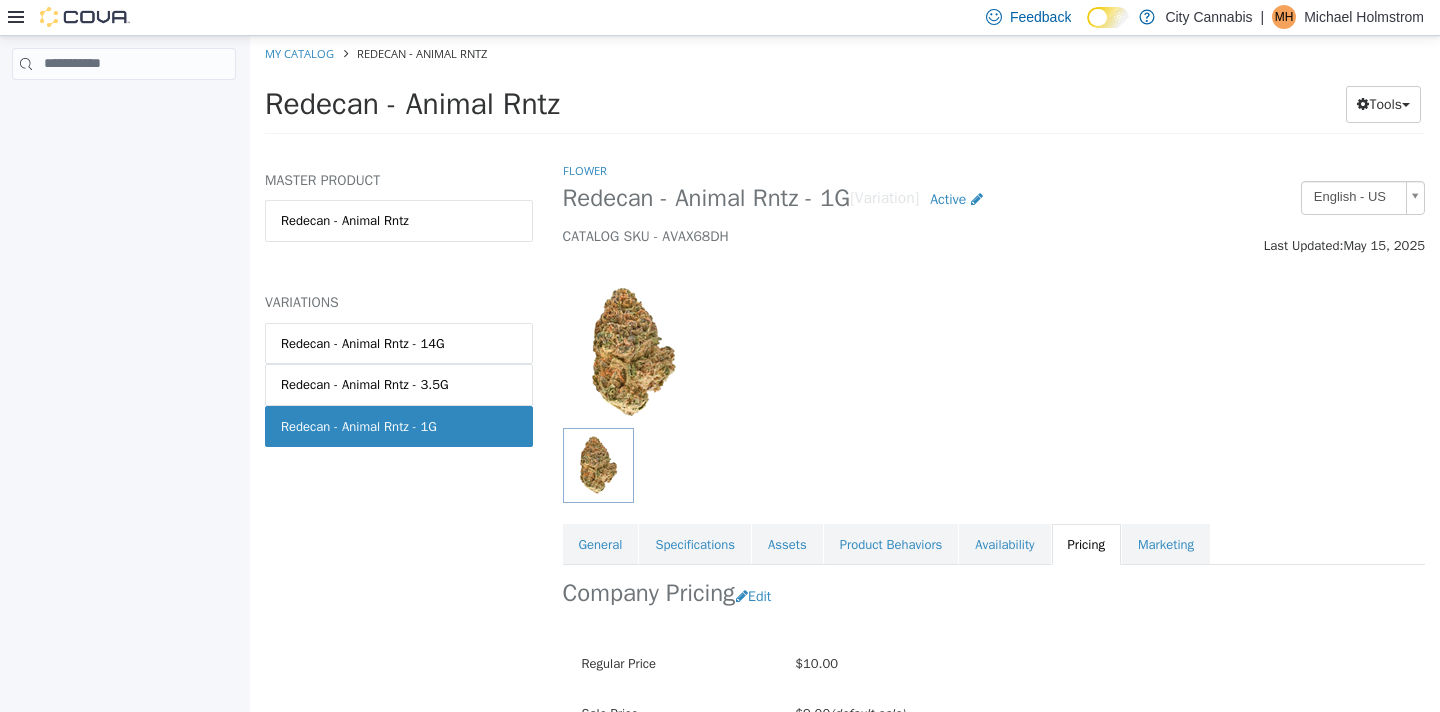 scroll, scrollTop: 174, scrollLeft: 0, axis: vertical 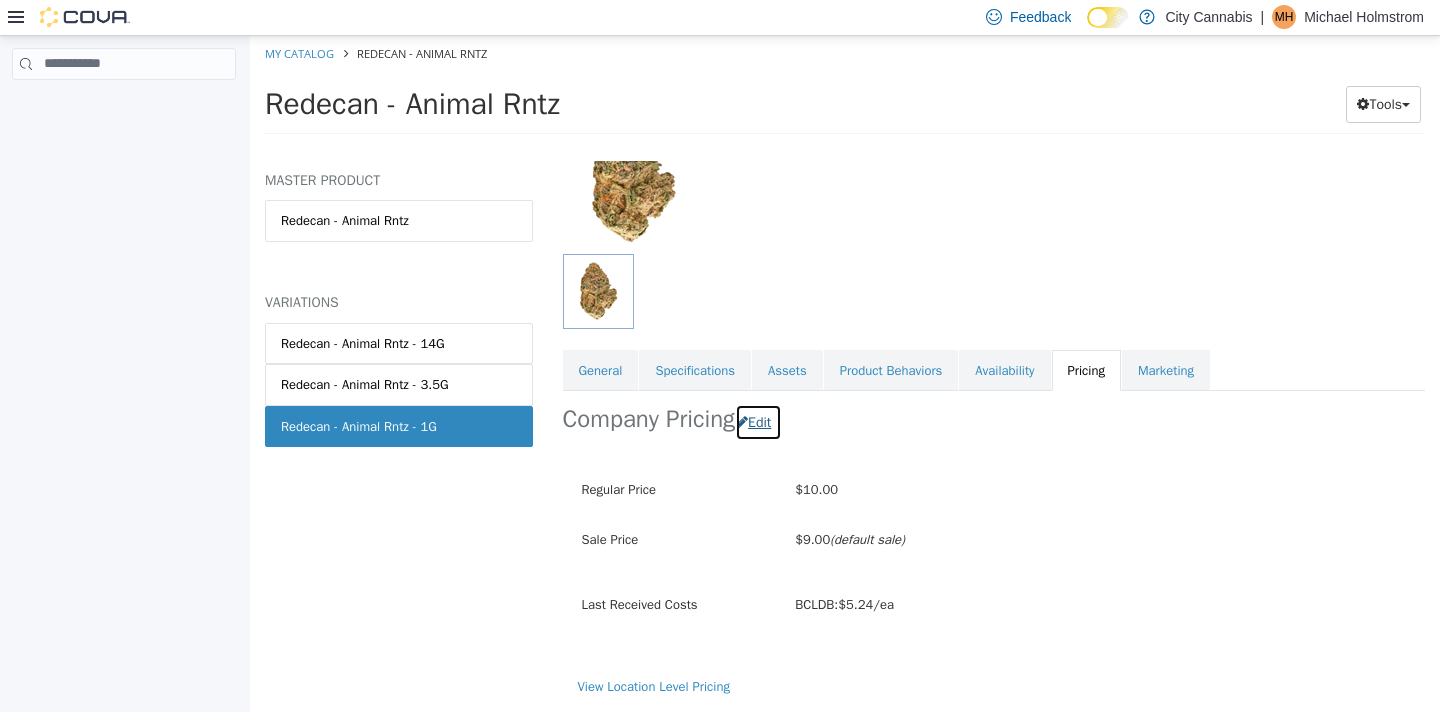 click on "Edit" at bounding box center (758, 421) 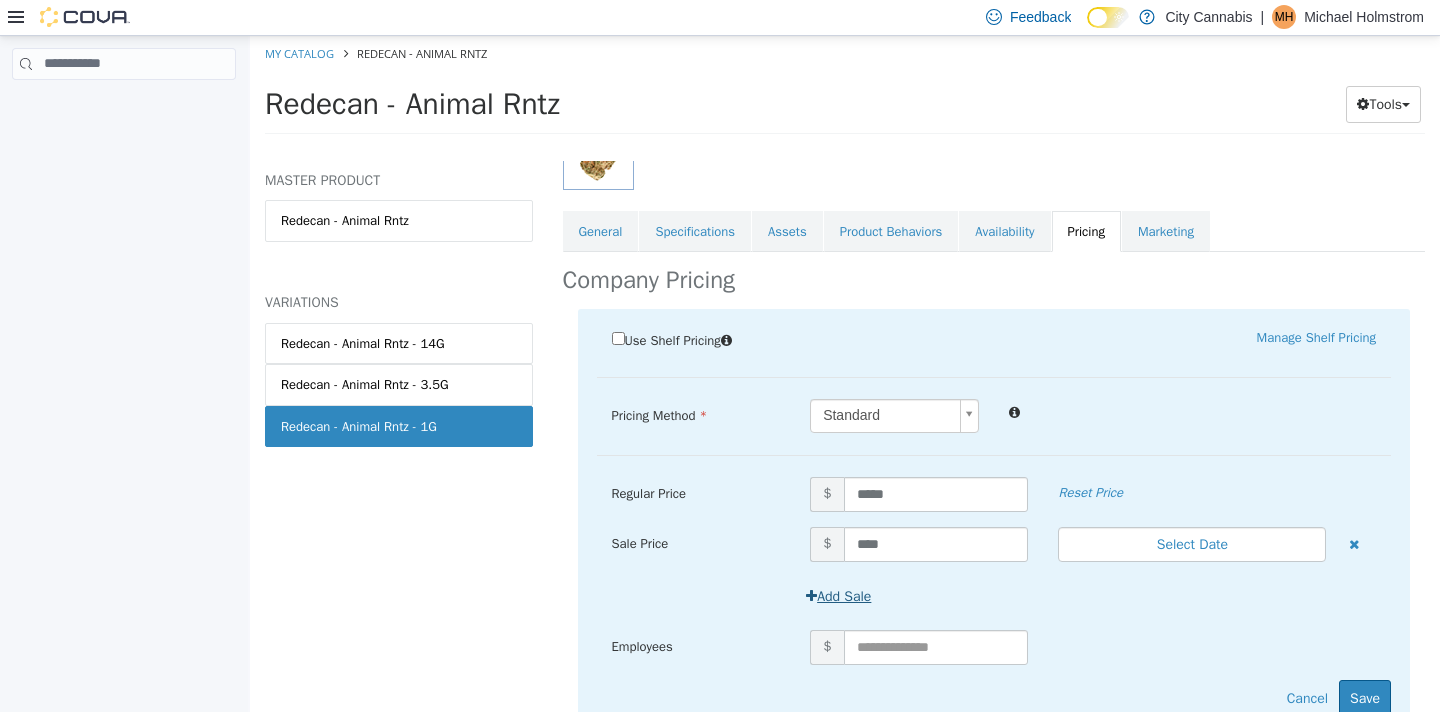 scroll, scrollTop: 341, scrollLeft: 0, axis: vertical 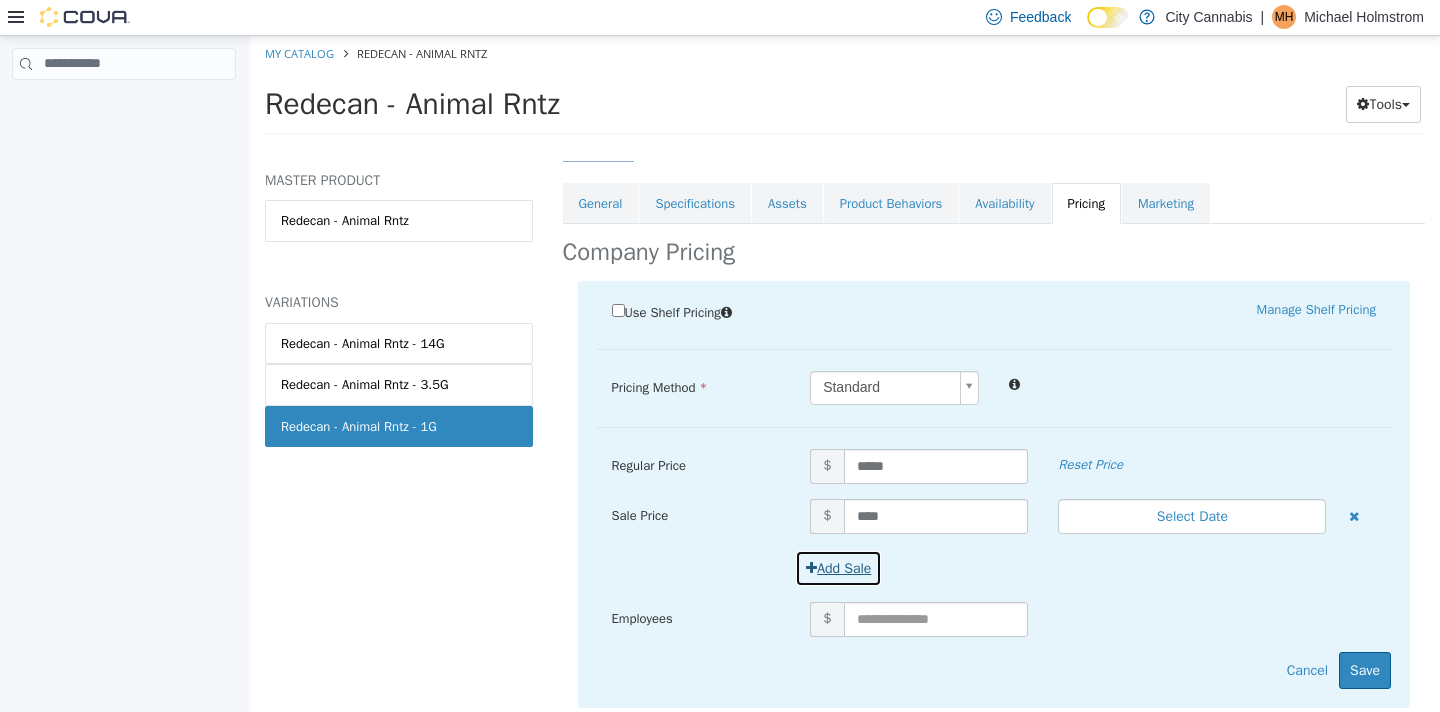 click on "Add Sale" at bounding box center (838, 567) 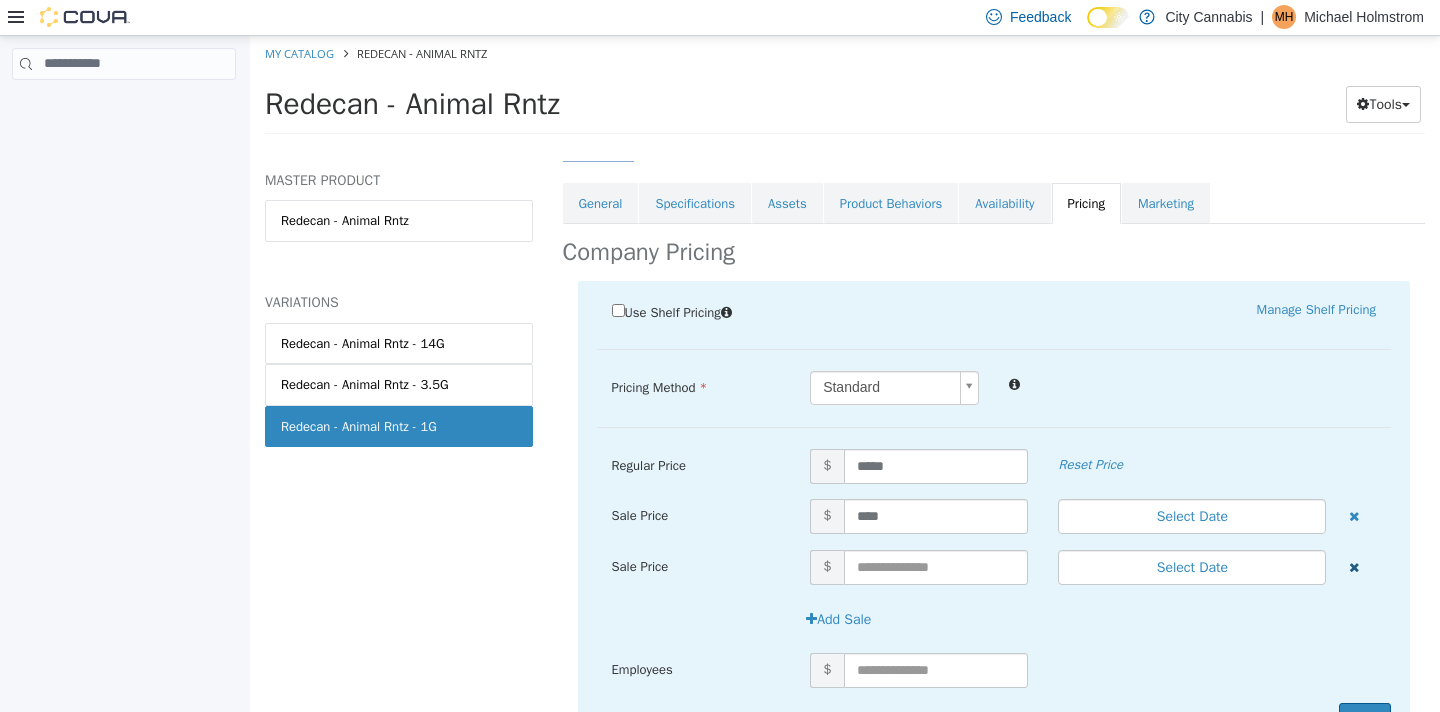 click at bounding box center [1354, 566] 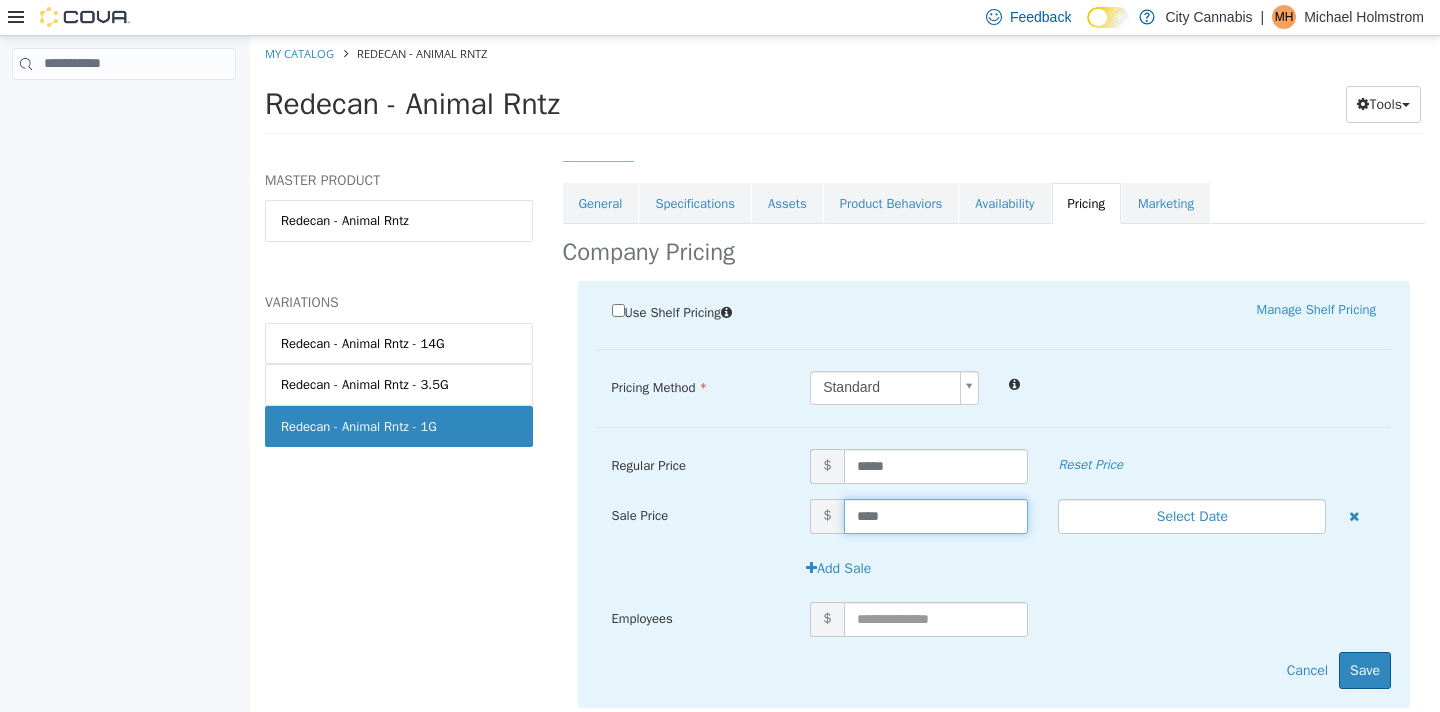 click on "****" at bounding box center (936, 515) 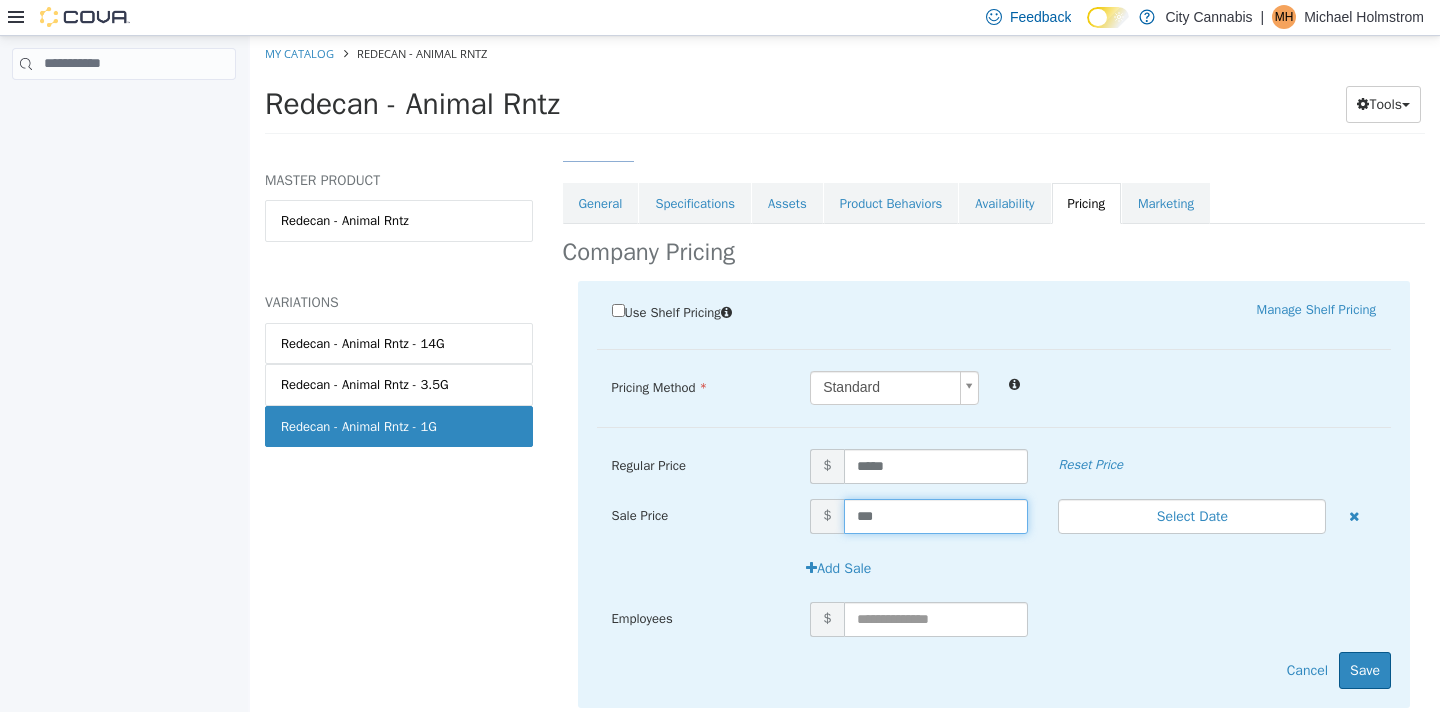type on "****" 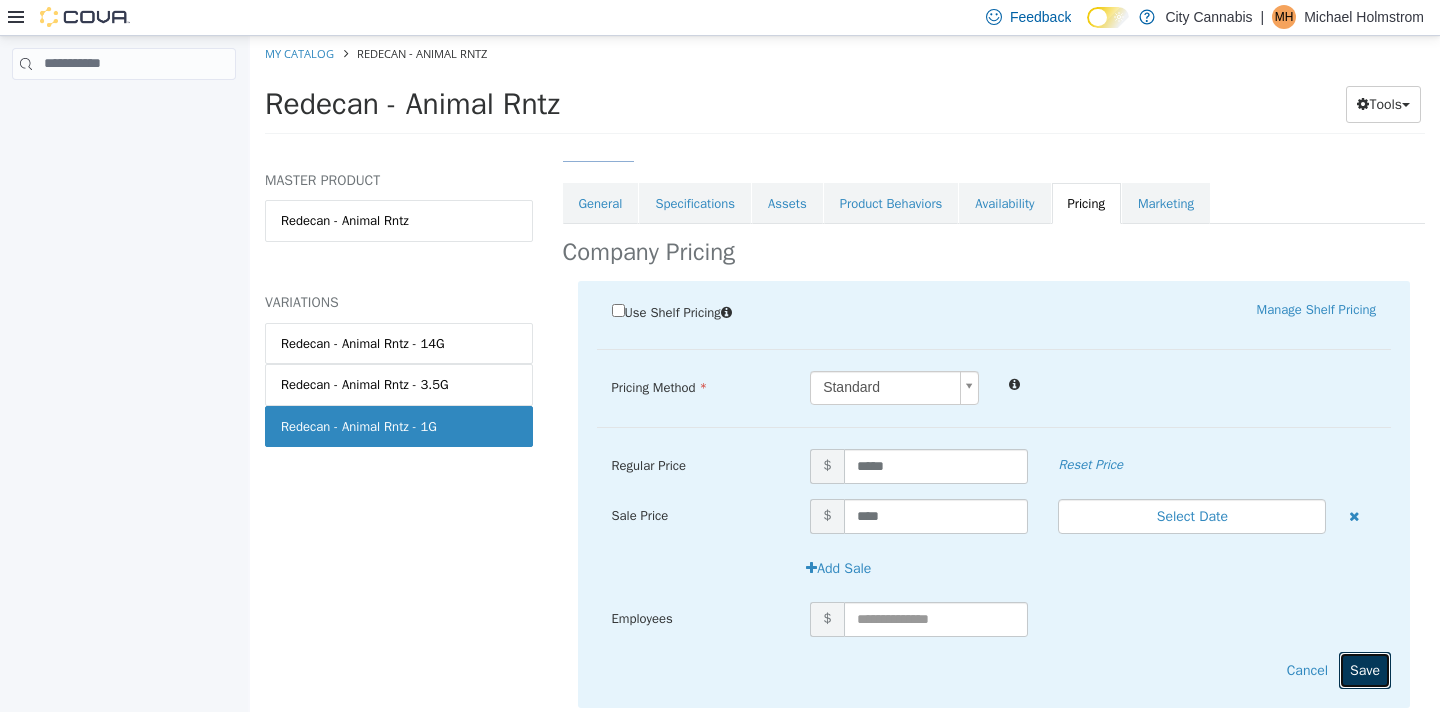 click on "Save" at bounding box center [1365, 669] 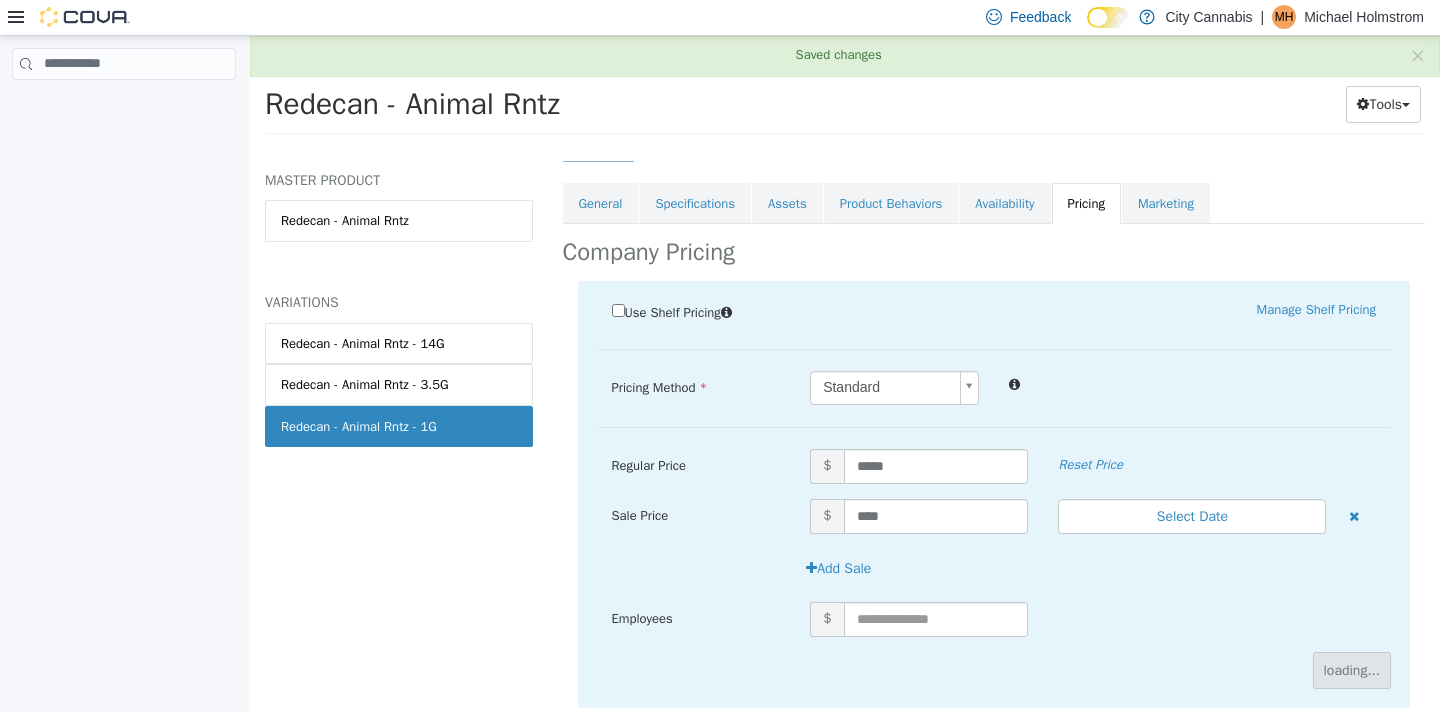 scroll, scrollTop: 174, scrollLeft: 0, axis: vertical 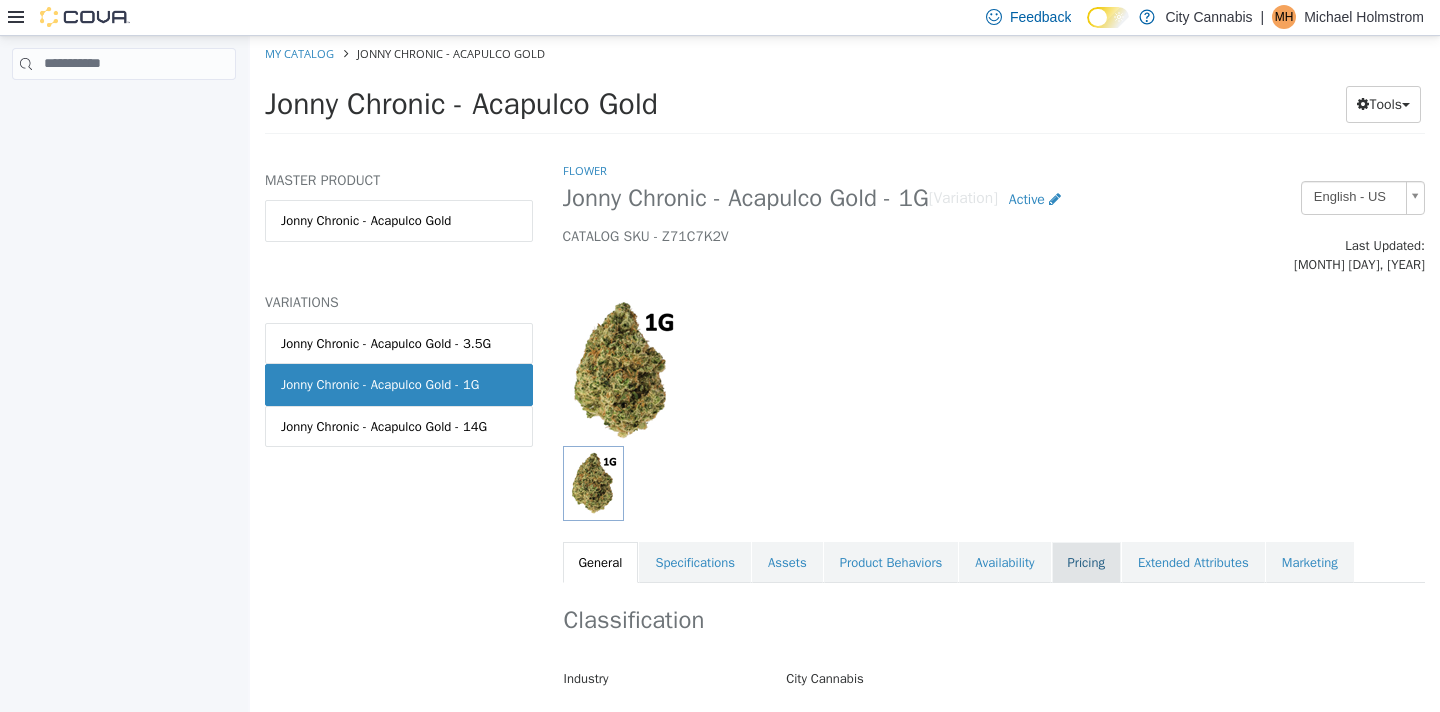click on "Pricing" at bounding box center (1086, 562) 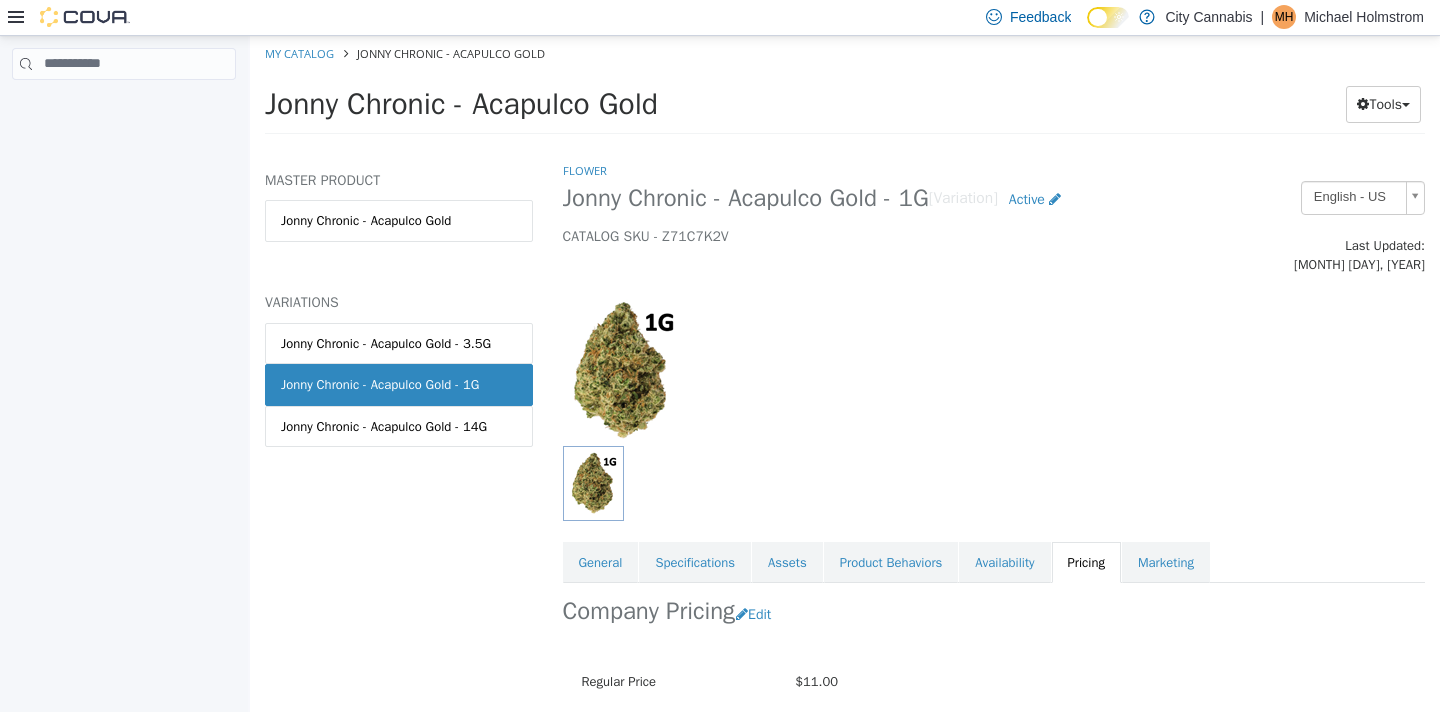 scroll, scrollTop: 174, scrollLeft: 0, axis: vertical 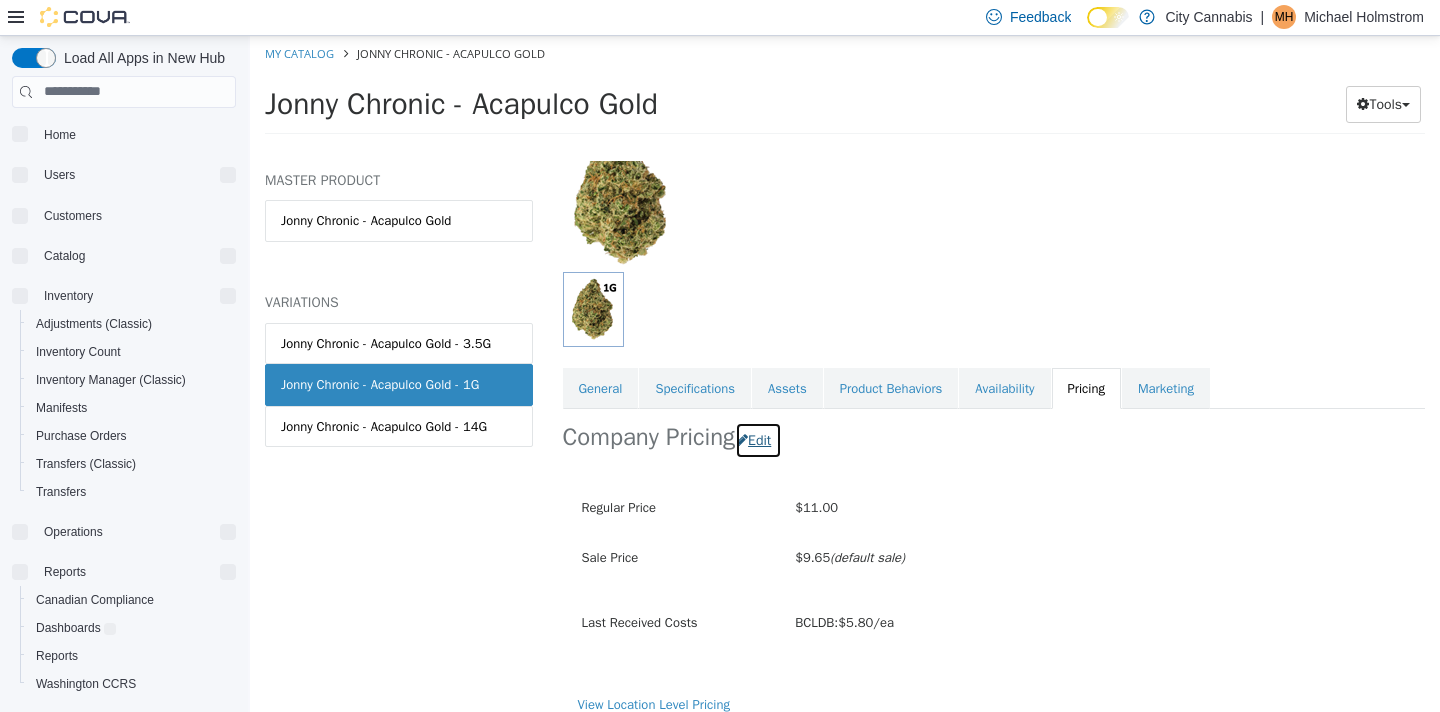 click on "Edit" at bounding box center (758, 439) 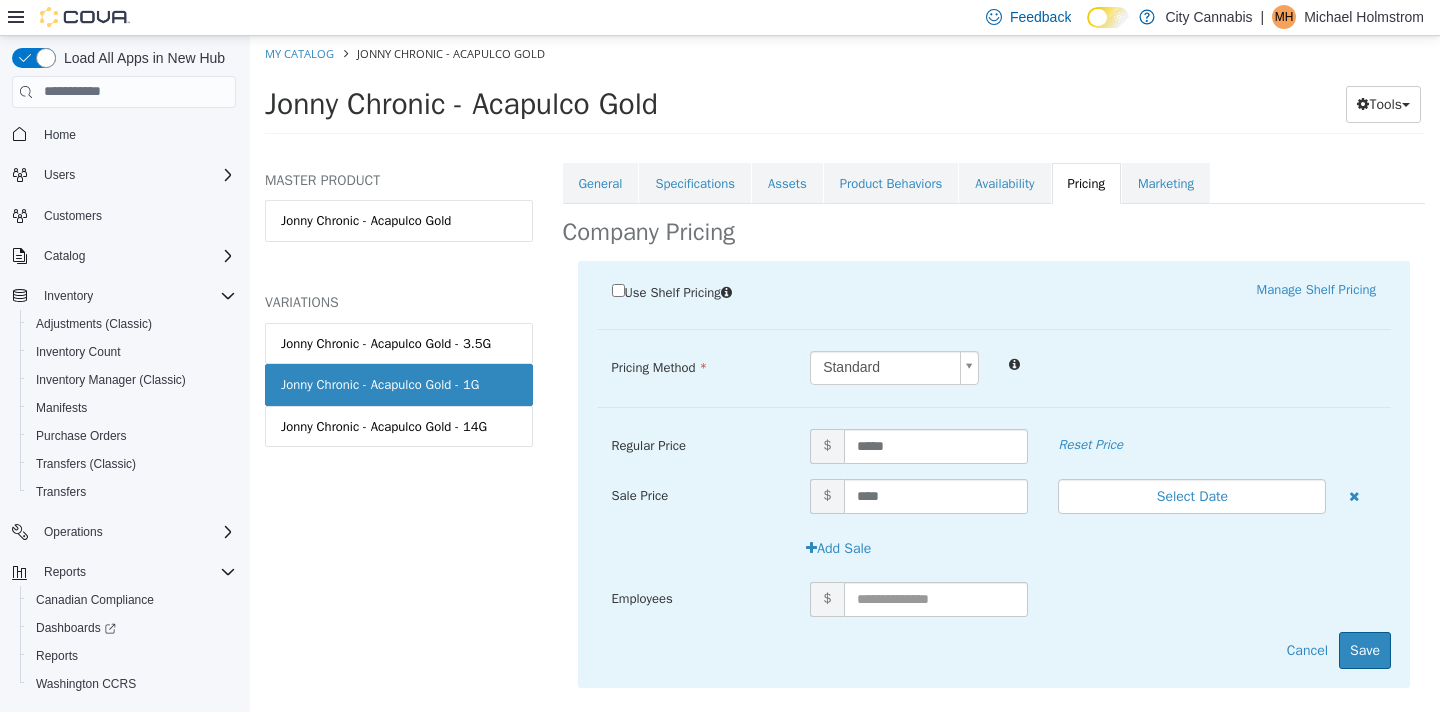 scroll, scrollTop: 391, scrollLeft: 0, axis: vertical 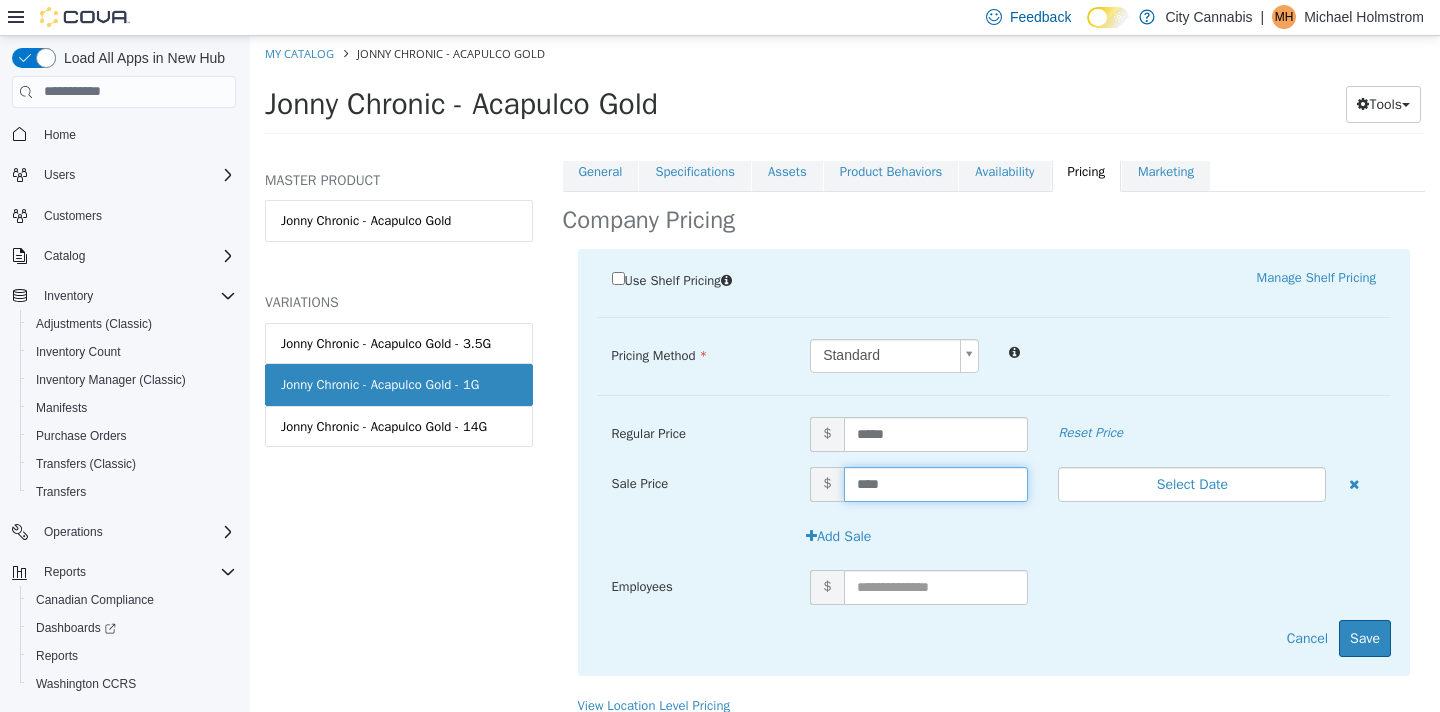 drag, startPoint x: 889, startPoint y: 470, endPoint x: 869, endPoint y: 469, distance: 20.024984 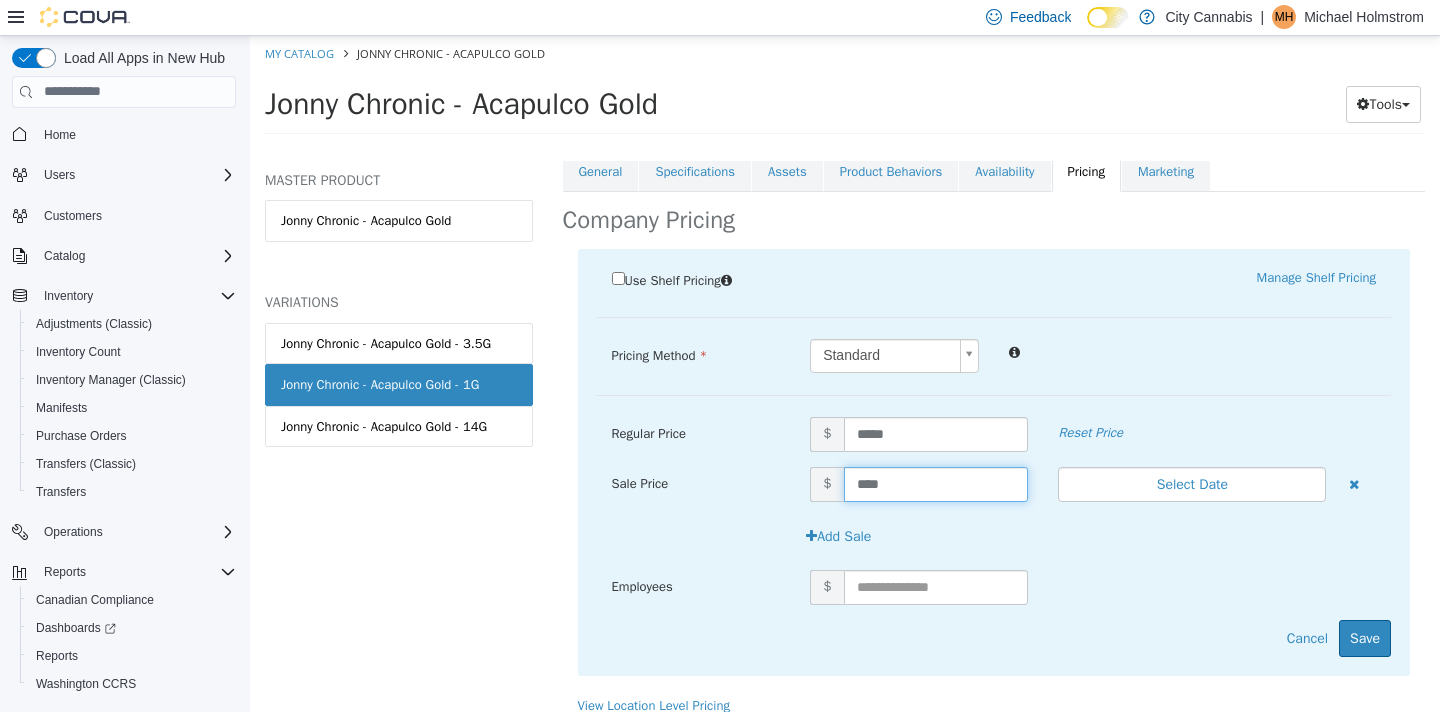 click on "****" at bounding box center [936, 483] 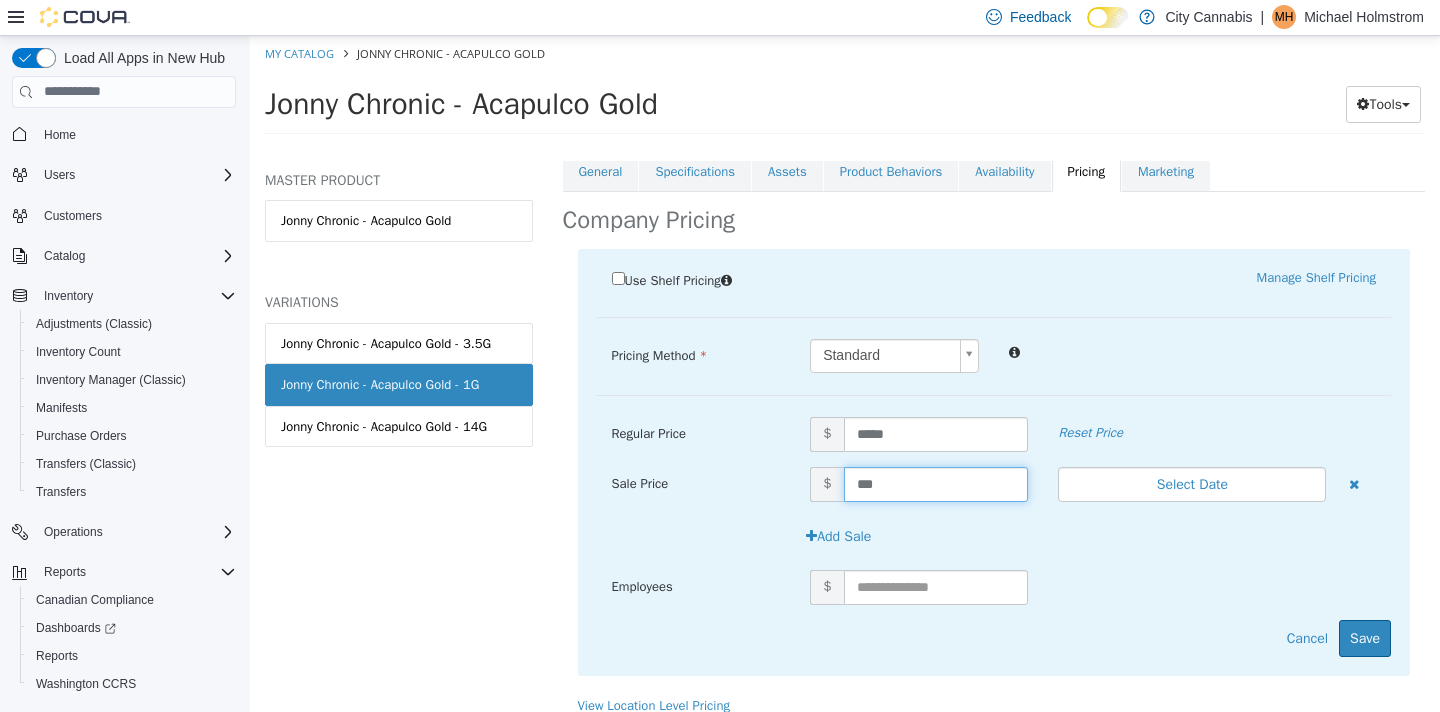 type on "****" 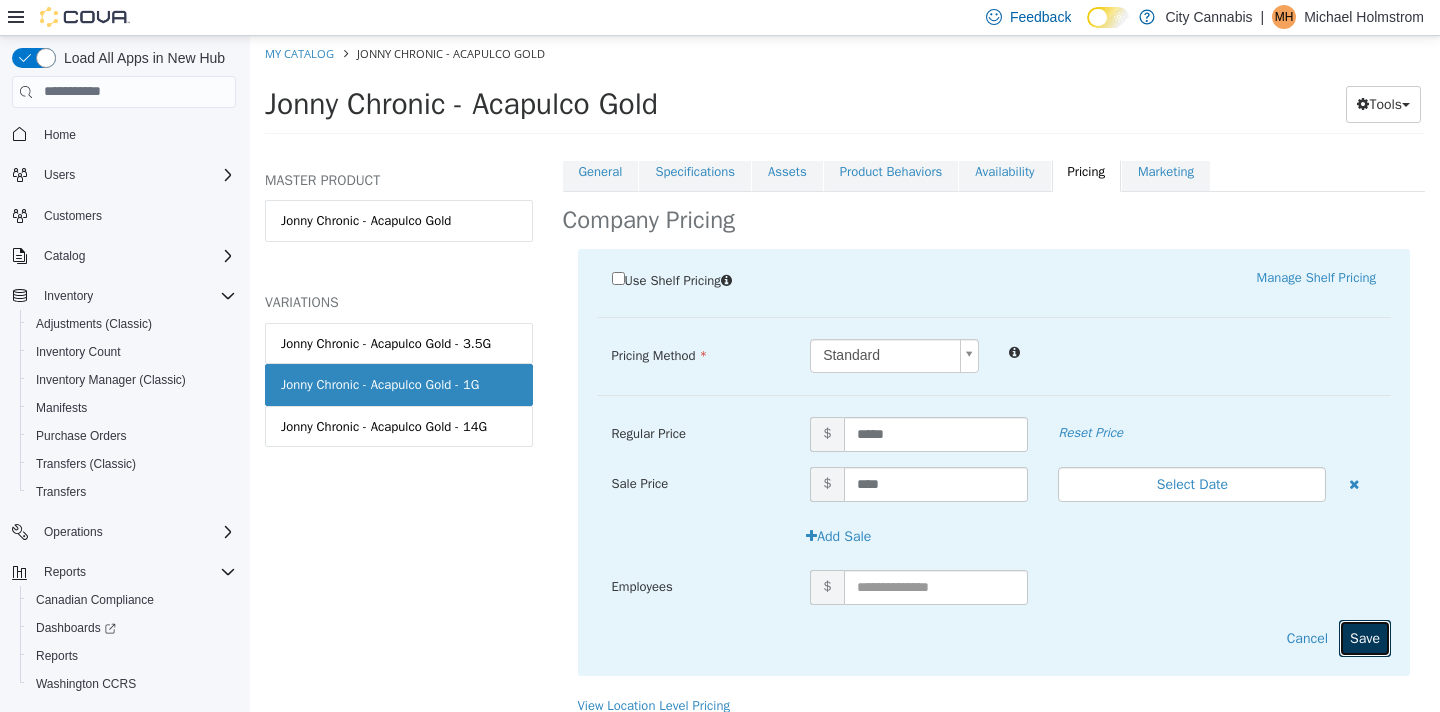 click on "Save" at bounding box center [1365, 637] 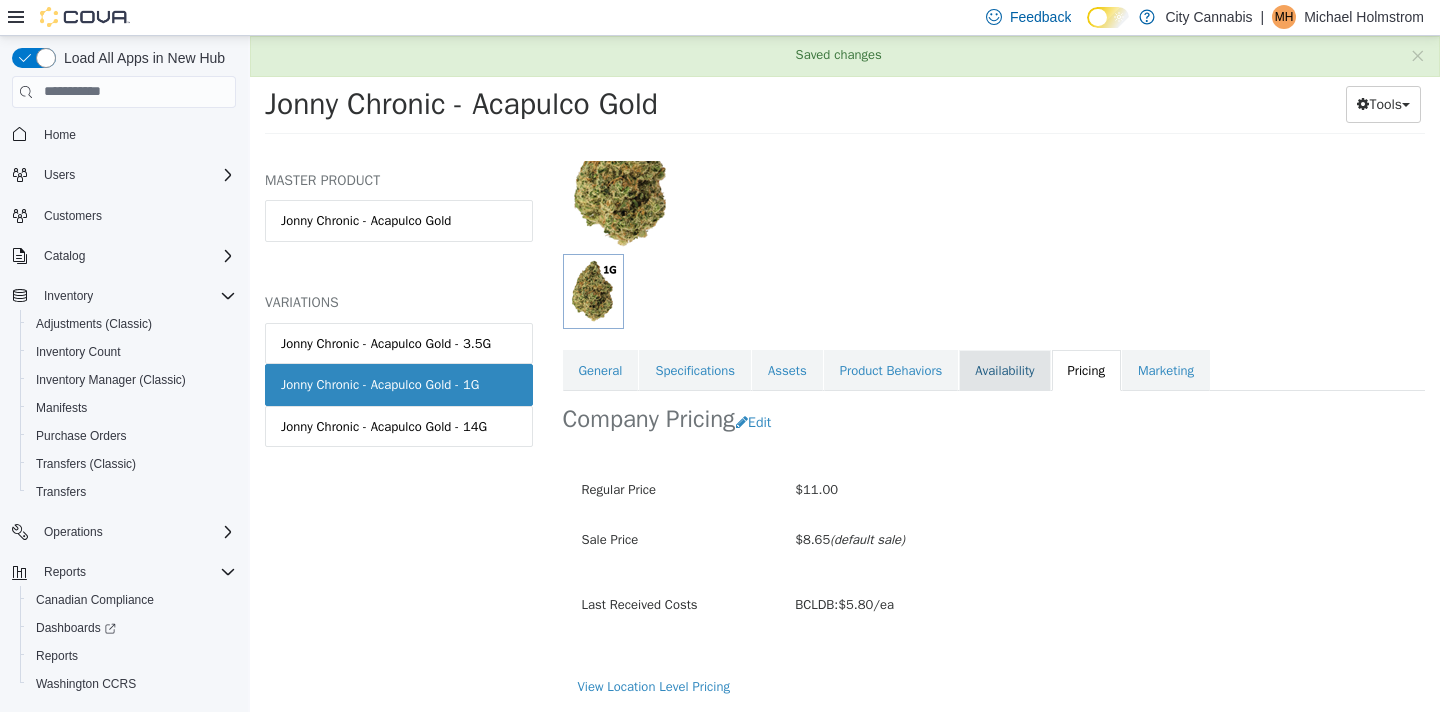 scroll, scrollTop: 174, scrollLeft: 0, axis: vertical 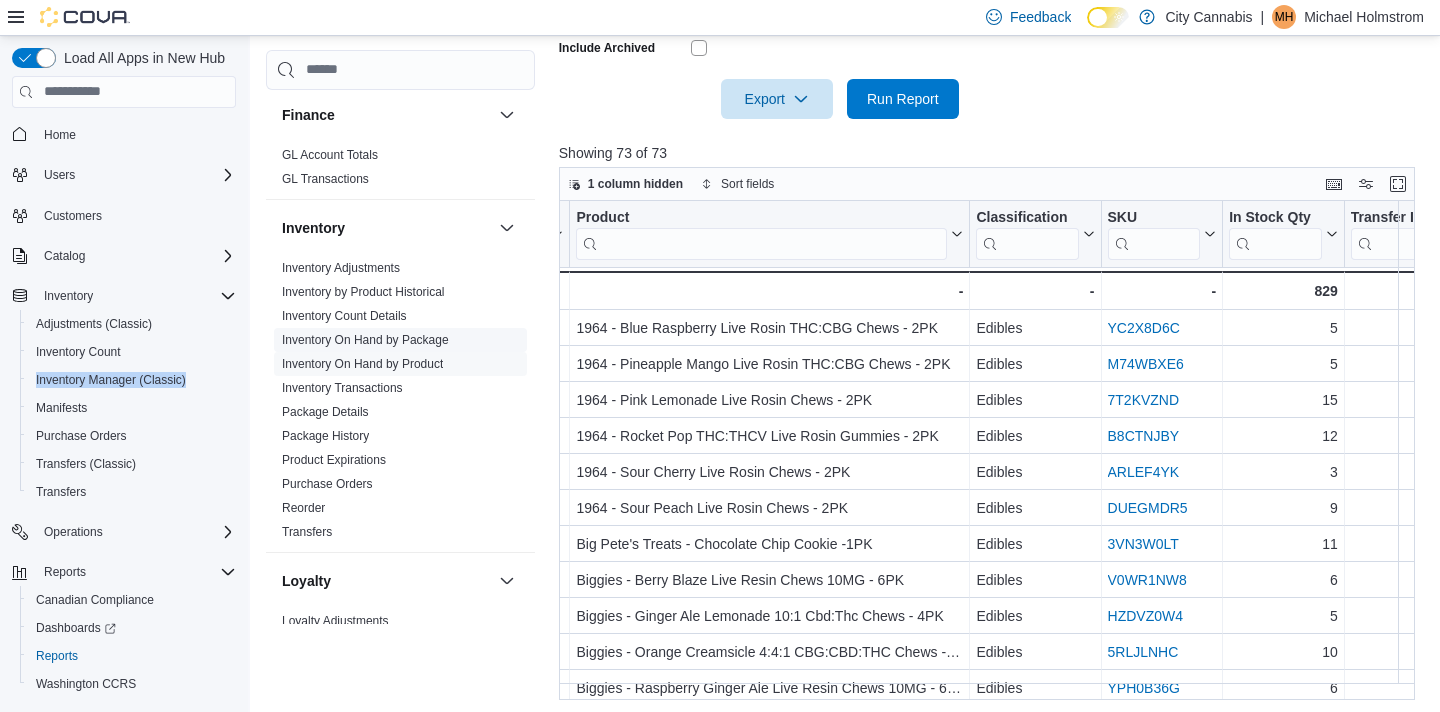 click on "Inventory On Hand by Package" at bounding box center [365, 340] 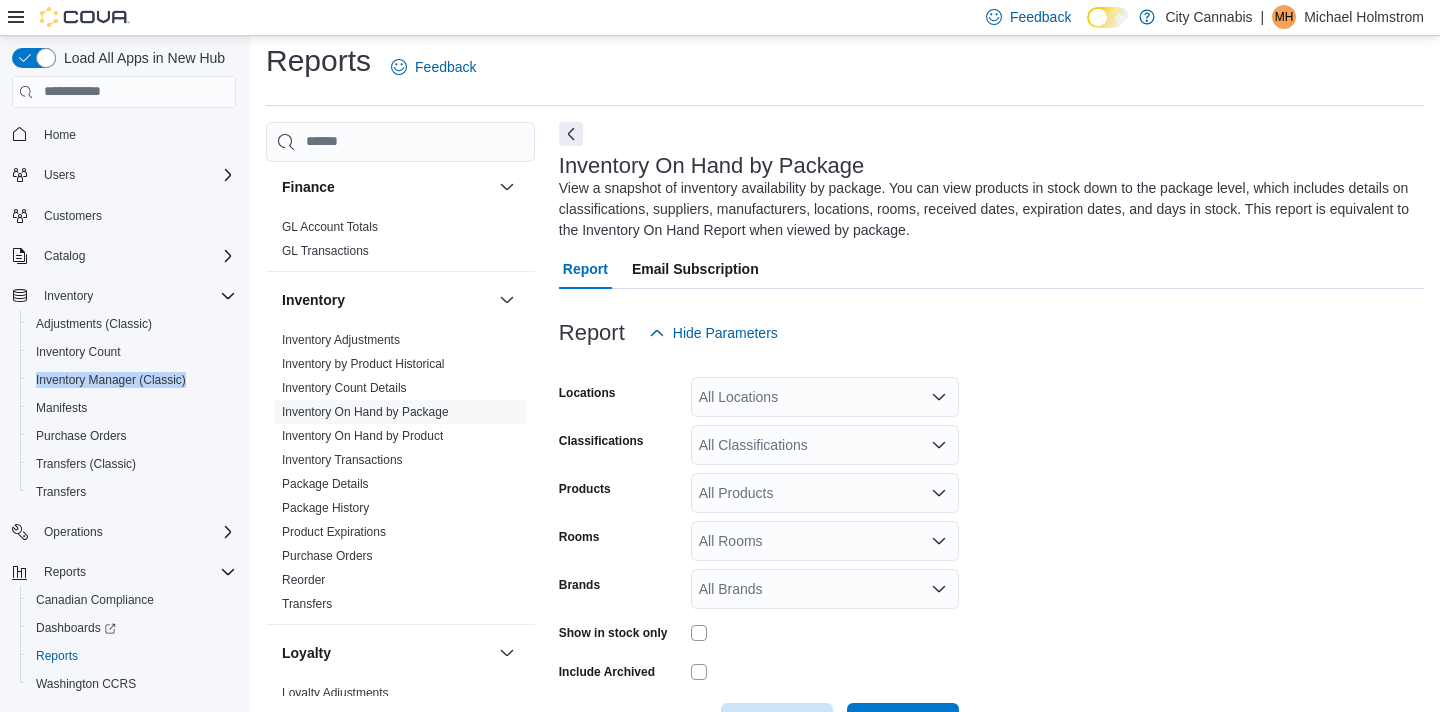 scroll, scrollTop: 82, scrollLeft: 0, axis: vertical 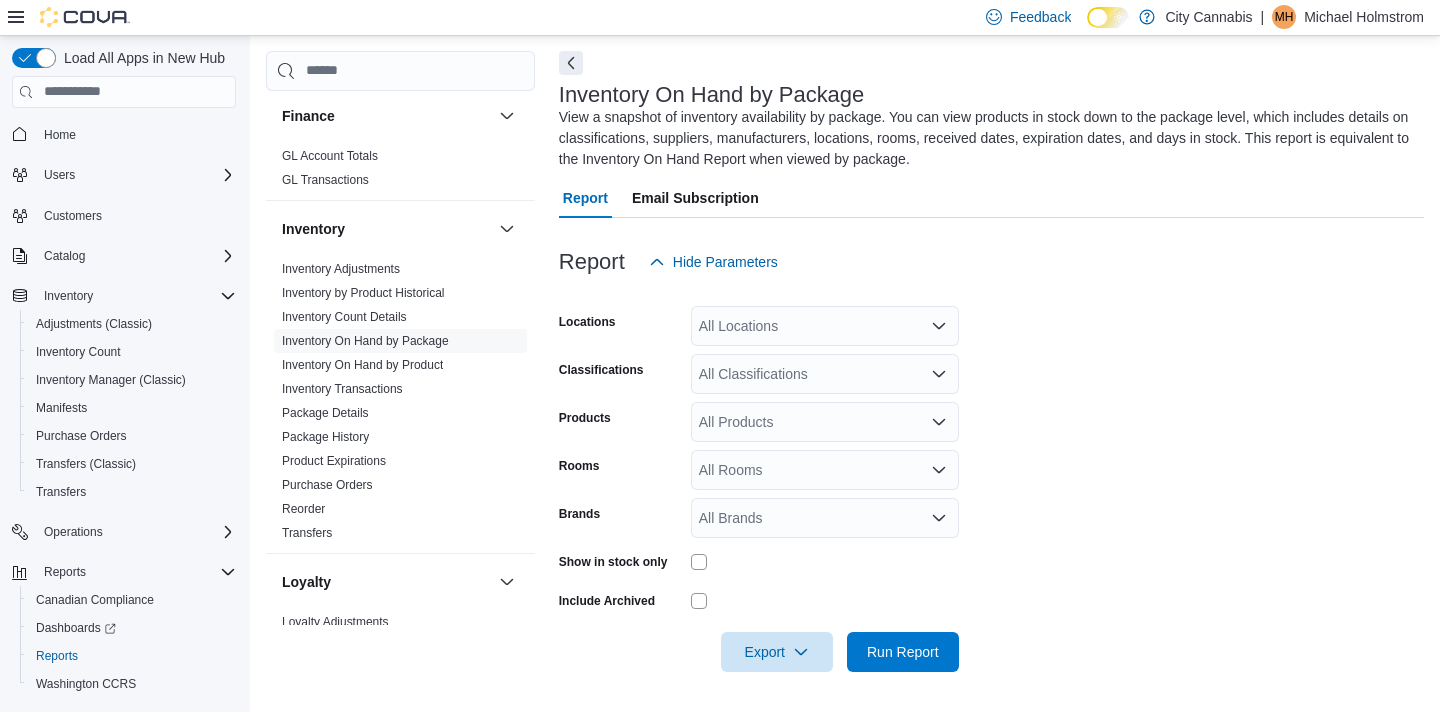 click on "All Classifications" at bounding box center [825, 374] 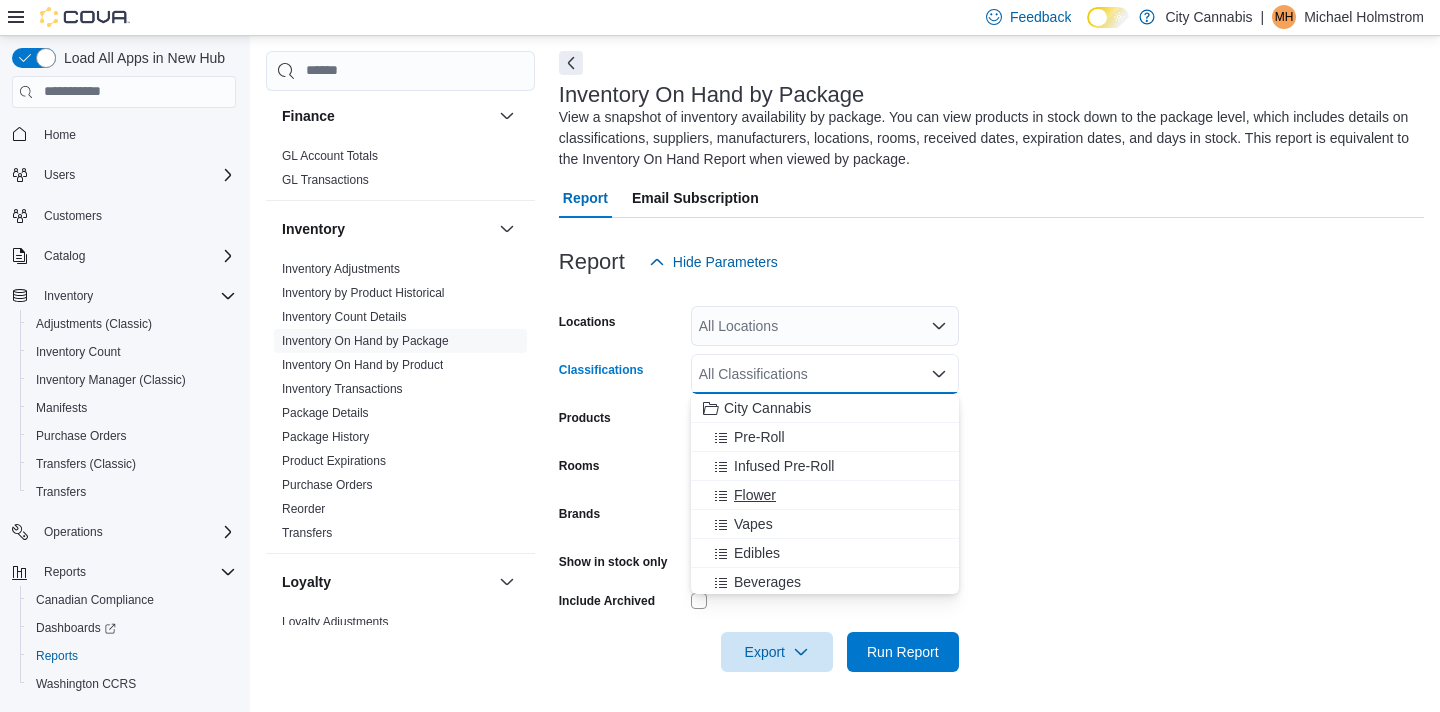 click on "Flower" at bounding box center [825, 495] 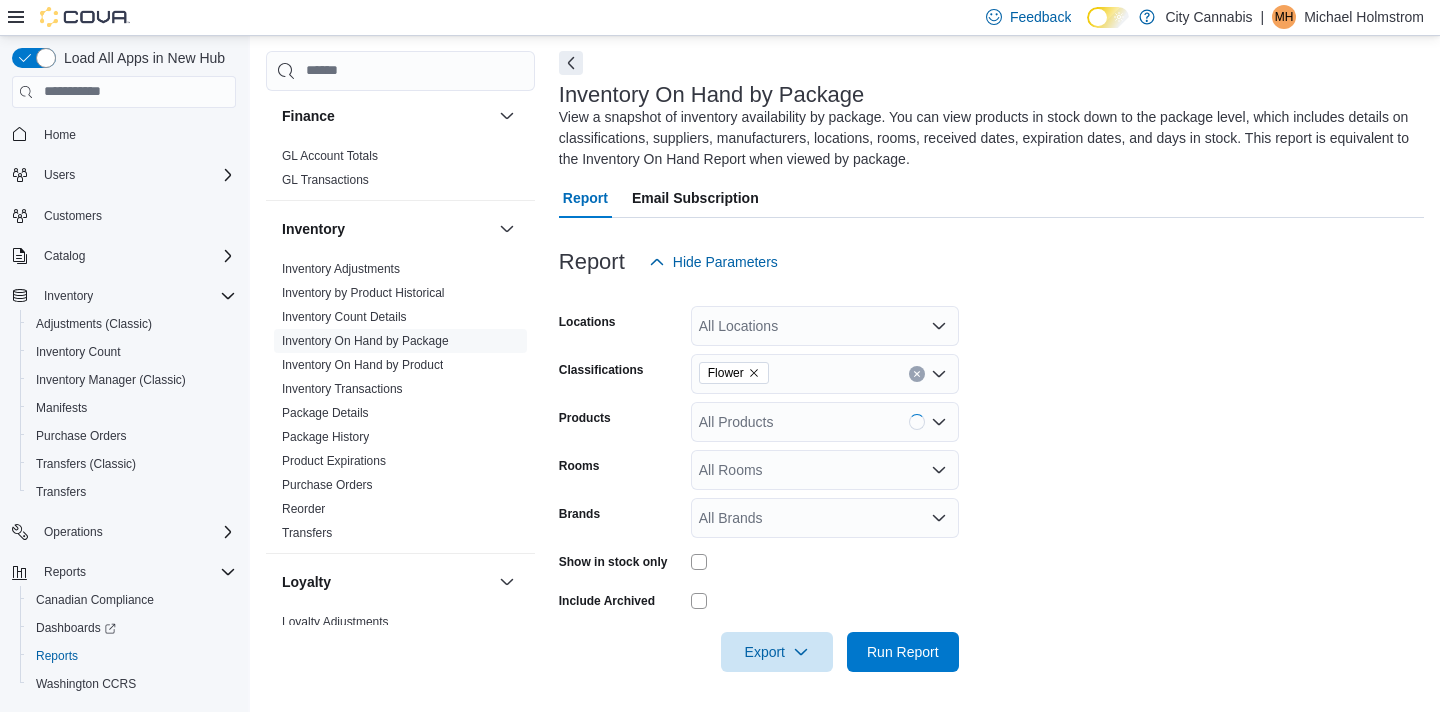 click on "Brands" at bounding box center (621, 518) 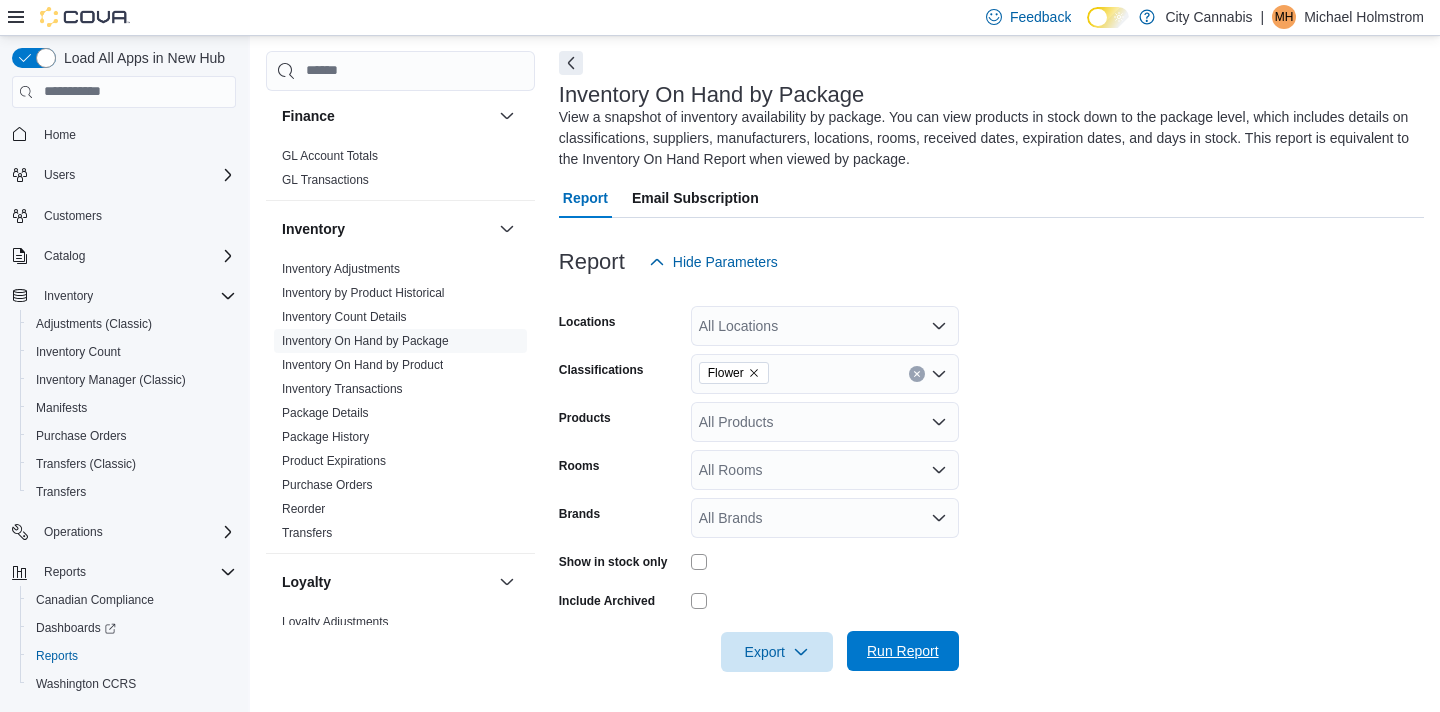 click on "Export  Run Report" at bounding box center (759, 652) 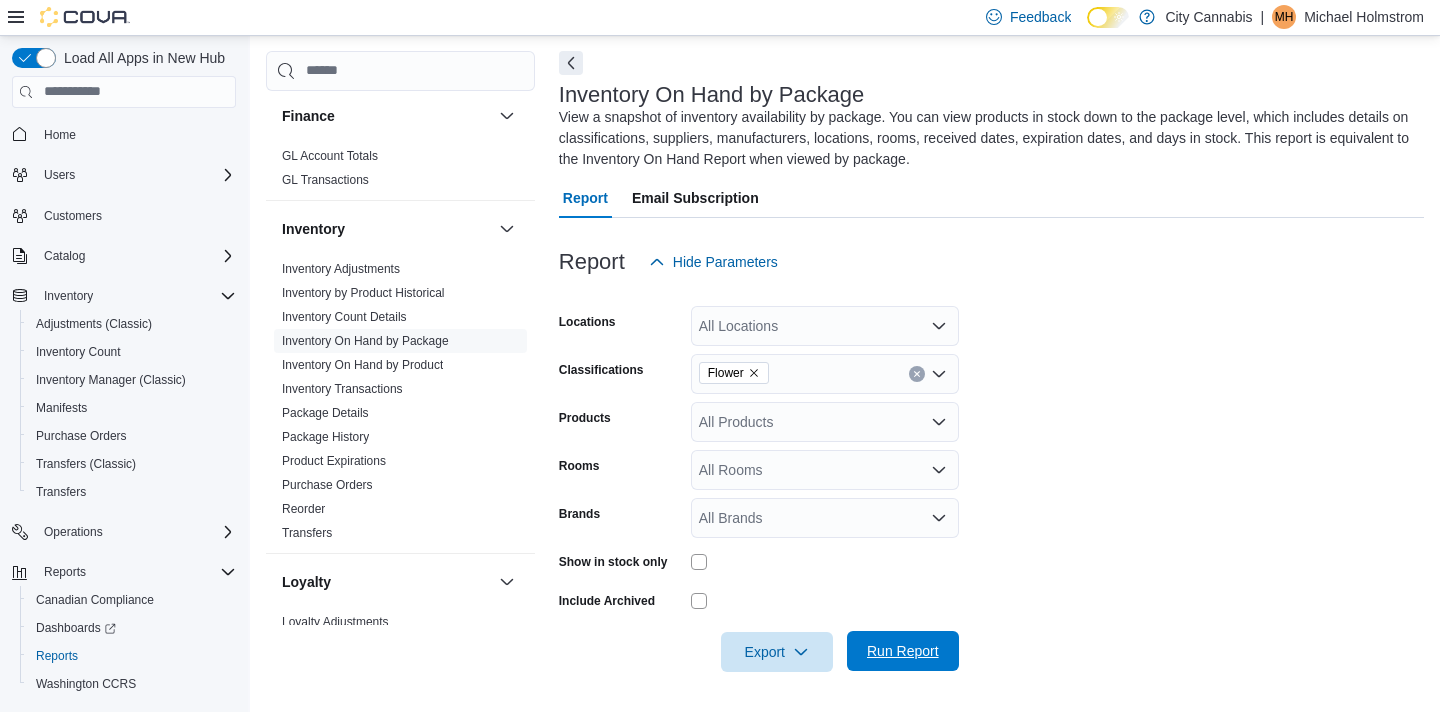 click on "Run Report" at bounding box center [903, 651] 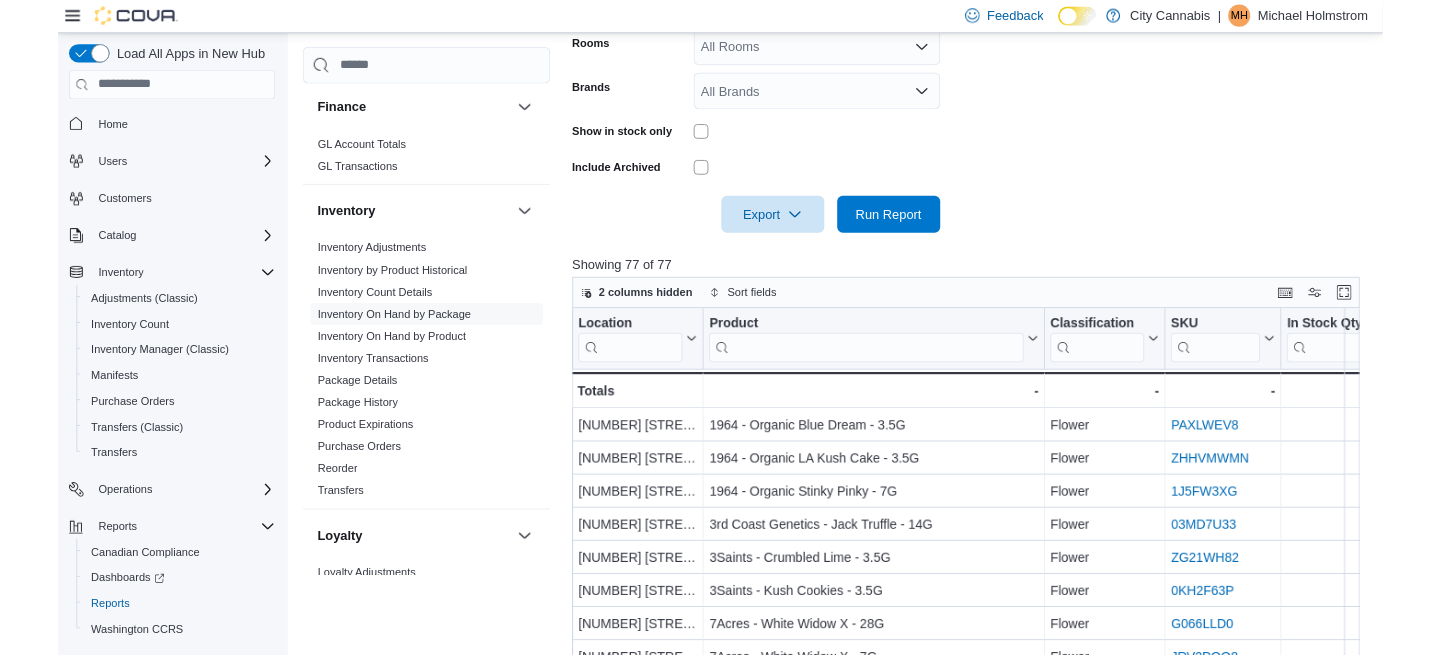 scroll, scrollTop: 502, scrollLeft: 0, axis: vertical 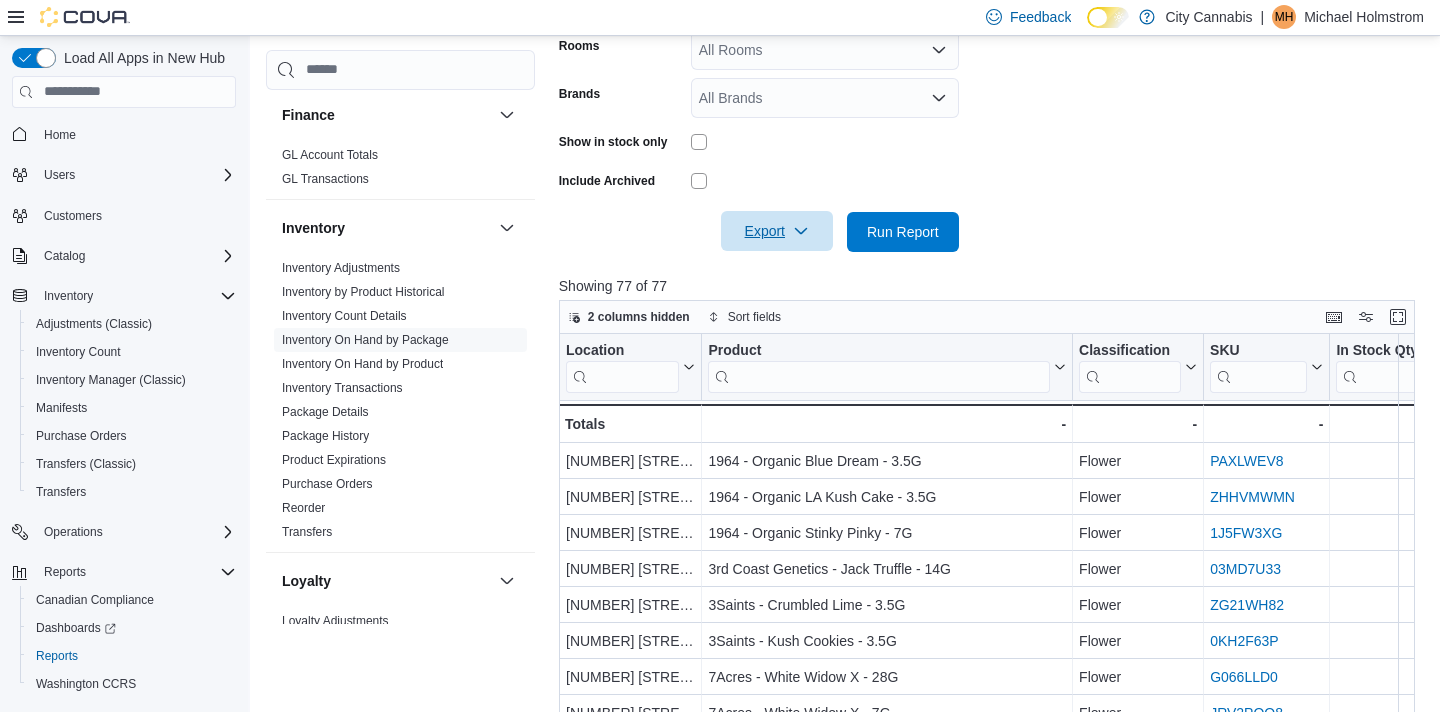 click on "Export" at bounding box center (777, 231) 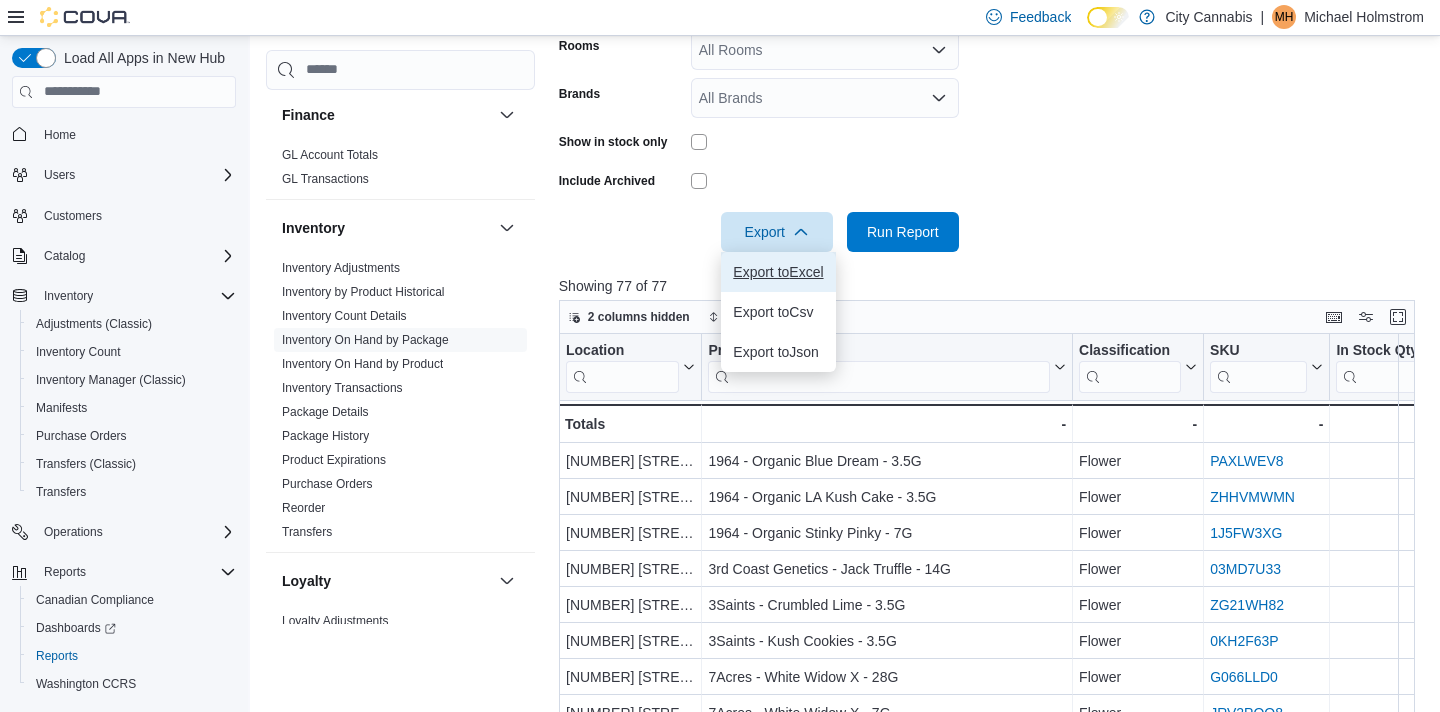 click on "Export to  Excel" at bounding box center [778, 272] 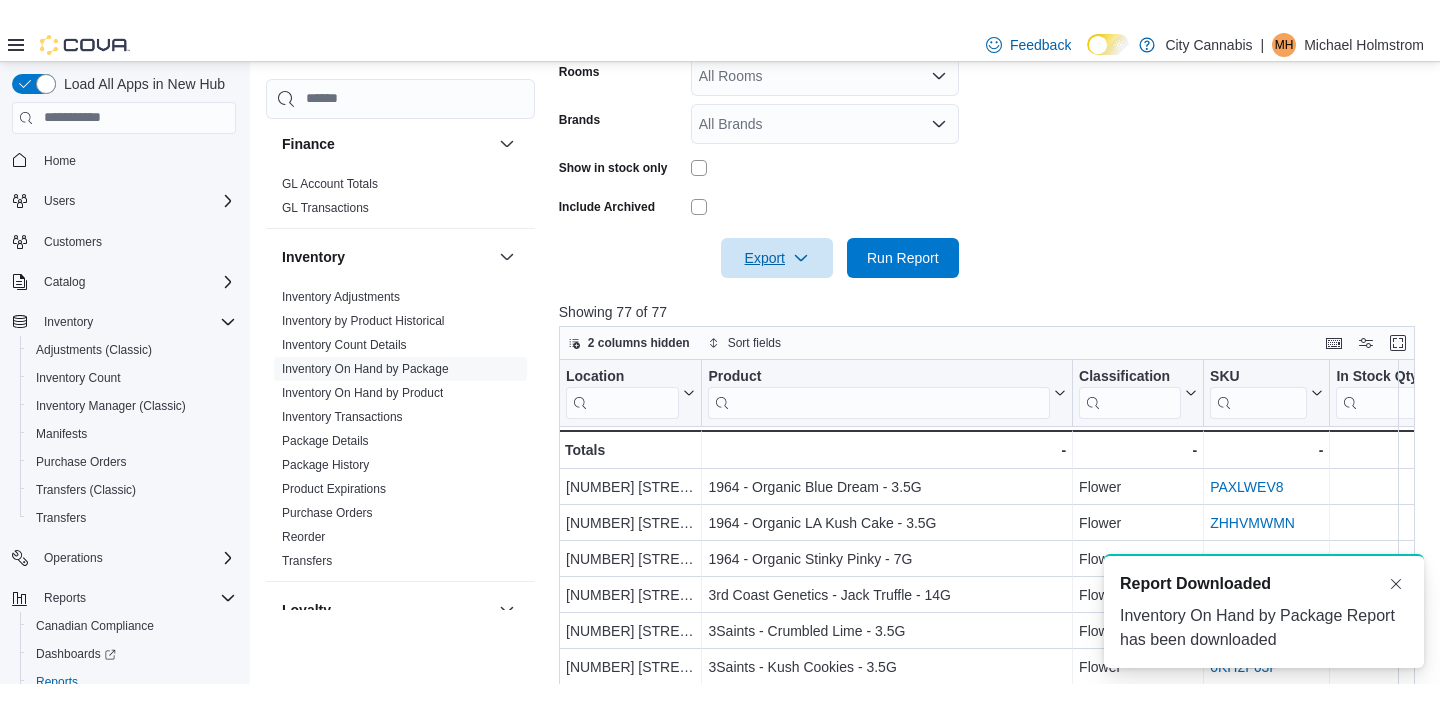 scroll, scrollTop: 0, scrollLeft: 0, axis: both 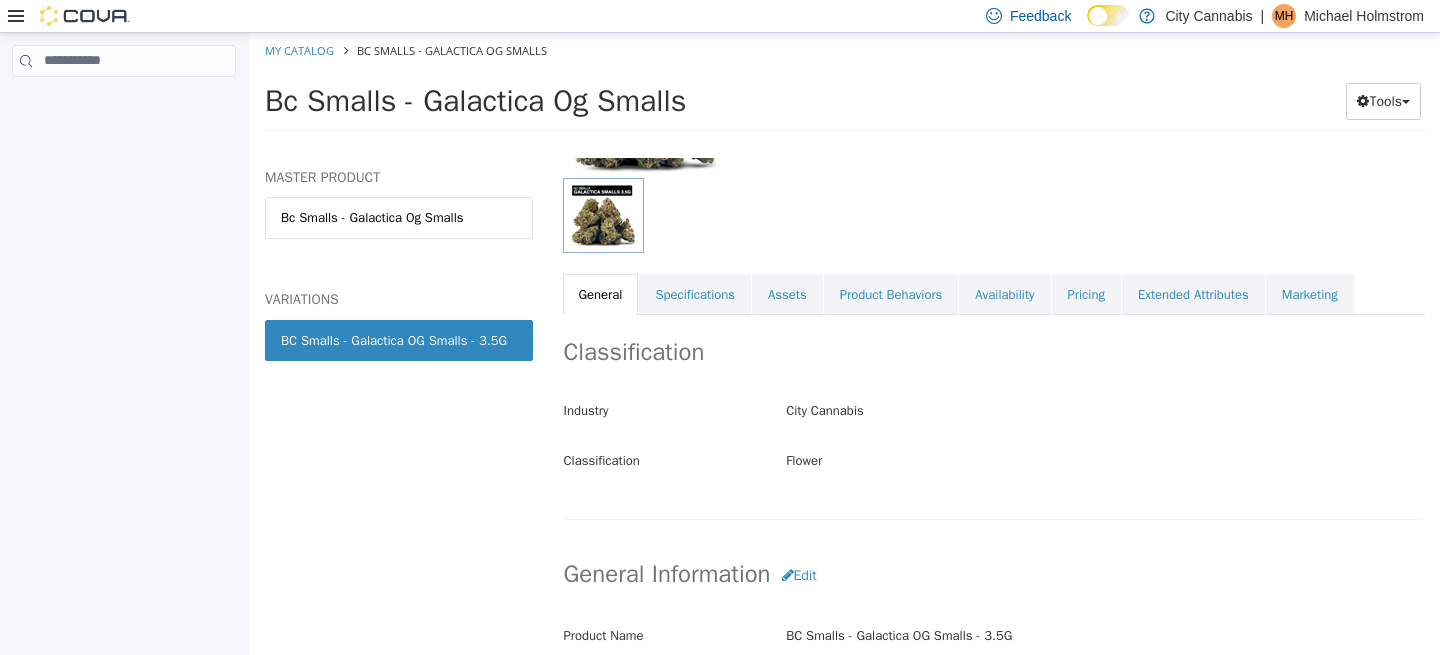 click on "Pricing" at bounding box center [1086, 294] 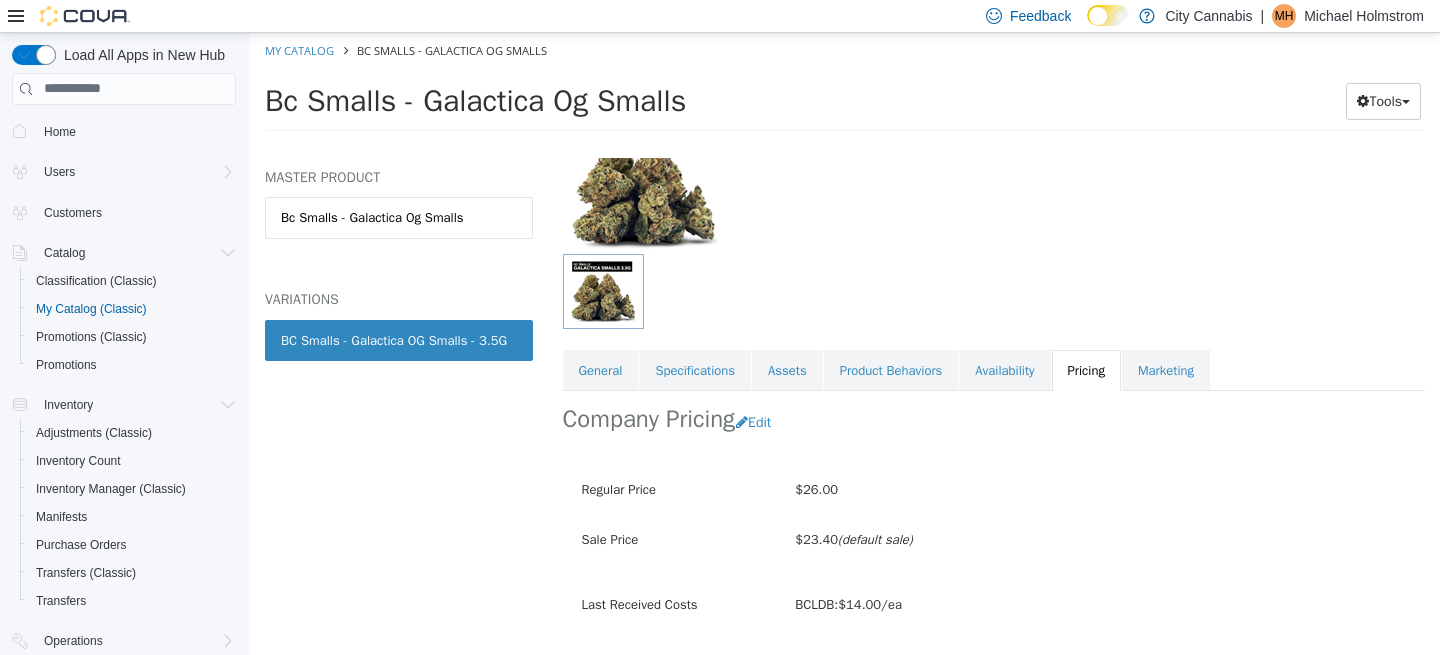 scroll, scrollTop: 178, scrollLeft: 0, axis: vertical 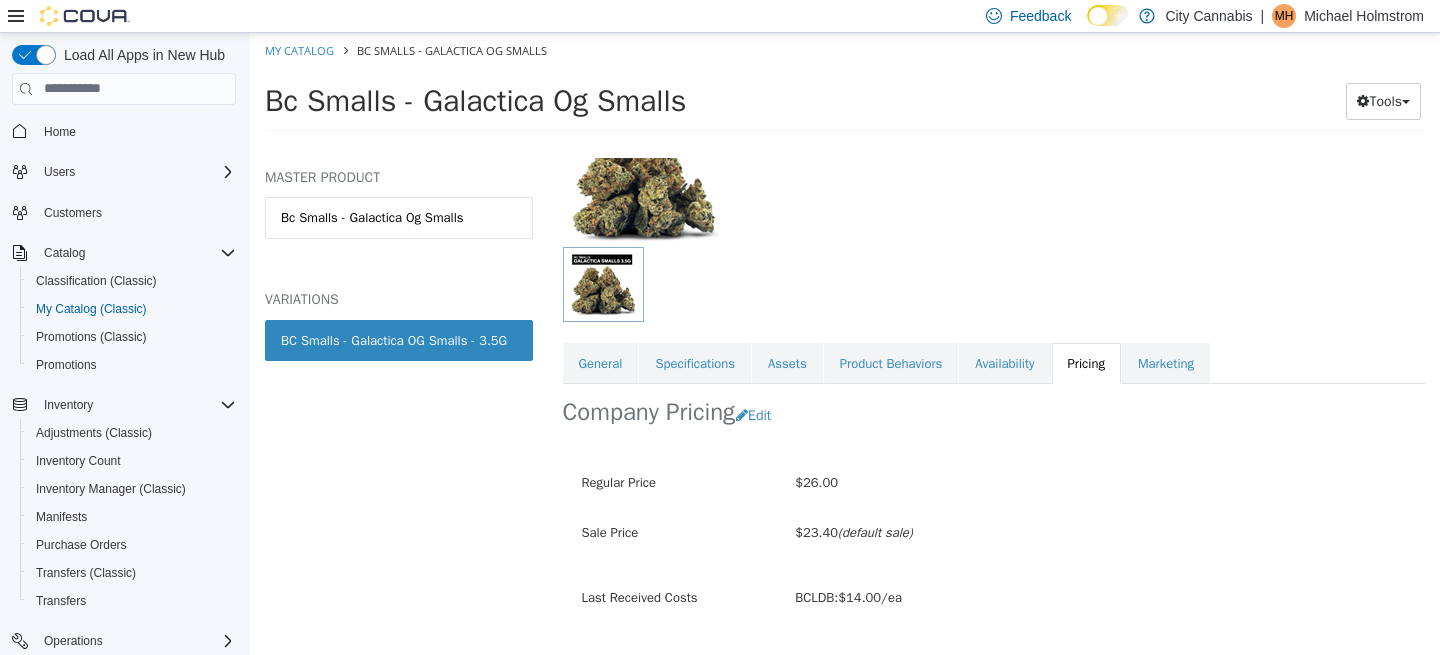 click on "Specifications" at bounding box center [695, 363] 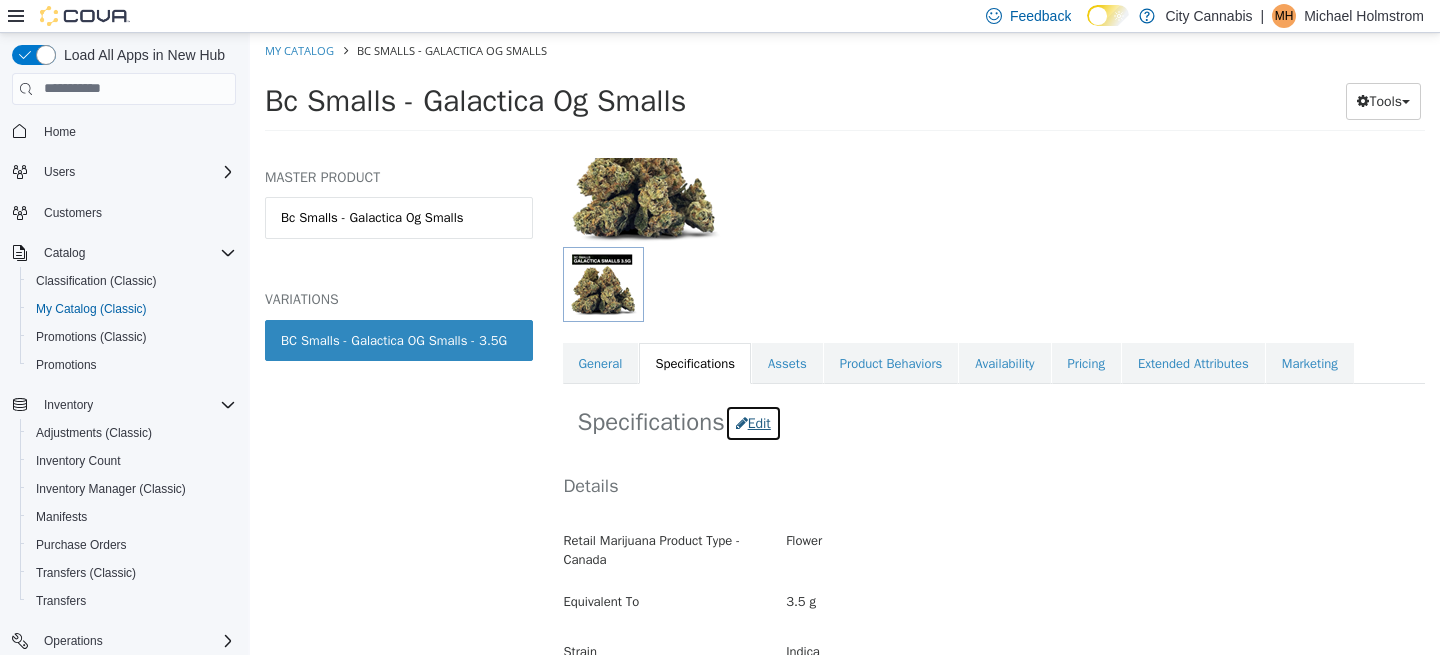 click on "Edit" at bounding box center (753, 422) 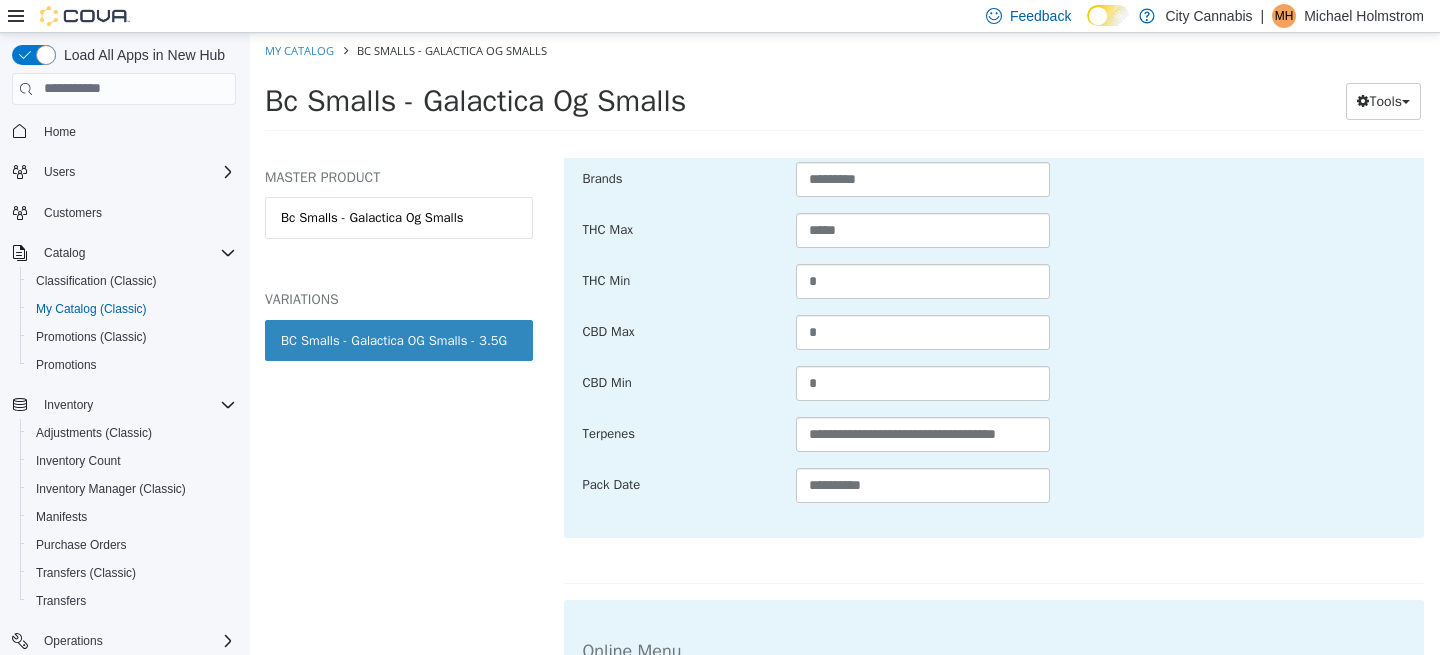 scroll, scrollTop: 1029, scrollLeft: 0, axis: vertical 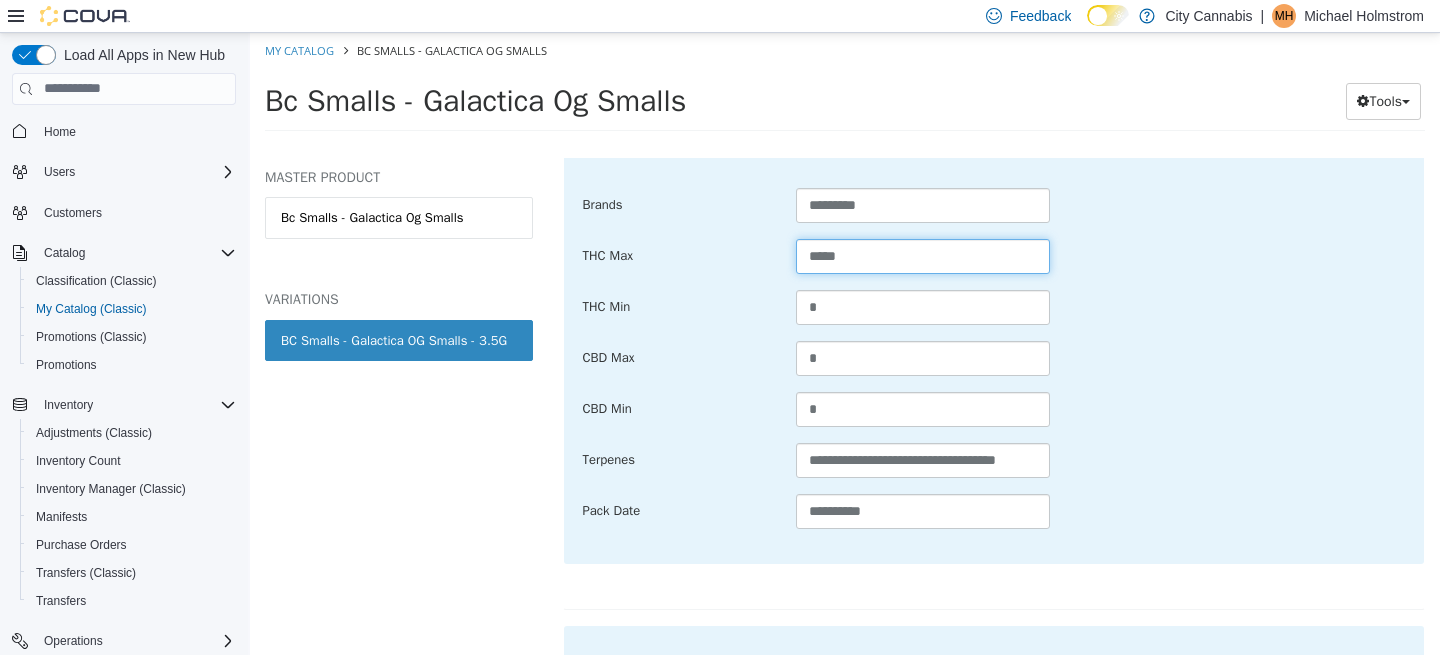click on "*****" at bounding box center [923, 255] 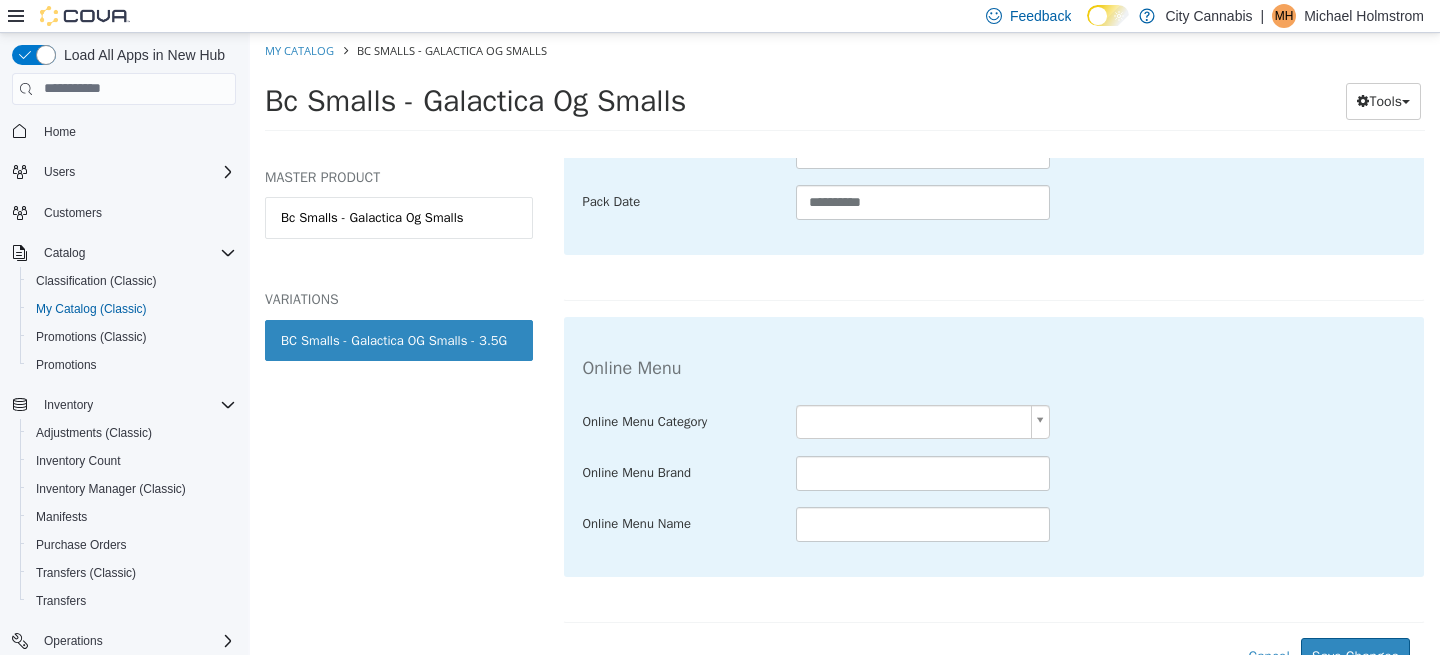 scroll, scrollTop: 1358, scrollLeft: 0, axis: vertical 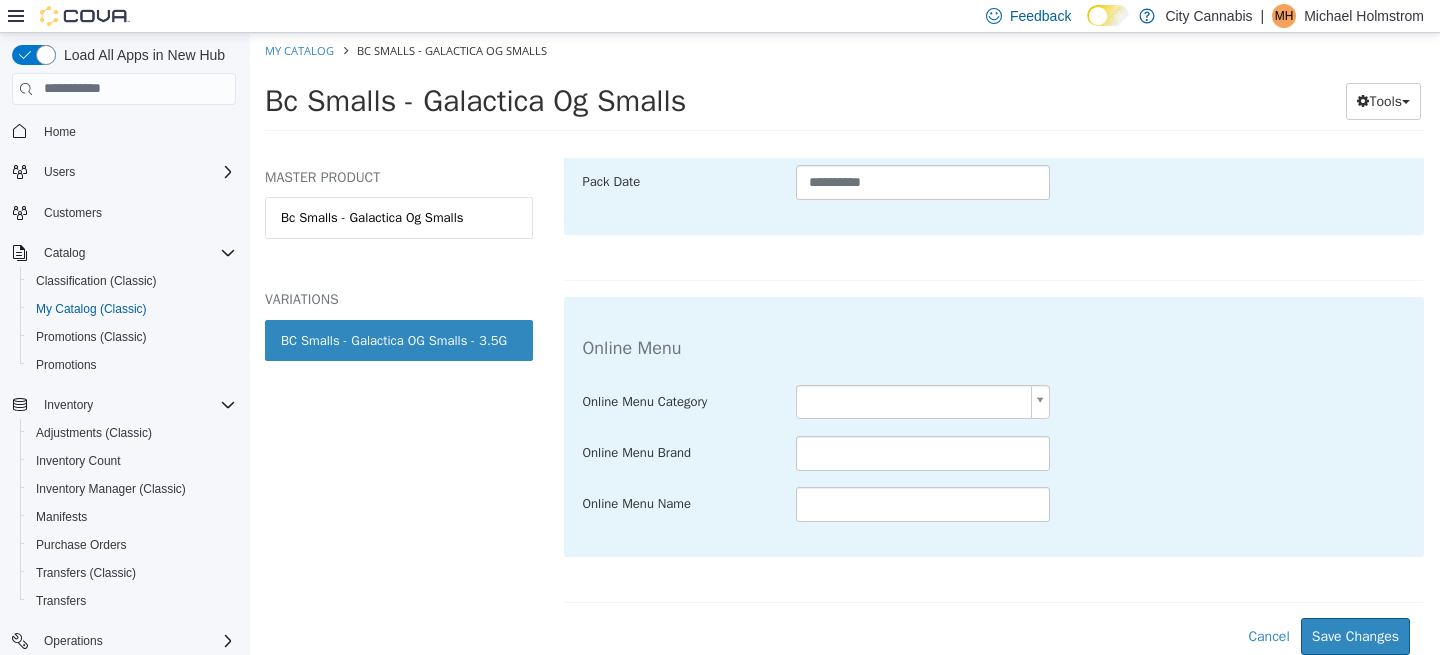 type on "****" 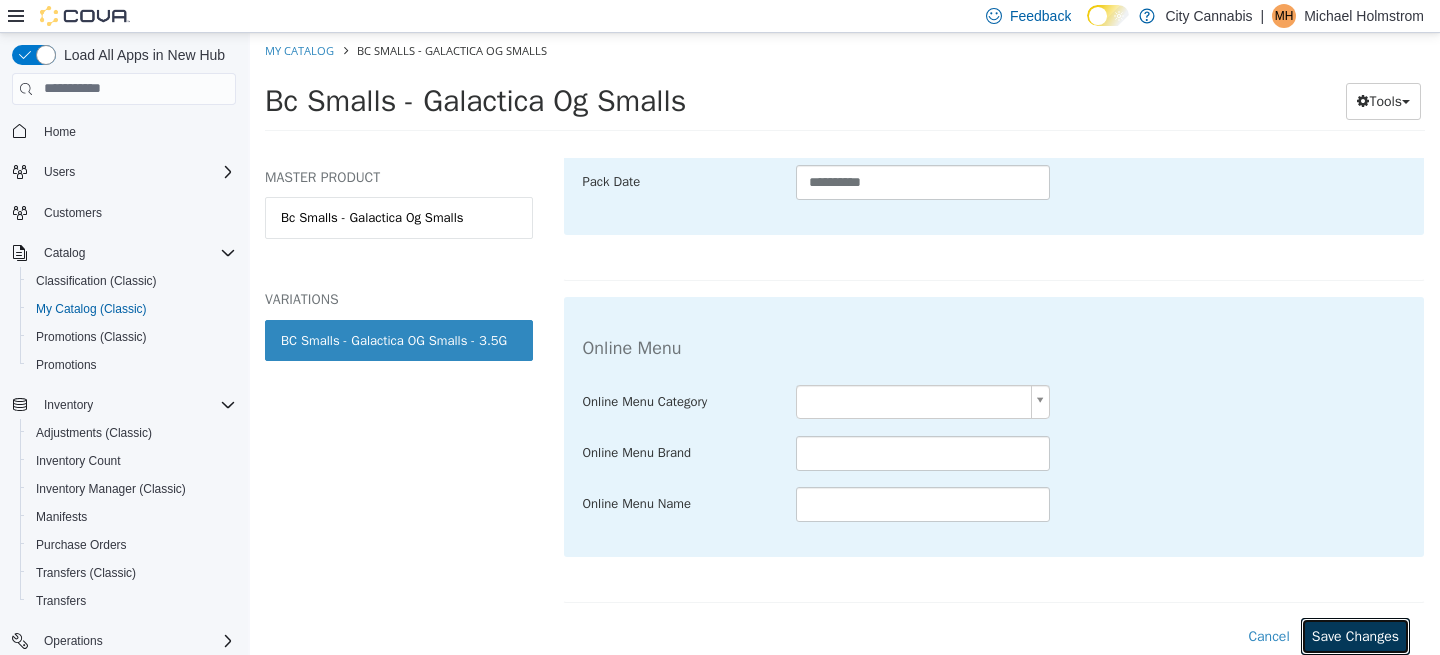 click on "Save Changes" at bounding box center [1355, 635] 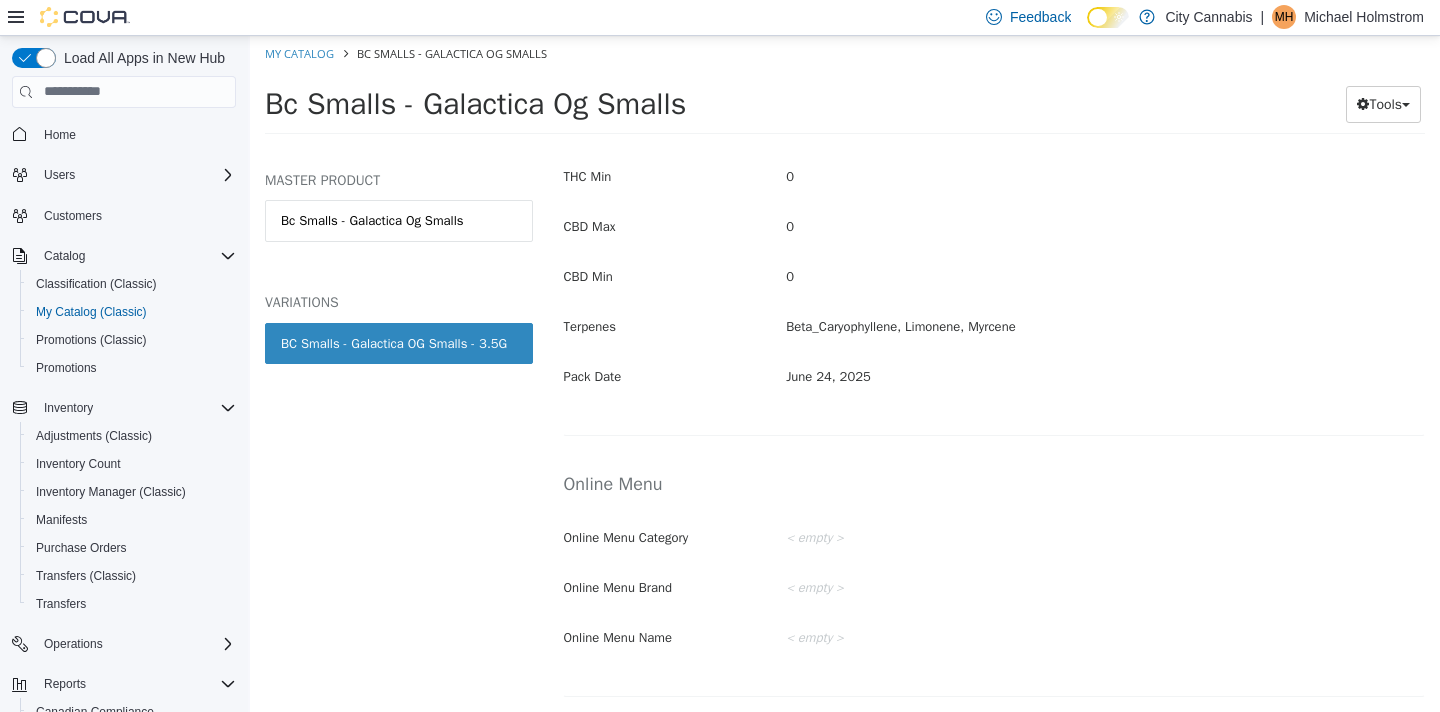 scroll, scrollTop: 1079, scrollLeft: 0, axis: vertical 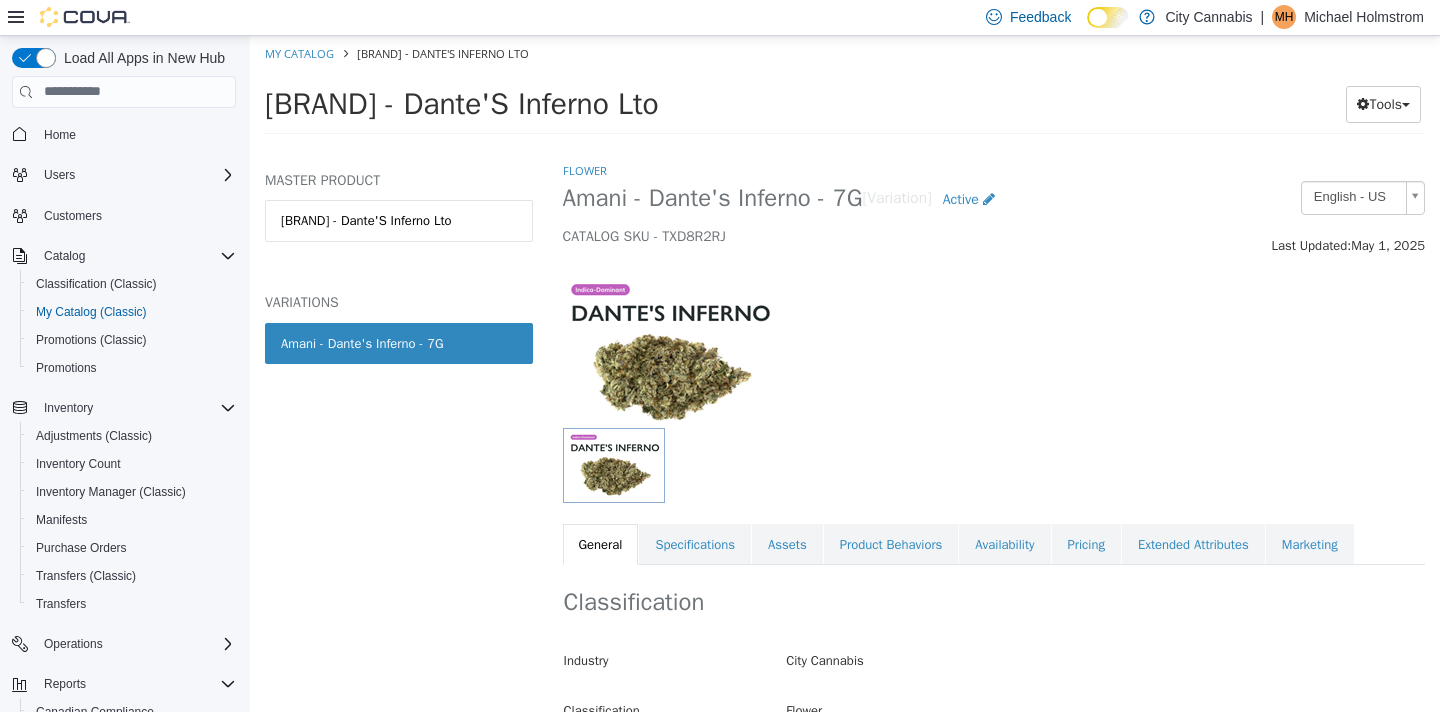 click on "Pricing" at bounding box center (1086, 544) 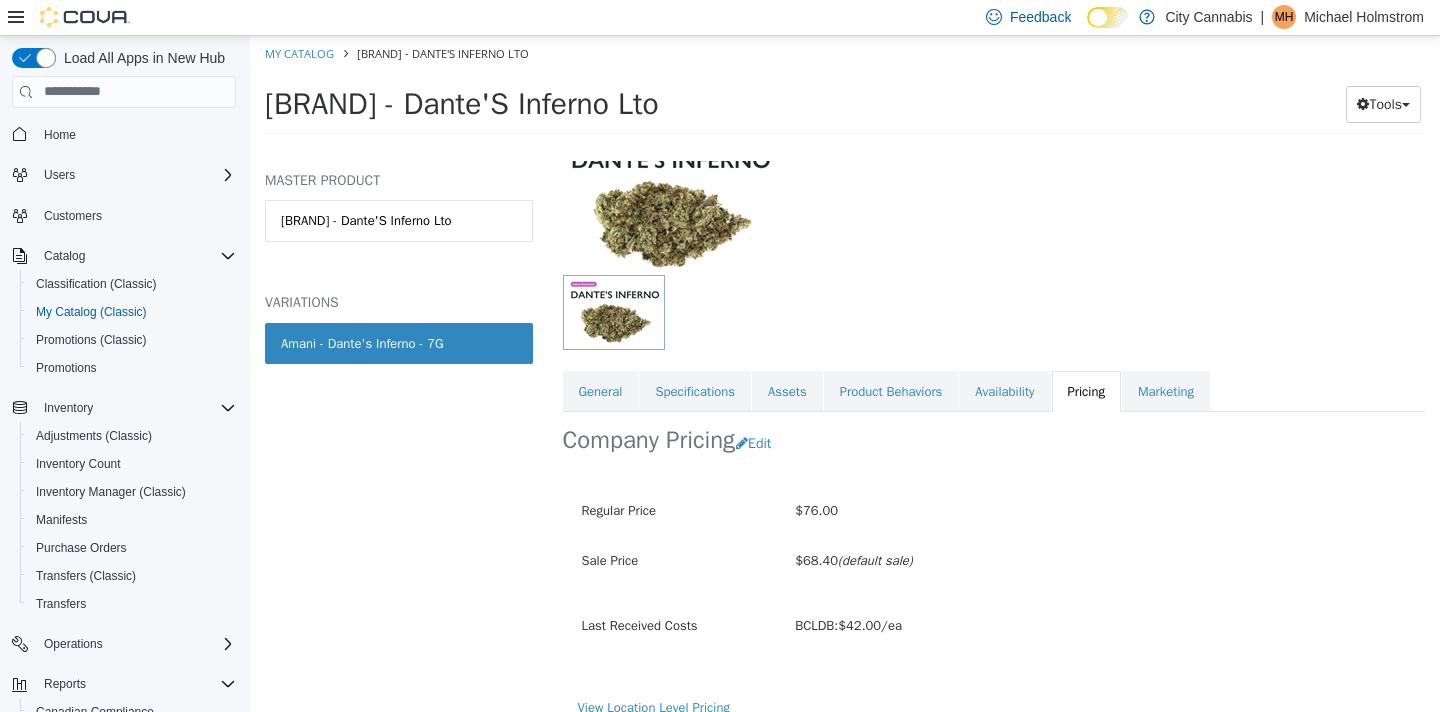 scroll, scrollTop: 174, scrollLeft: 0, axis: vertical 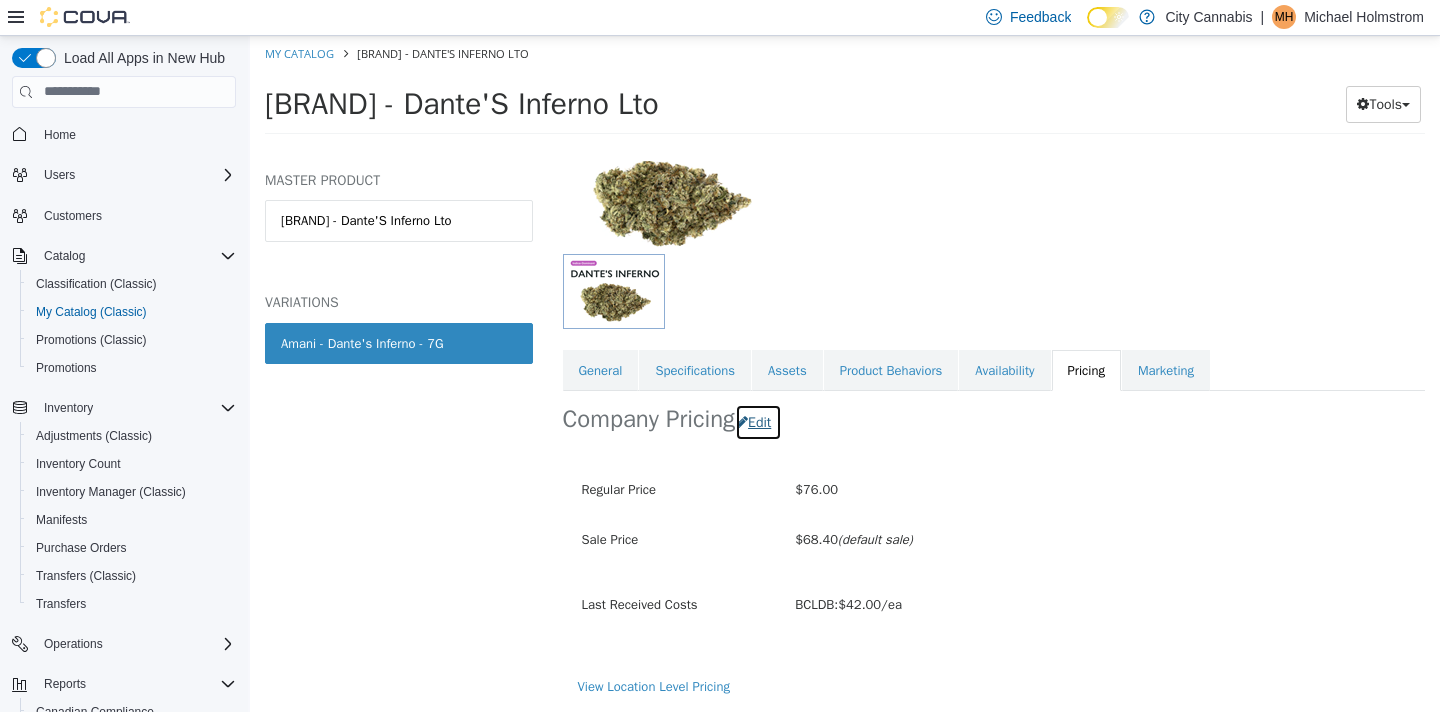 drag, startPoint x: 250, startPoint y: 35, endPoint x: 776, endPoint y: 426, distance: 655.406 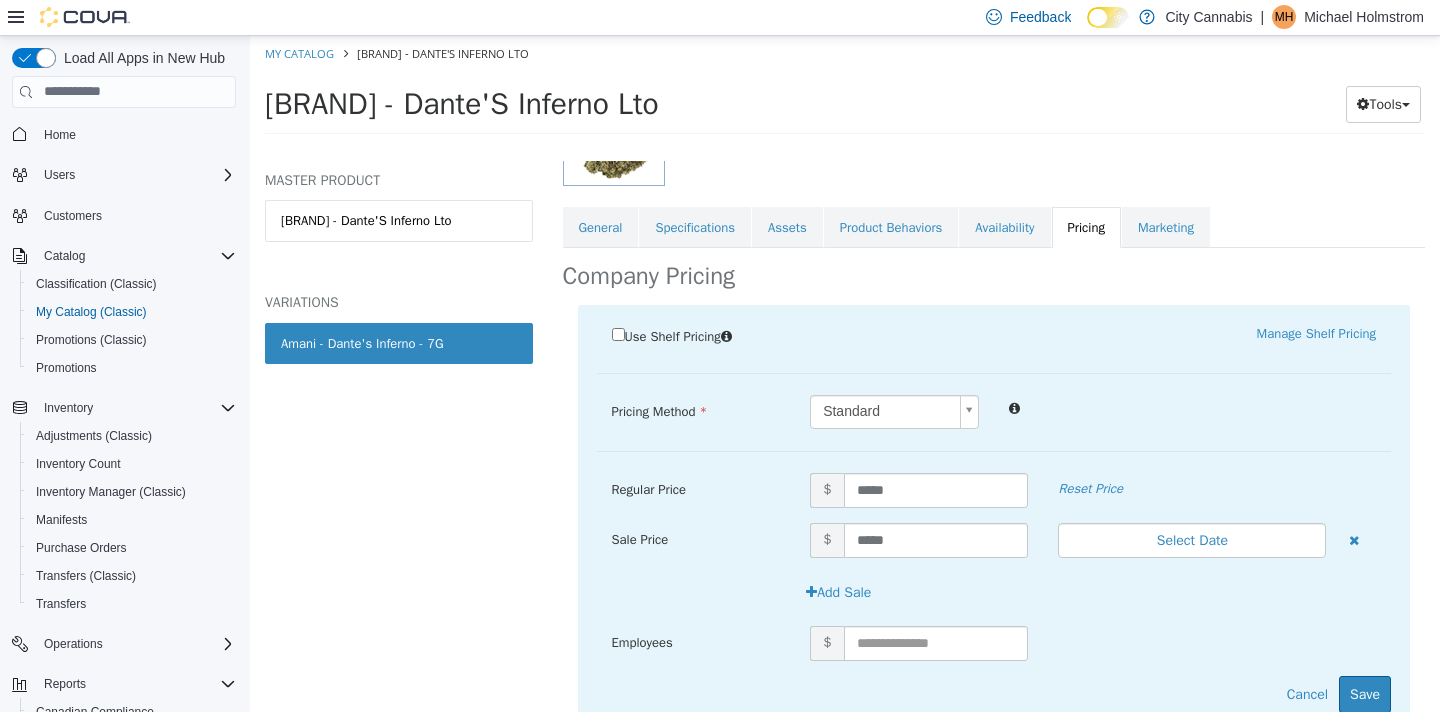scroll, scrollTop: 332, scrollLeft: 0, axis: vertical 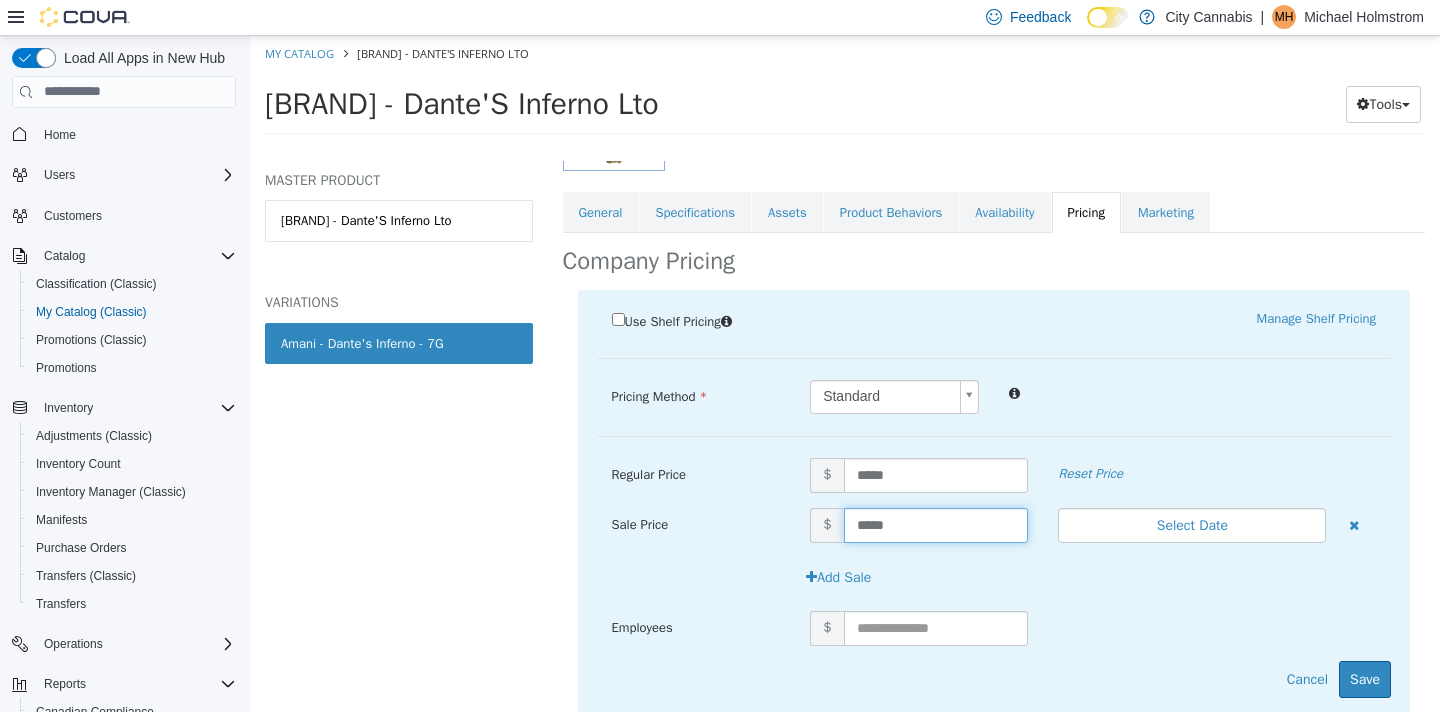 click on "*****" at bounding box center (936, 524) 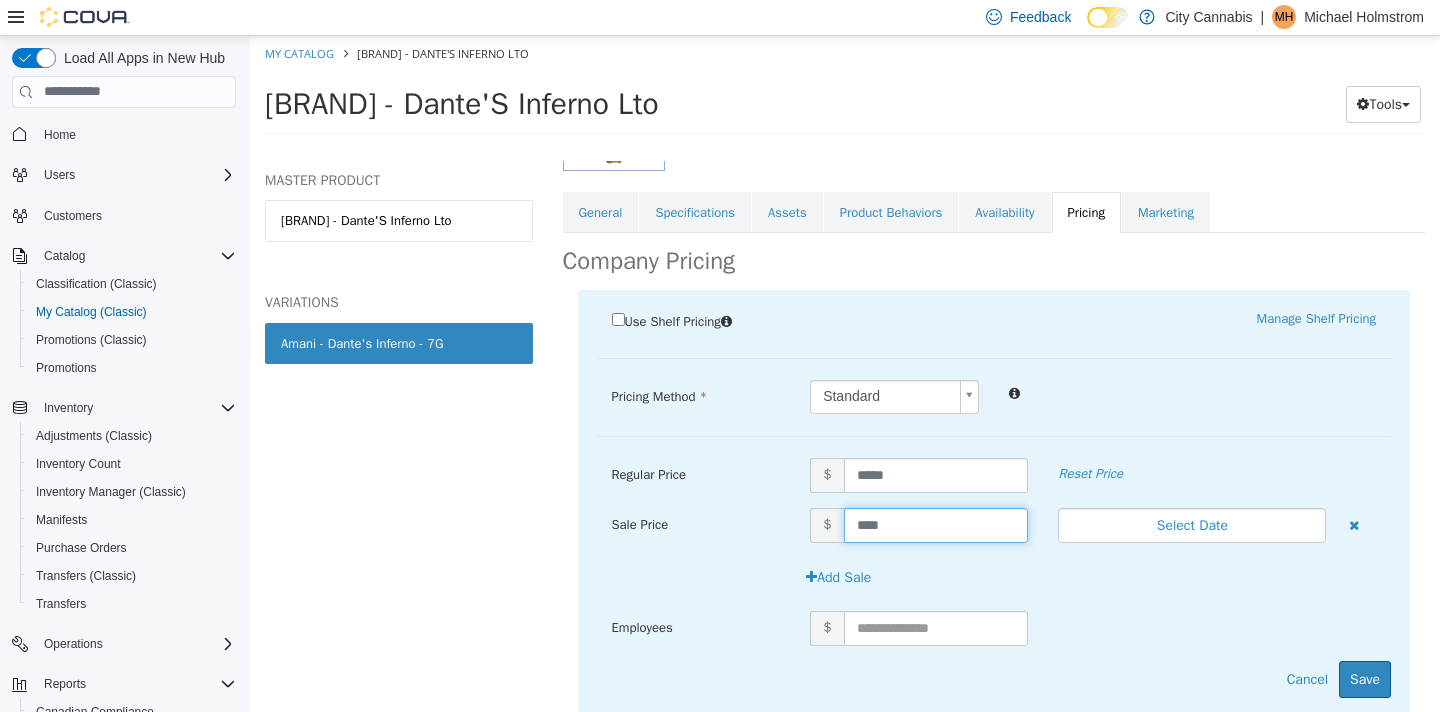 type on "*****" 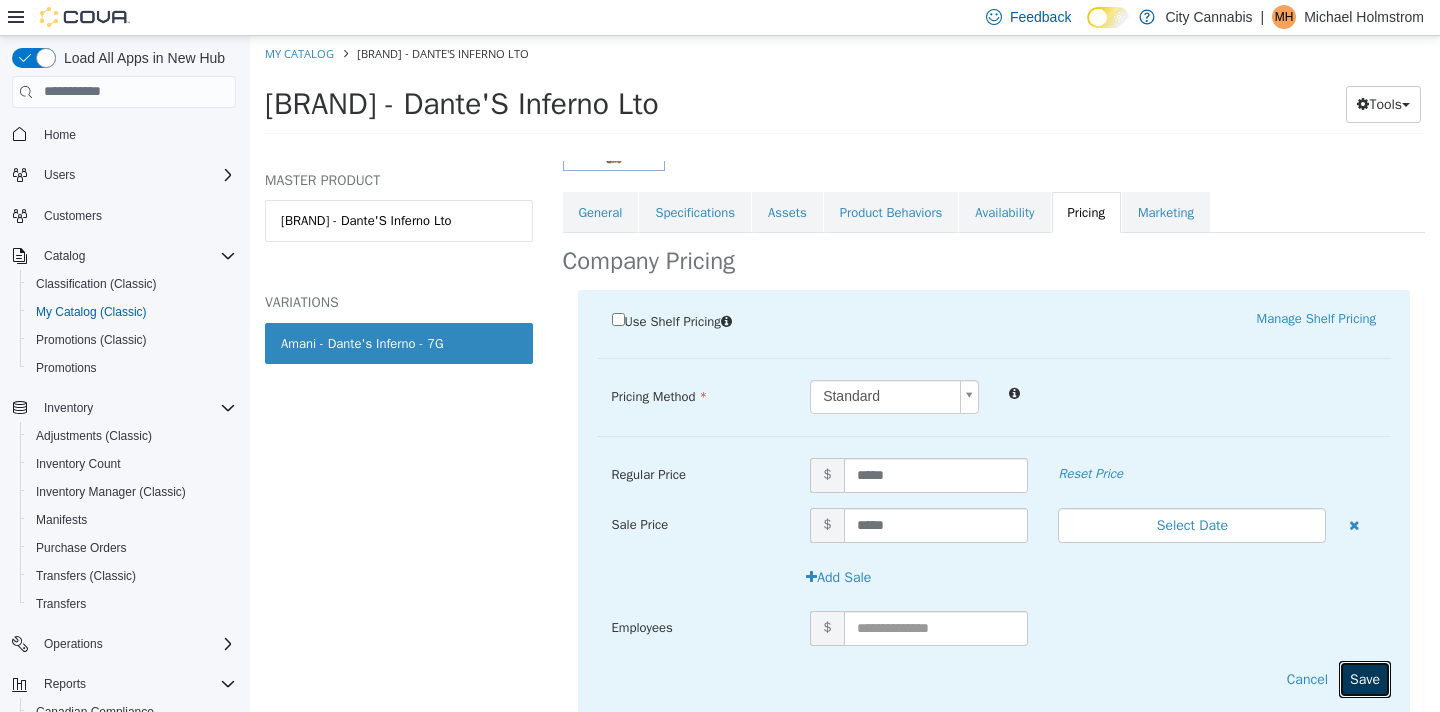 click on "Save" at bounding box center [1365, 678] 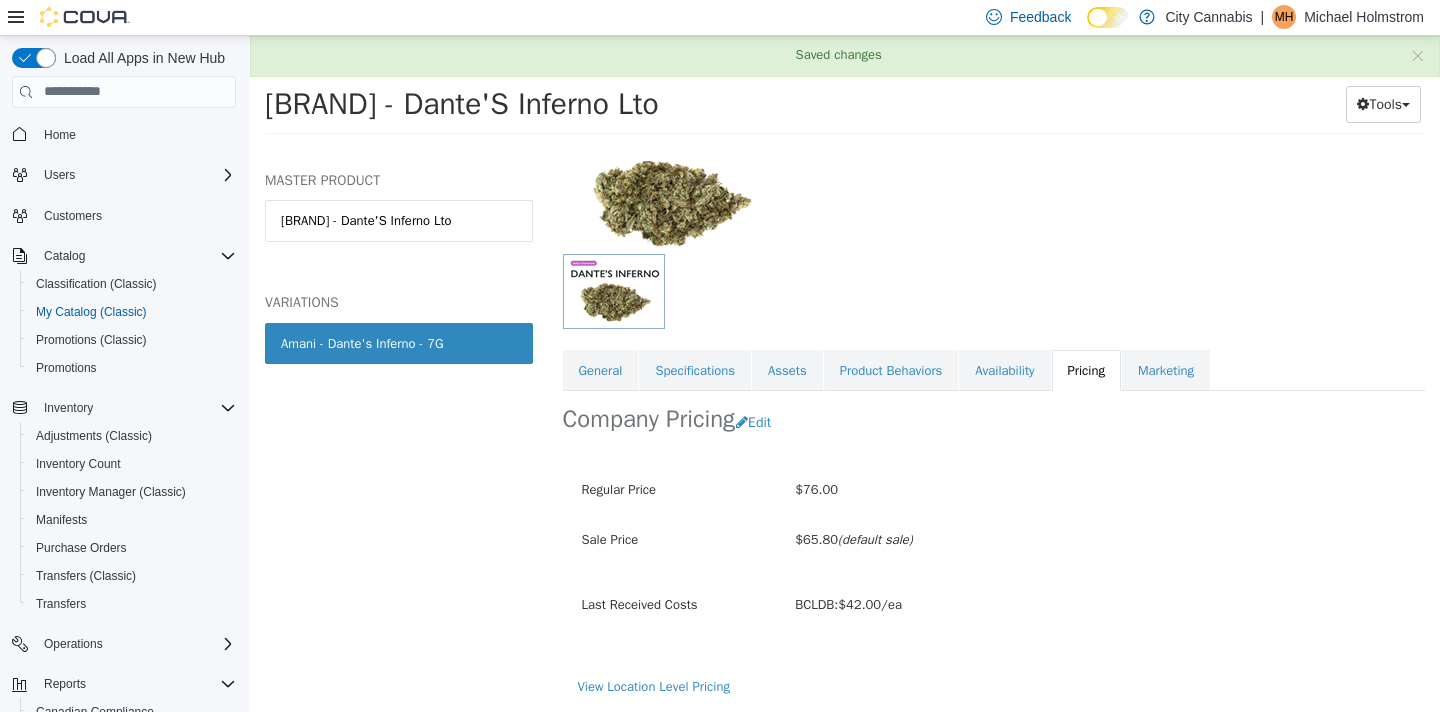 scroll, scrollTop: 174, scrollLeft: 0, axis: vertical 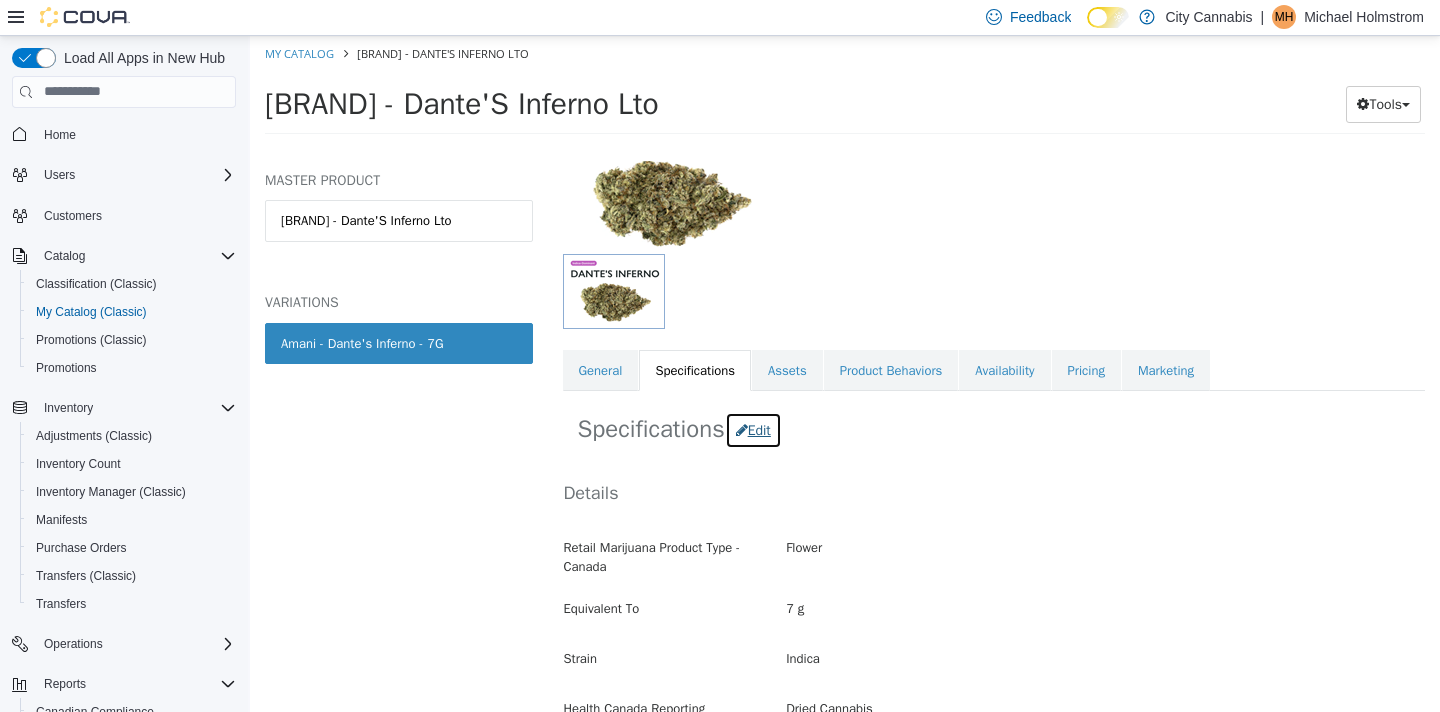 click at bounding box center (742, 429) 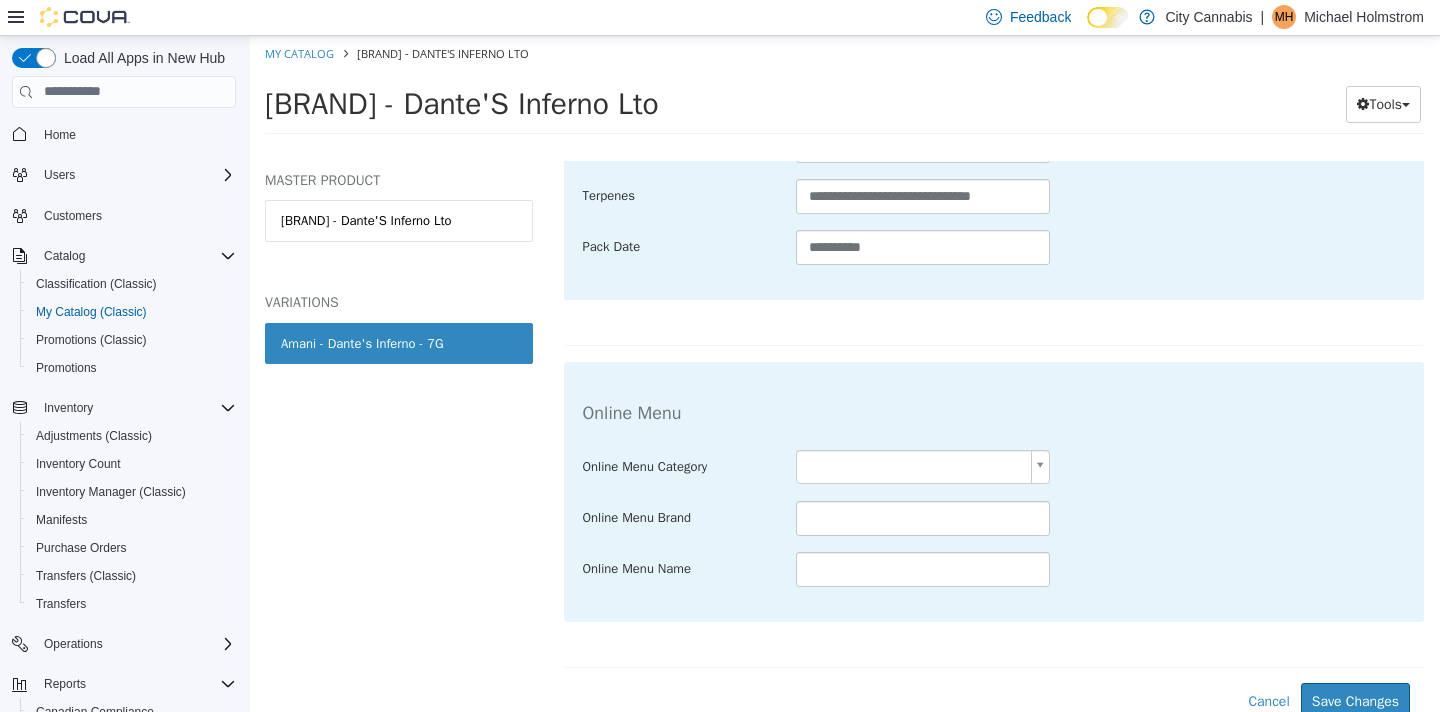 scroll, scrollTop: 1304, scrollLeft: 0, axis: vertical 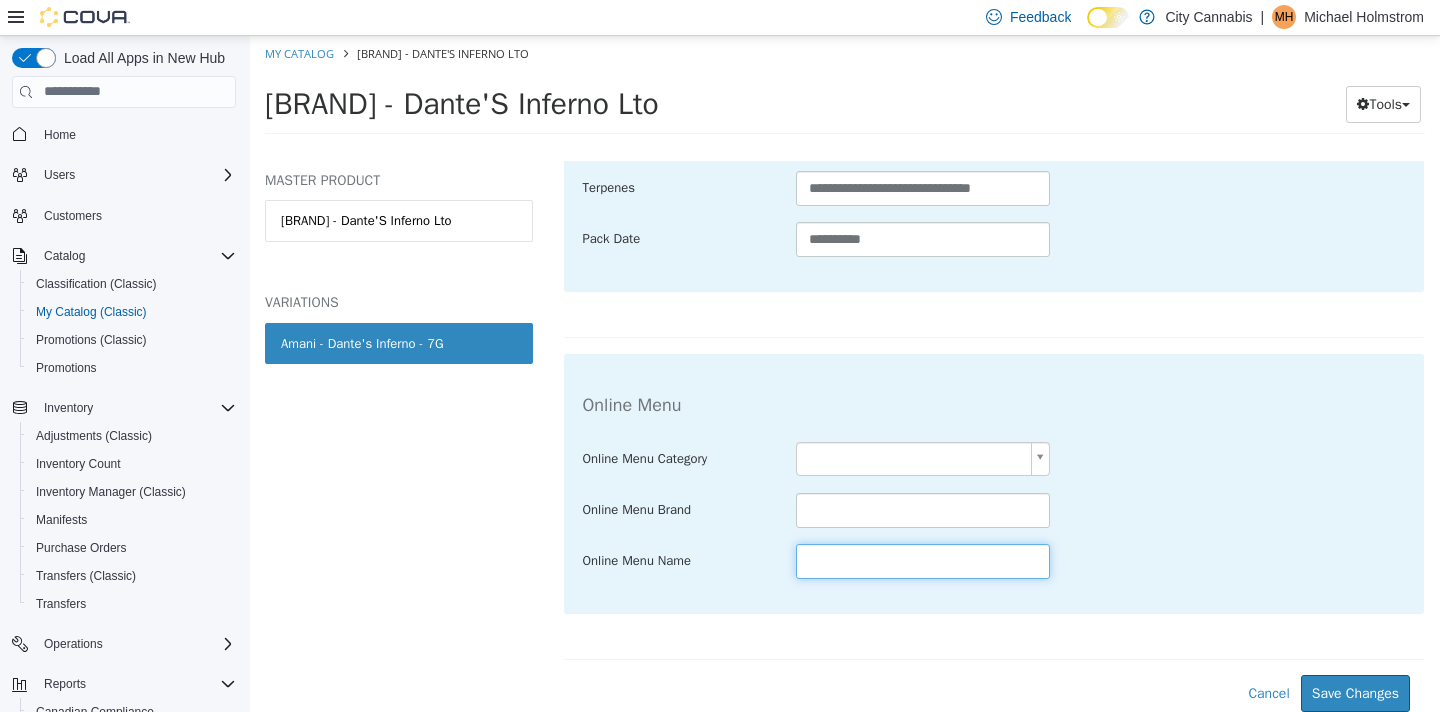 click at bounding box center (923, 560) 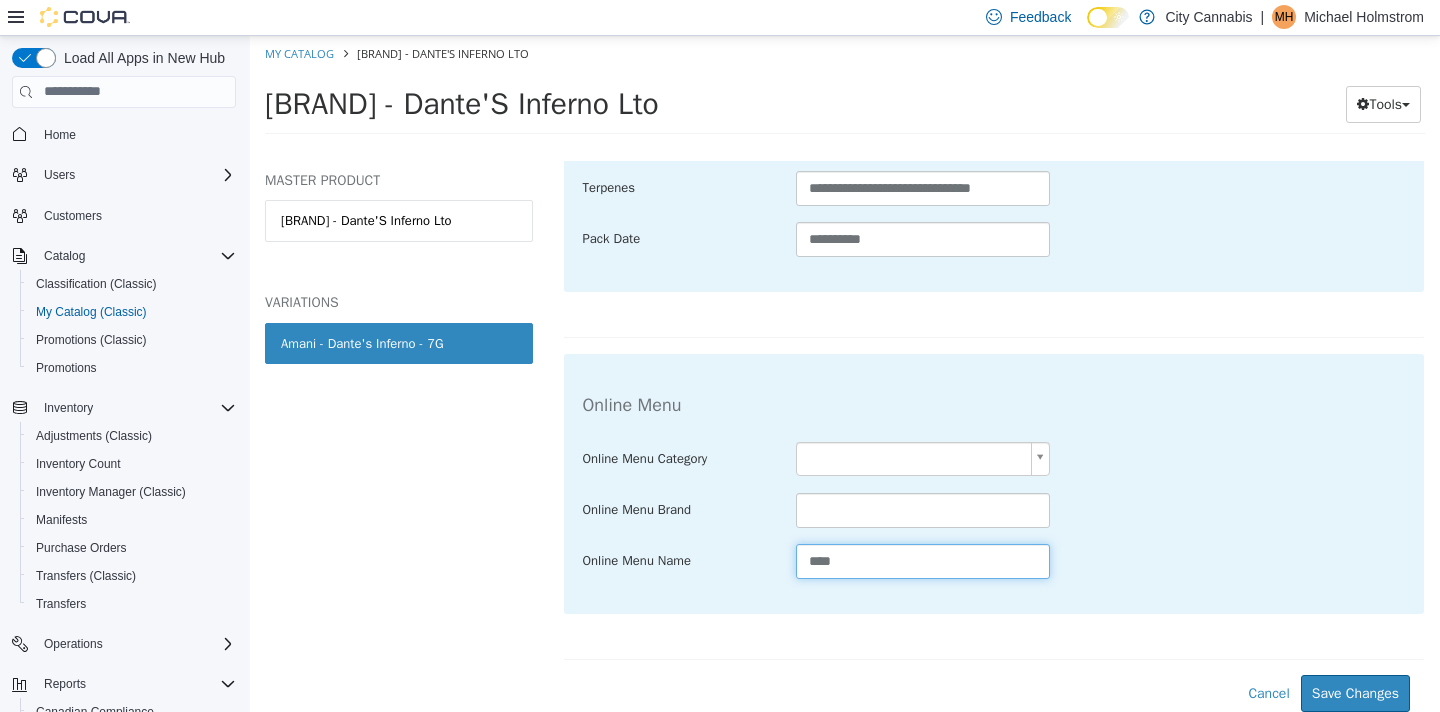 type on "****" 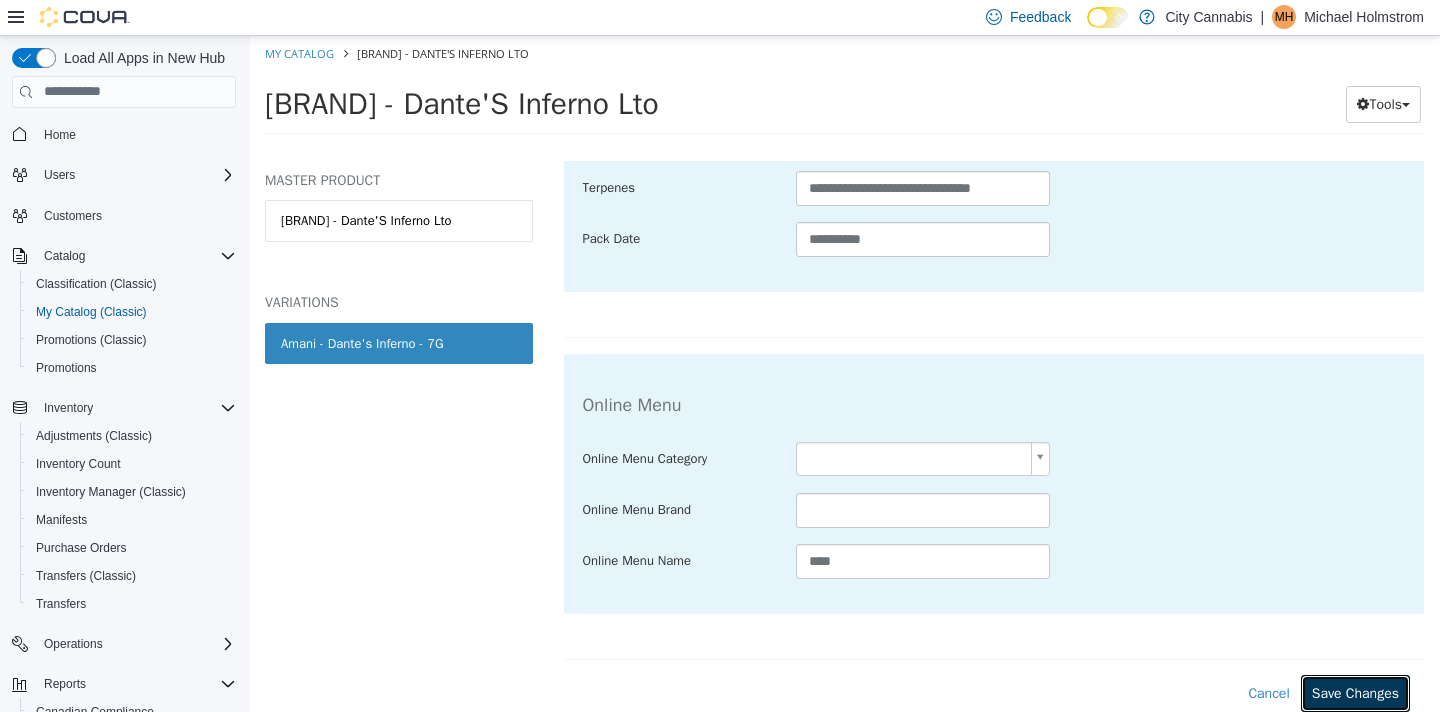 click on "Save Changes" at bounding box center [1355, 692] 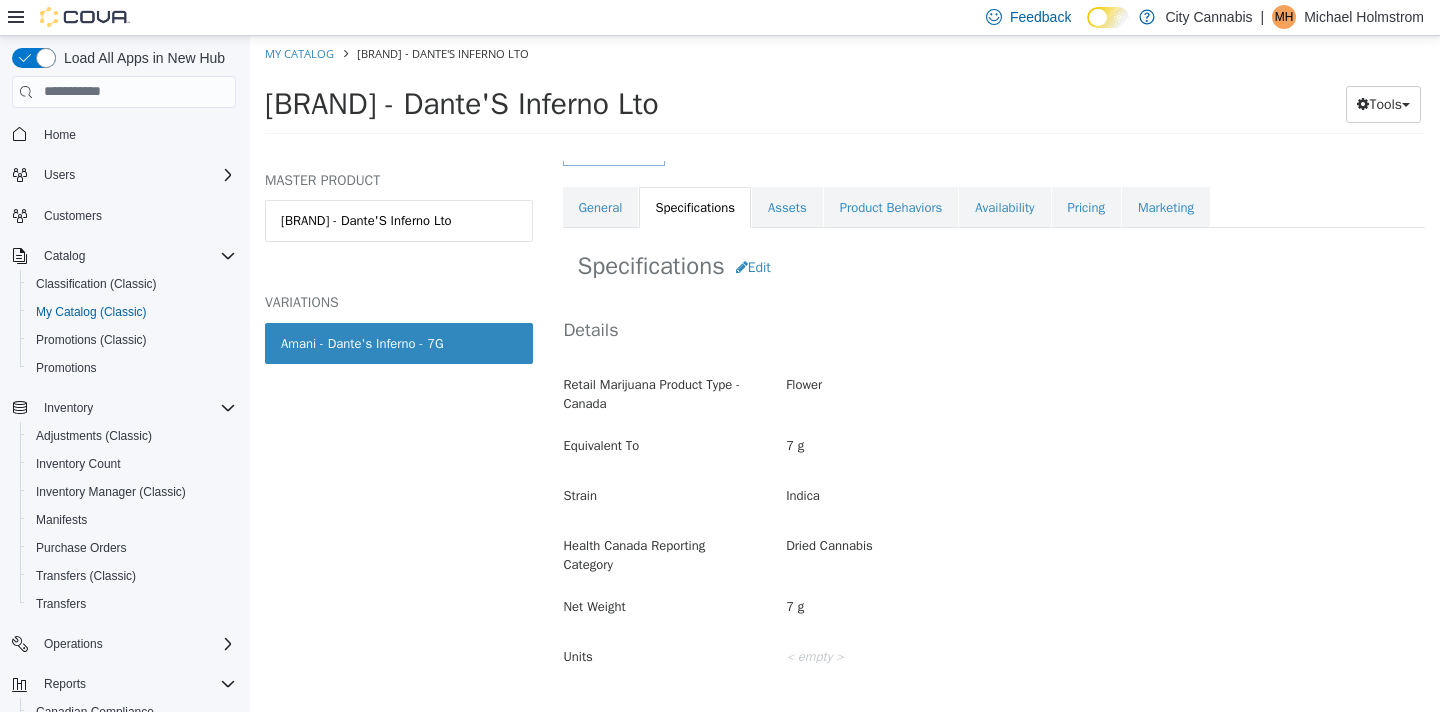 scroll, scrollTop: 0, scrollLeft: 0, axis: both 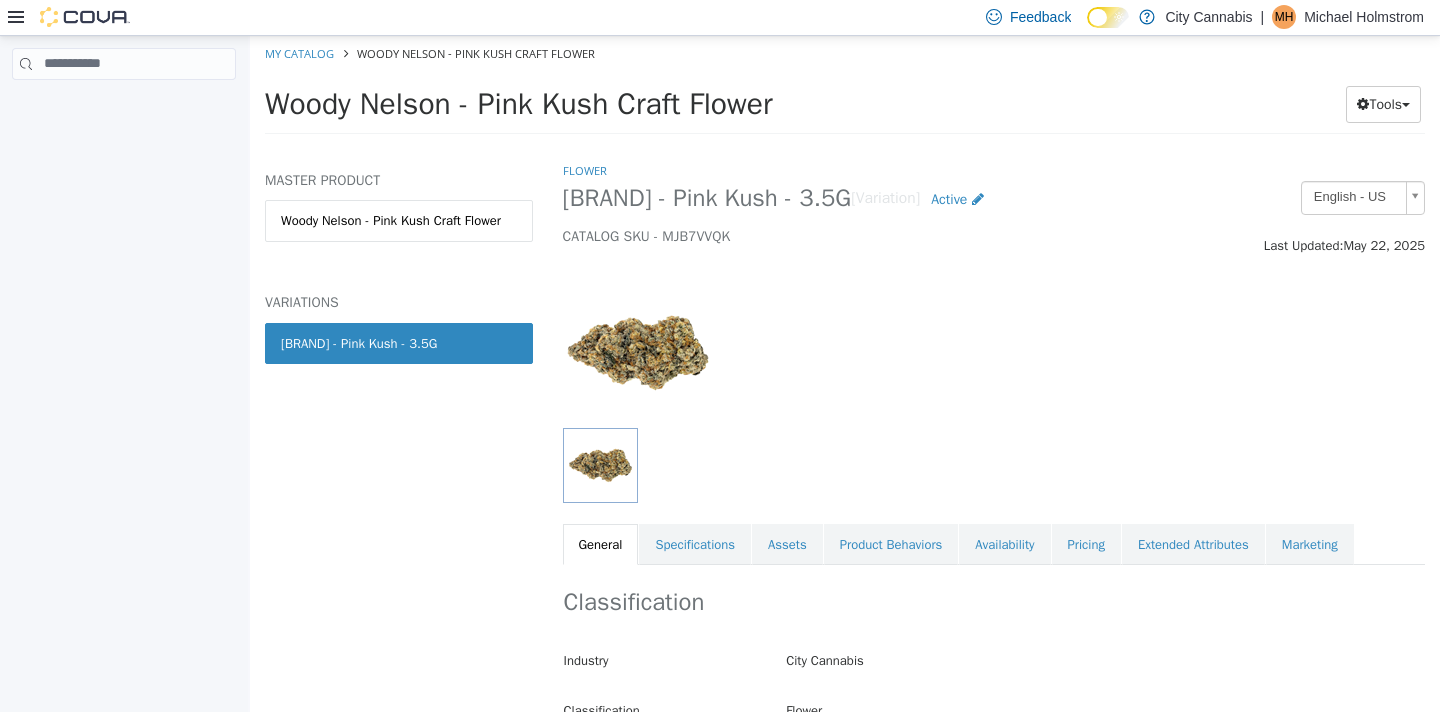 click on "Specifications" at bounding box center (695, 544) 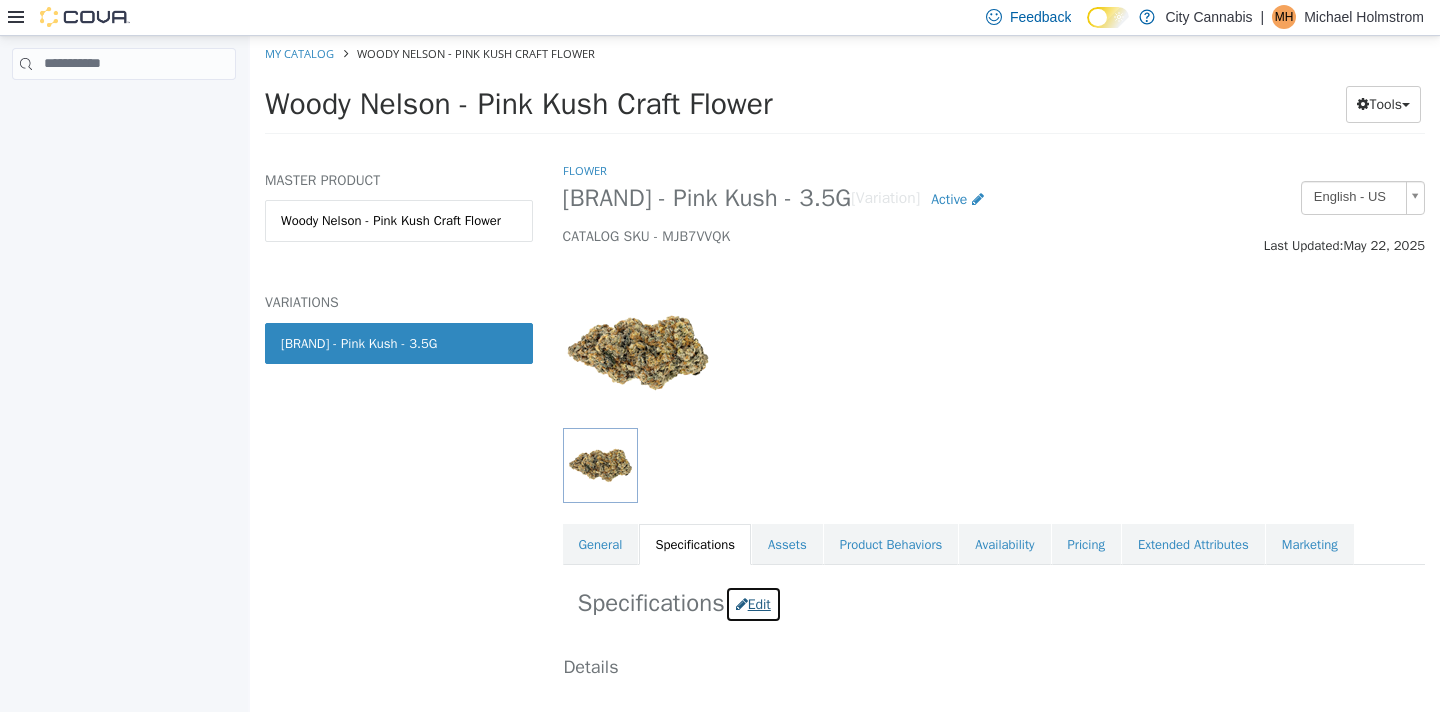 click on "Edit" at bounding box center (753, 603) 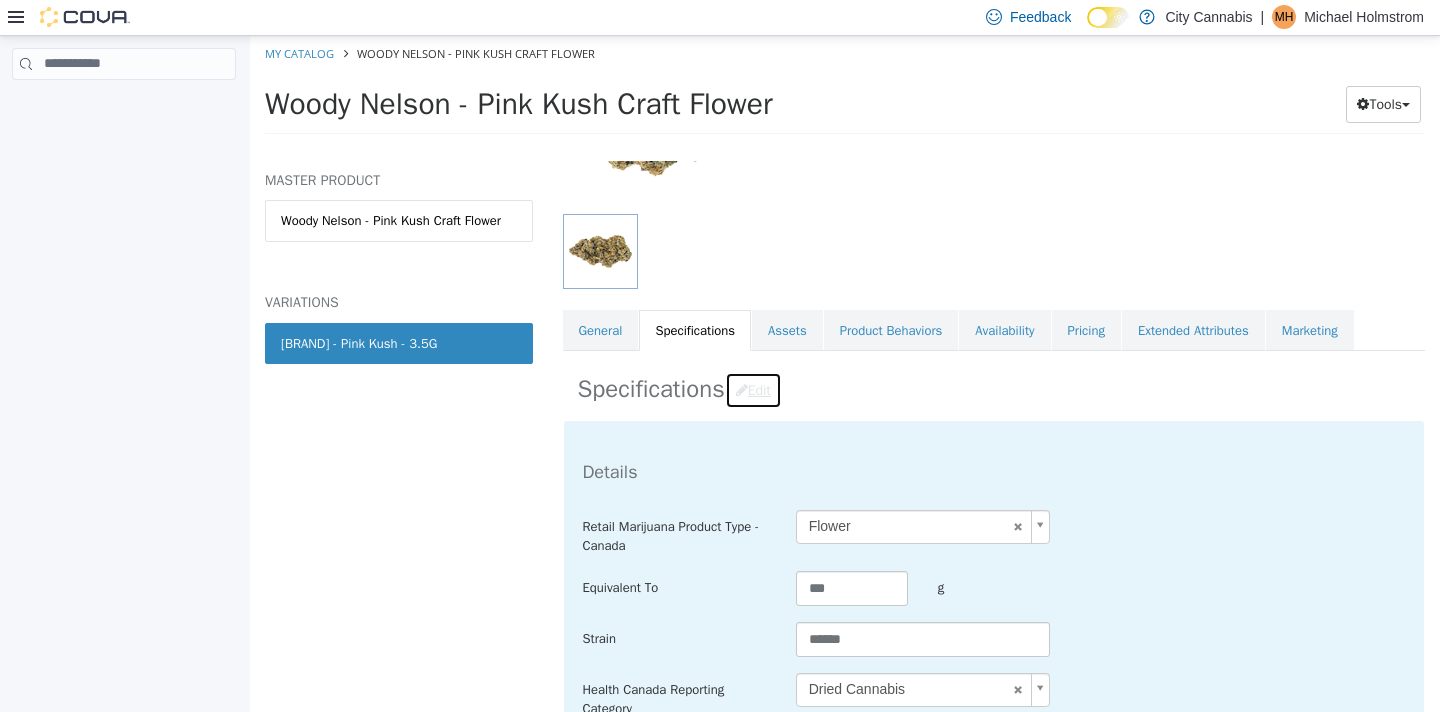 scroll, scrollTop: 1304, scrollLeft: 0, axis: vertical 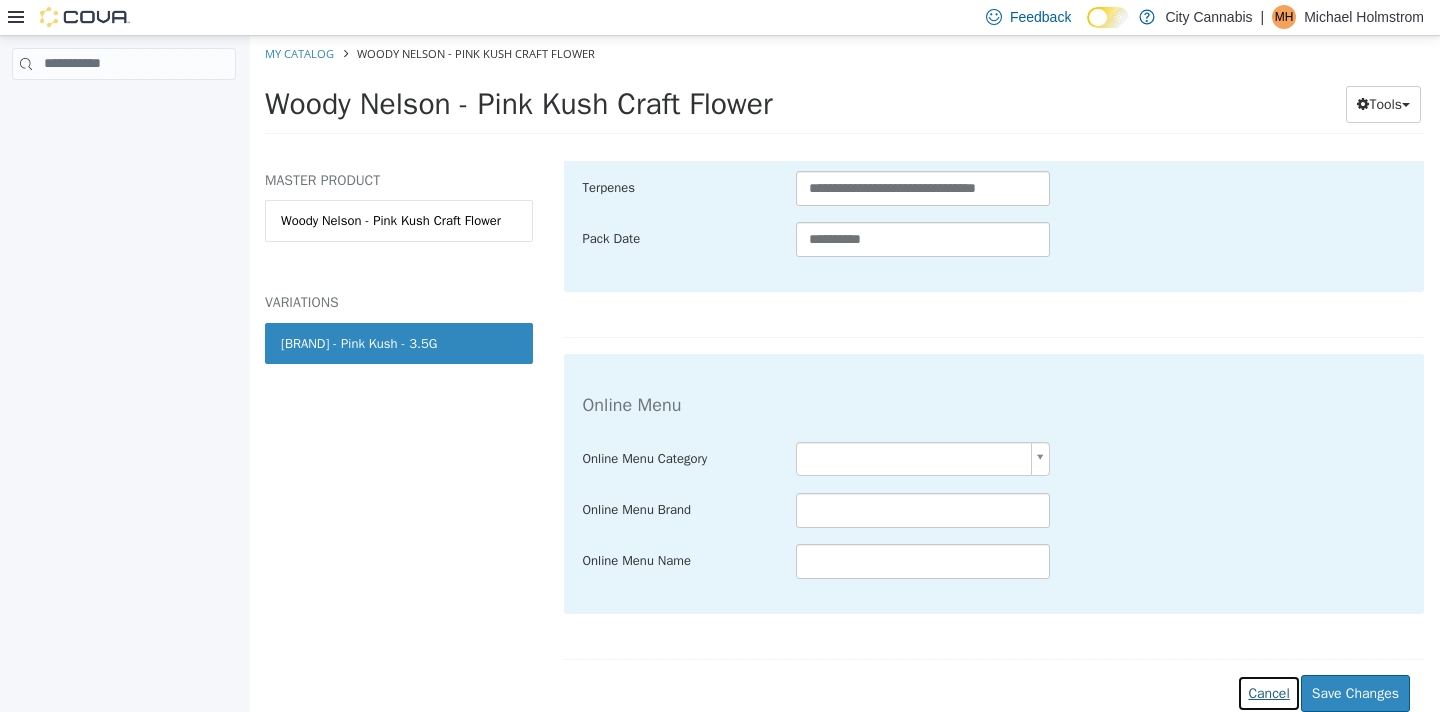 click on "Cancel" at bounding box center (1268, 692) 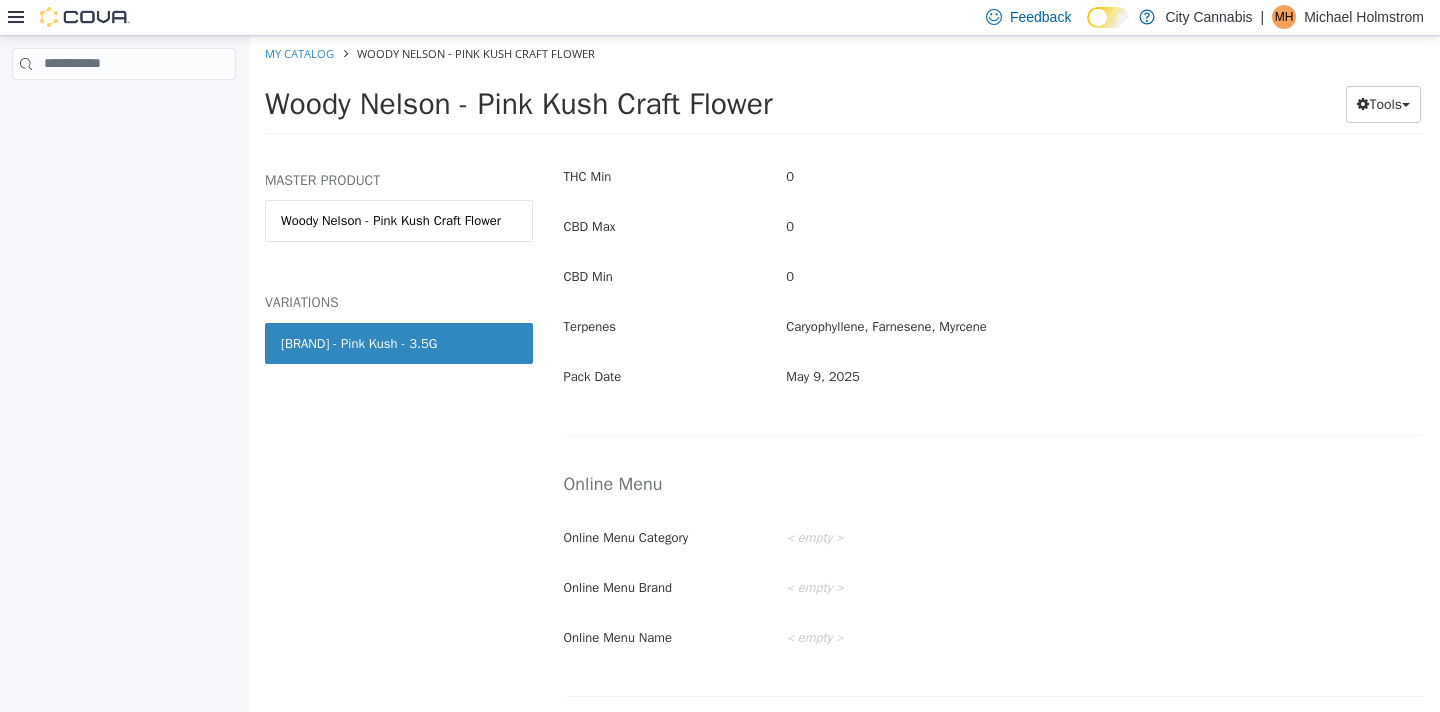 scroll, scrollTop: 0, scrollLeft: 0, axis: both 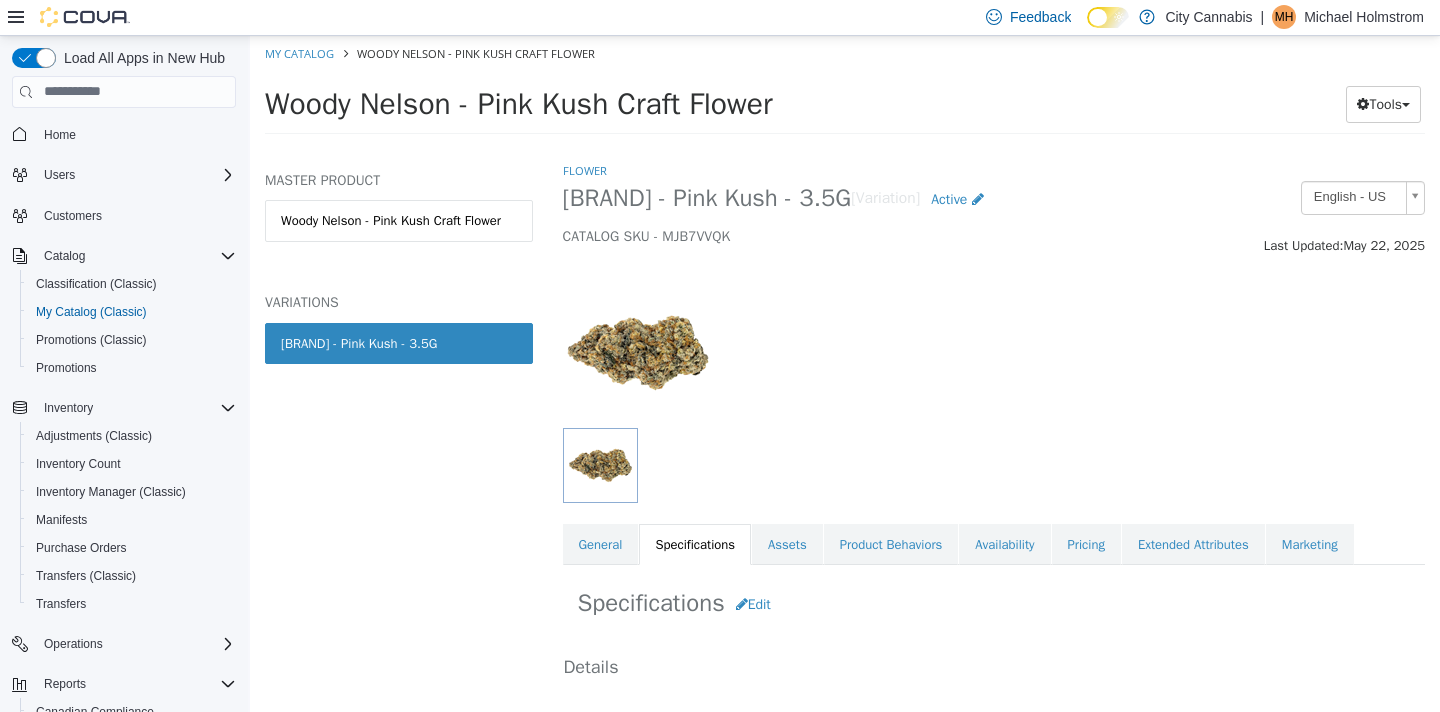 click on "Flower
[BRAND] - Pink Kush - 3.5G
[Variation] Active   CATALOG SKU - MJB7VVQK     English - US                             Last Updated:  [DATE]
General Specifications Assets Product Behaviors Availability Pricing
Extended Attributes
Marketing Specifications  Edit Details Retail Marijuana Product Type - Canada
Flower
Equivalent To
3.5 g
Strain
Indica
Health Canada Reporting Category
Dried Cannabis
Net Weight
3.5 g
Units
< empty >
Additional Details Brands
[BRAND]
THC Max
28.3
THC Min
0
CBD Max
0
CBD Min
0
Terpenes
Caryophyllene, Farnesene, Myrcene
Pack Date
[DATE]
Online Menu Online Menu Category
< empty >
Online Menu Brand
< empty >
Online Menu Name
< empty >
Cancel  Save Changes" at bounding box center (994, 362) 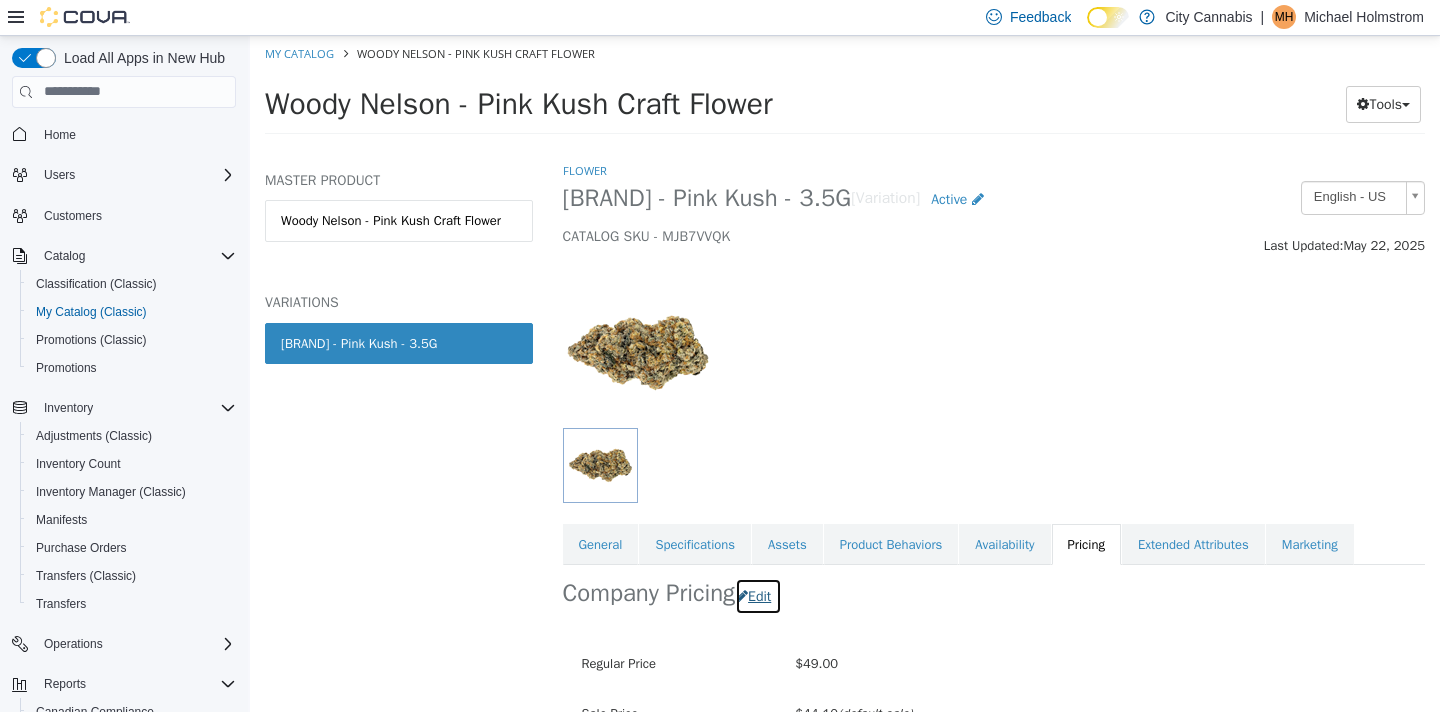 click on "Edit" at bounding box center (758, 595) 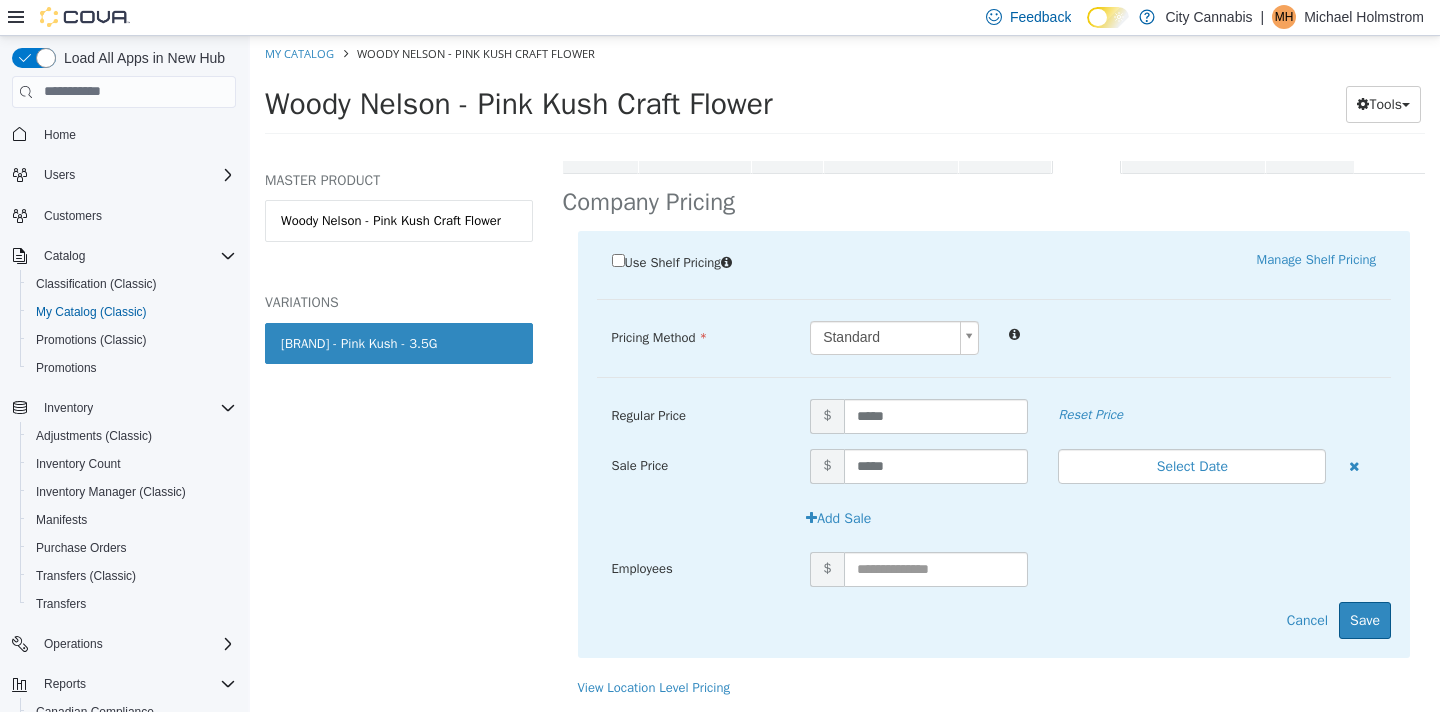 scroll, scrollTop: 387, scrollLeft: 0, axis: vertical 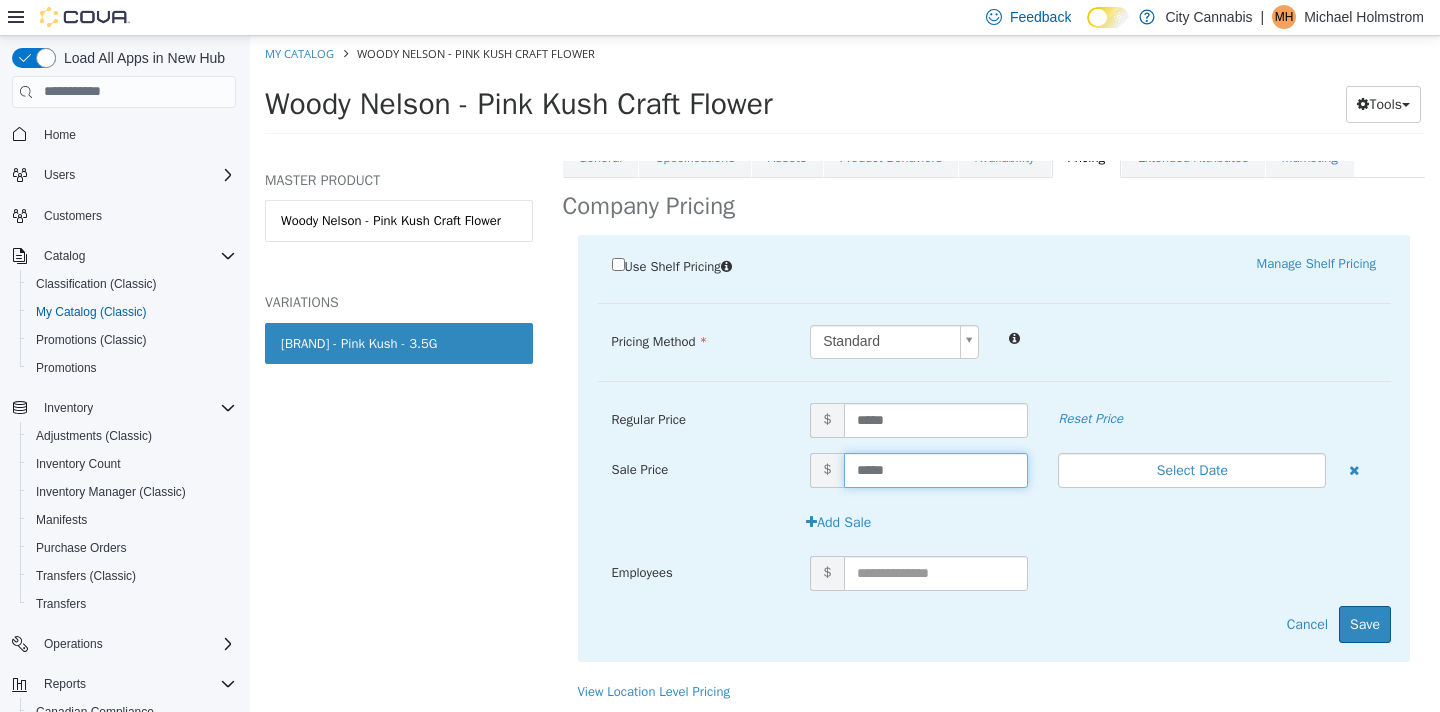 click on "*****" at bounding box center [936, 469] 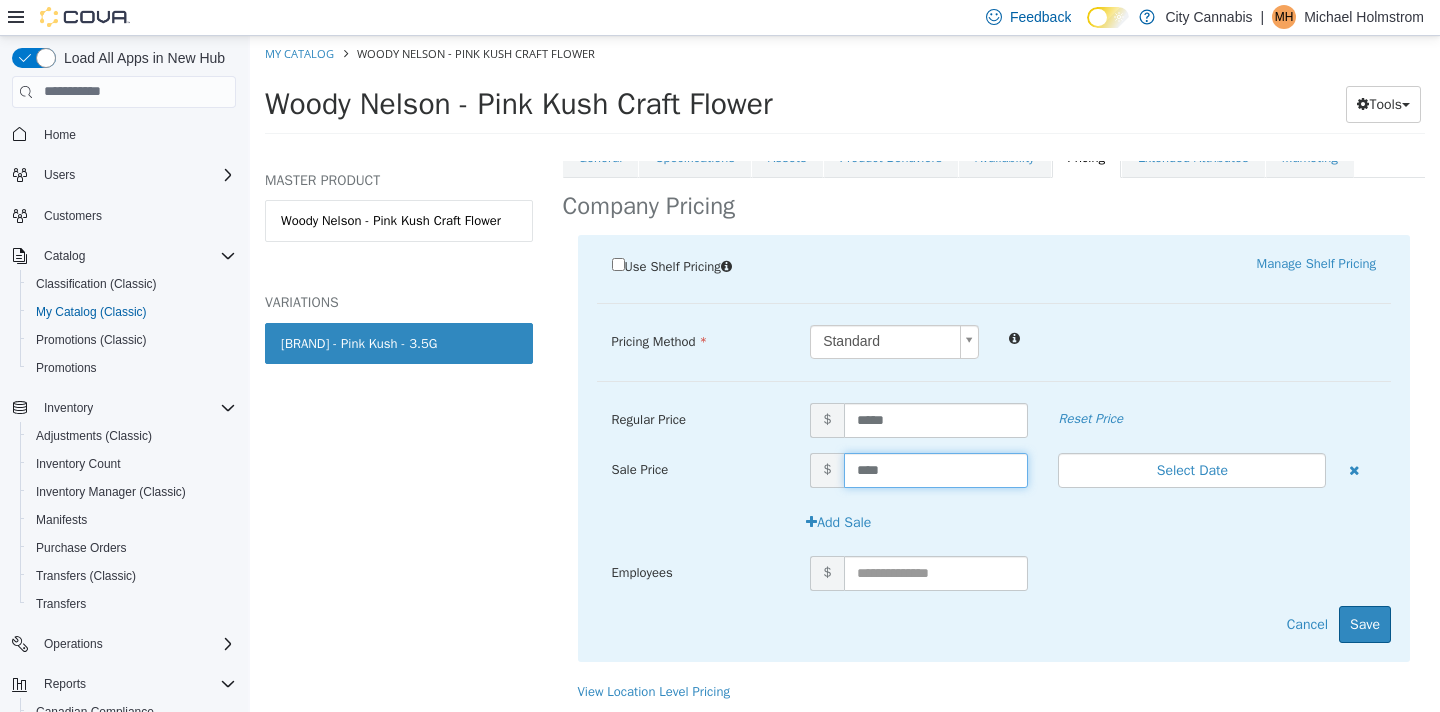 type on "*****" 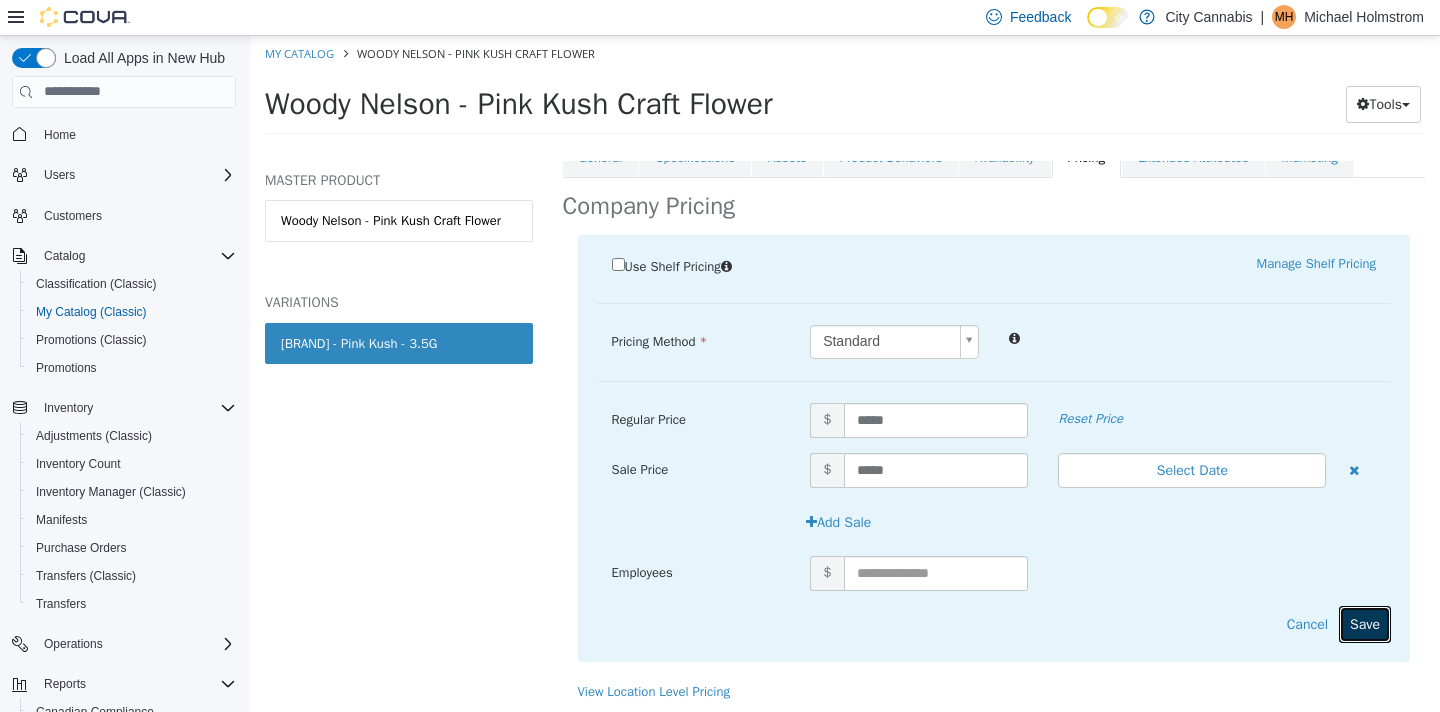 click on "Save" at bounding box center [1365, 623] 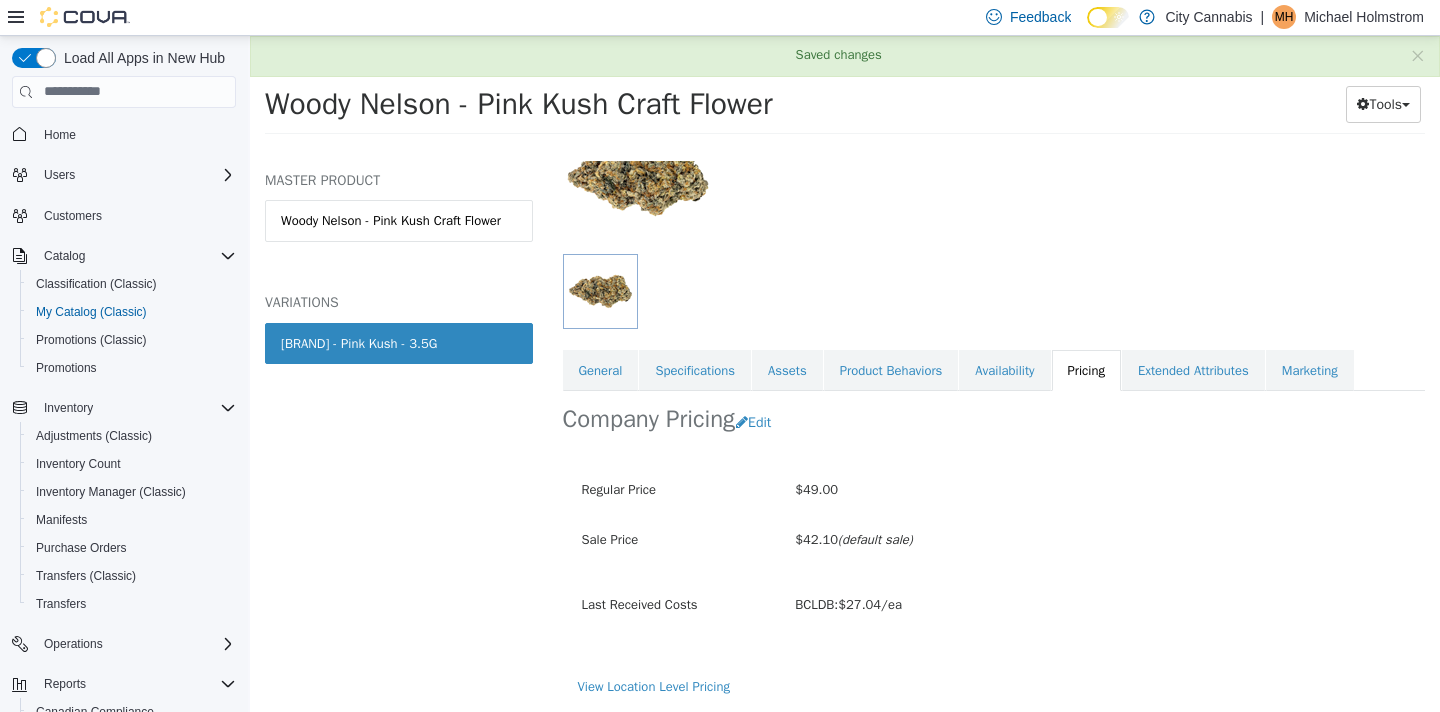 scroll, scrollTop: 174, scrollLeft: 0, axis: vertical 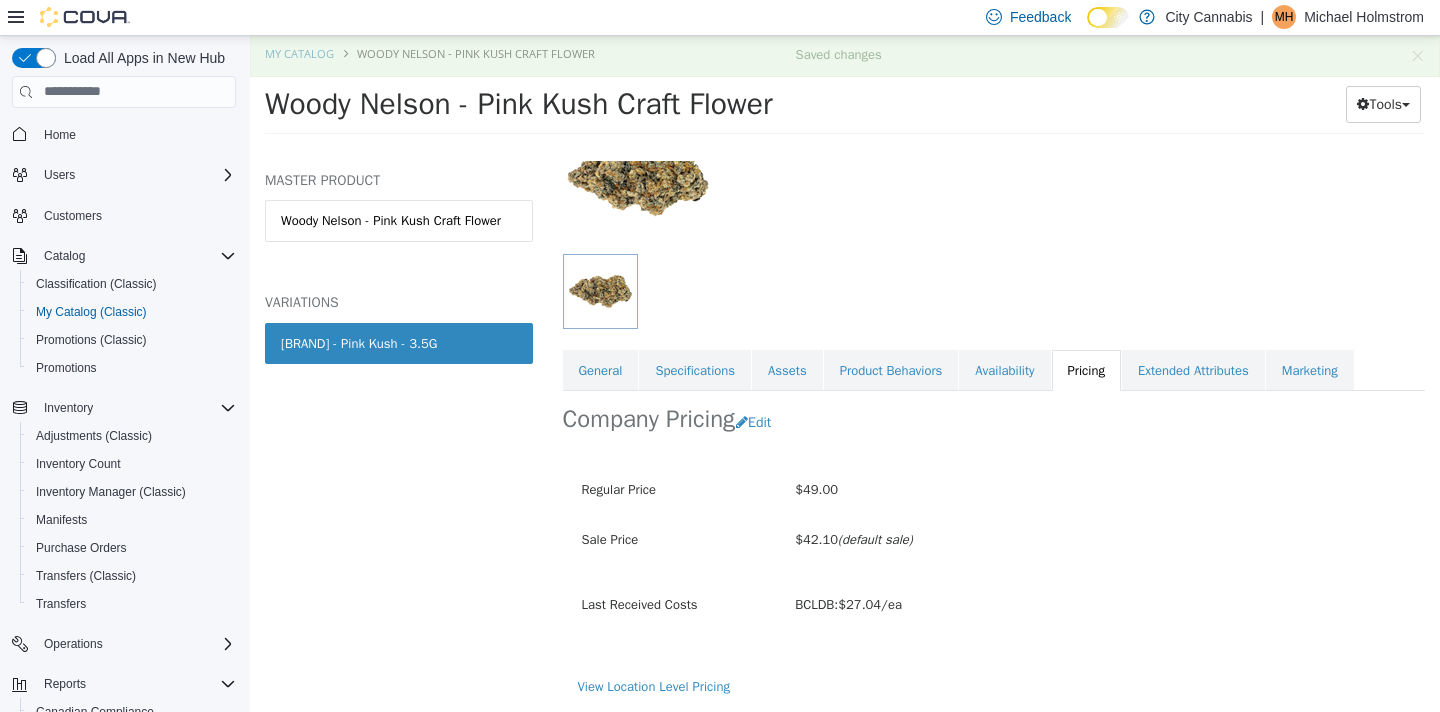 click on "Specifications" at bounding box center [695, 370] 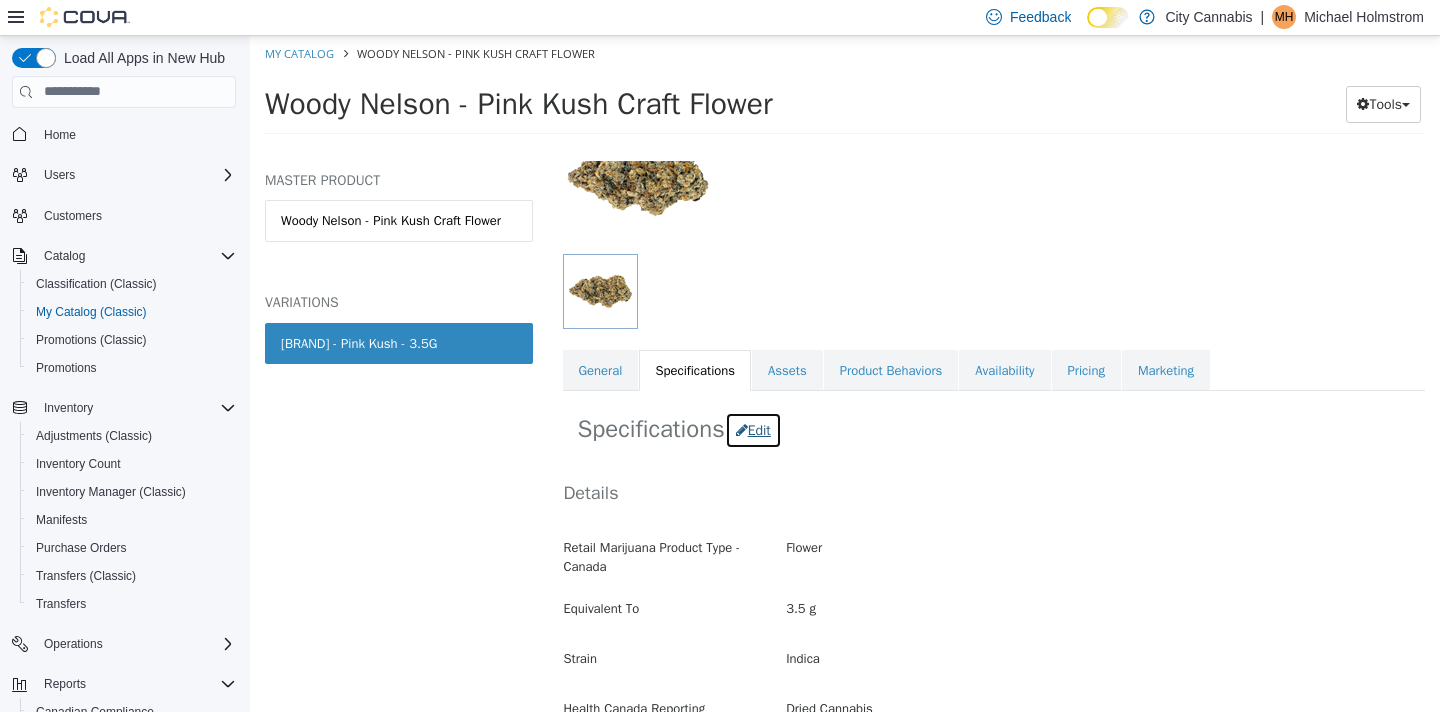 click on "Edit" at bounding box center (753, 429) 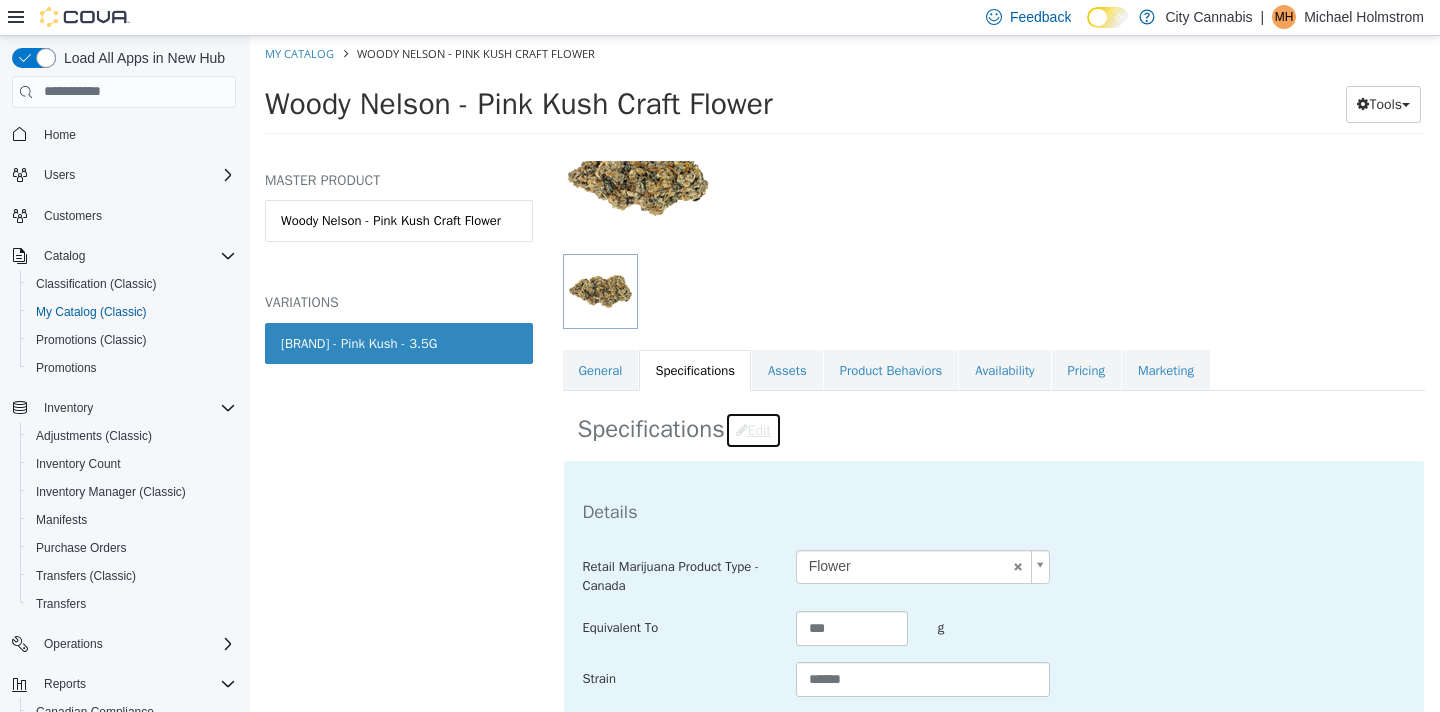 scroll, scrollTop: 1304, scrollLeft: 0, axis: vertical 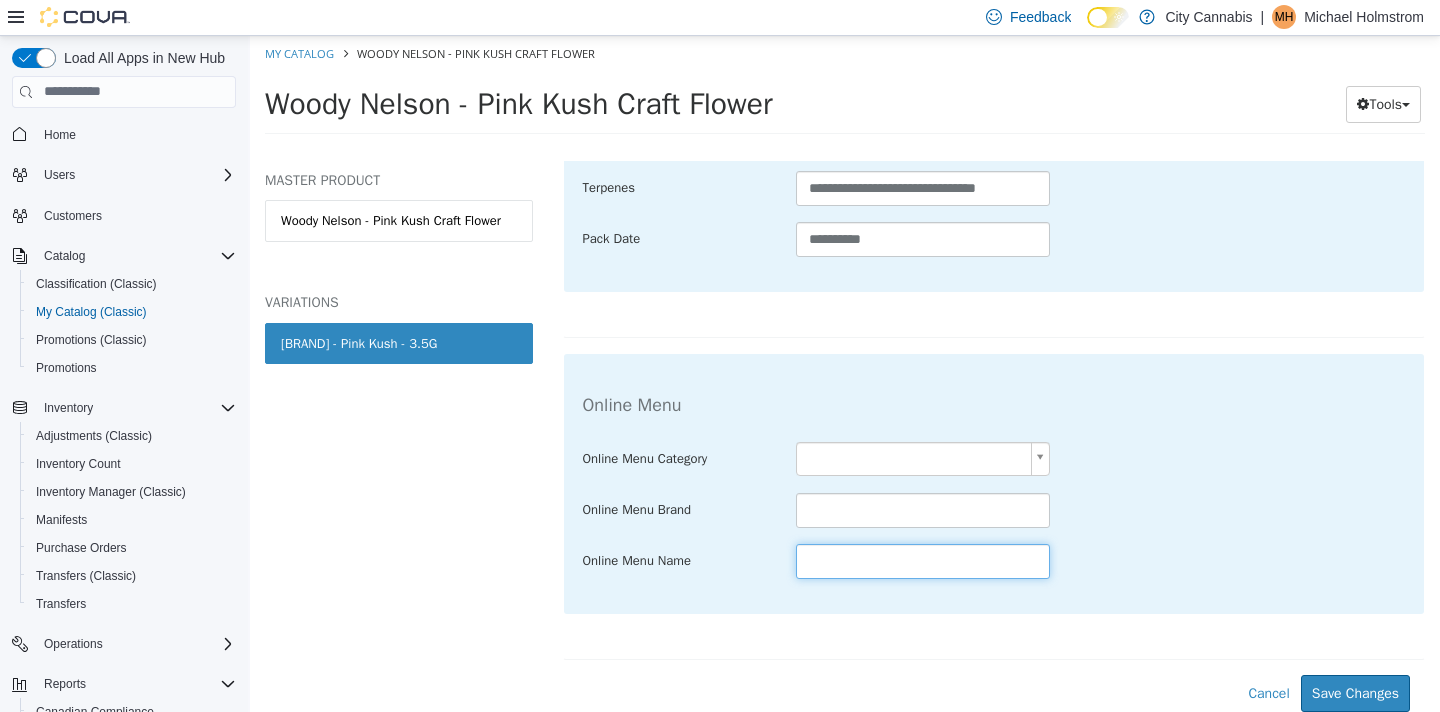click at bounding box center (923, 560) 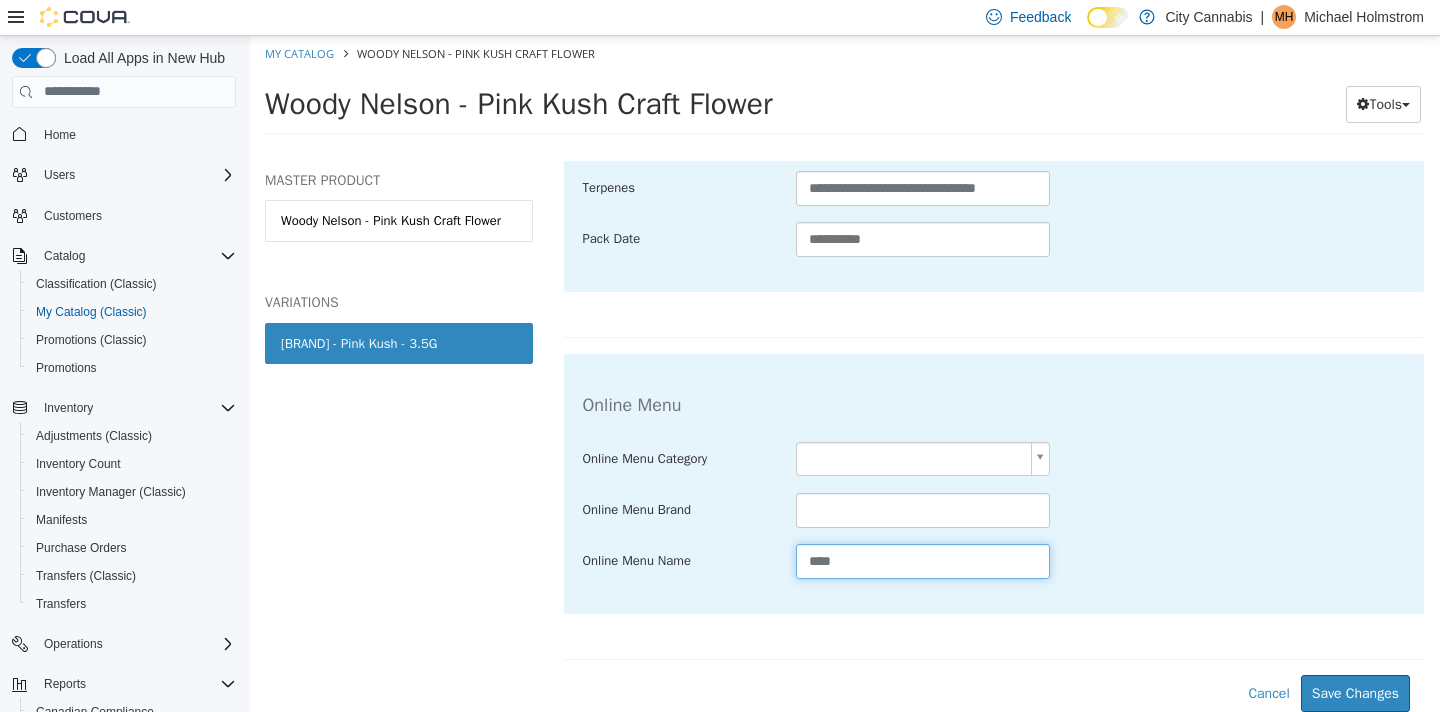 type on "****" 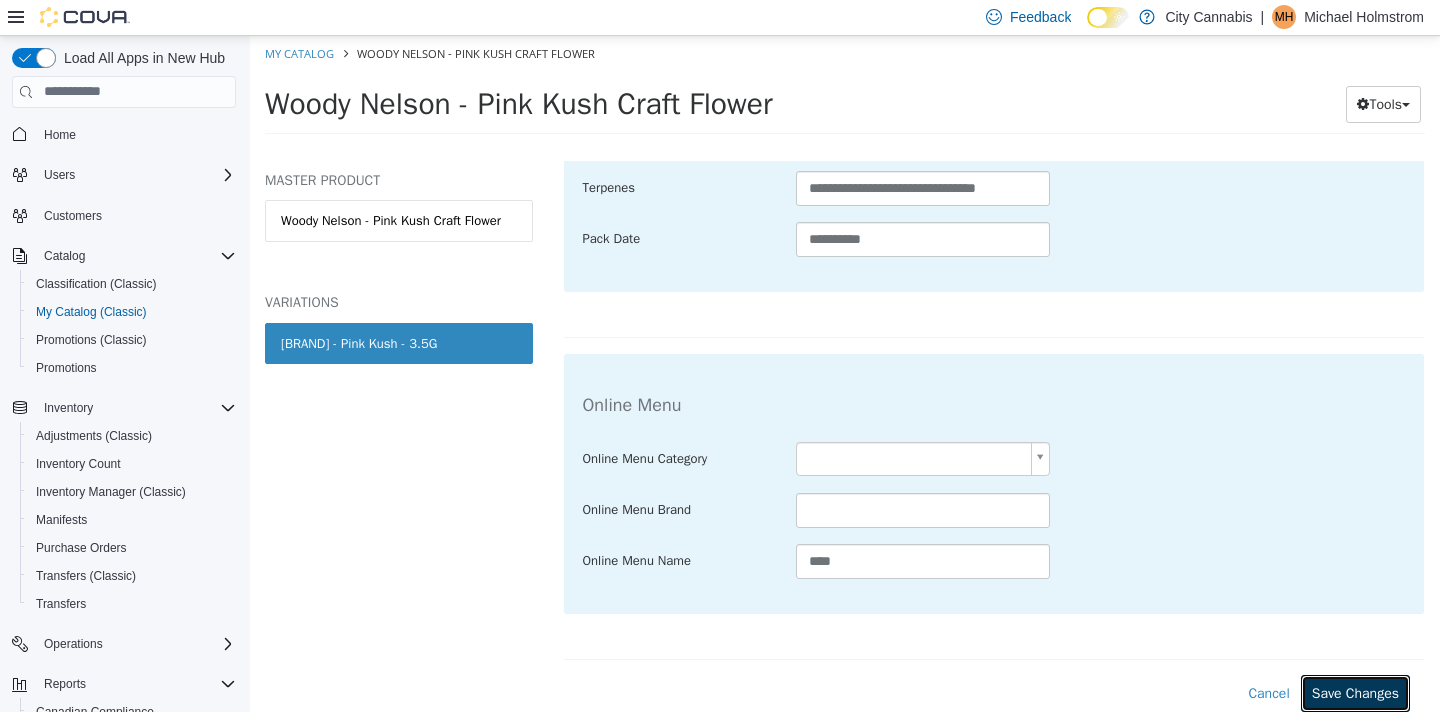 click on "Save Changes" at bounding box center (1355, 692) 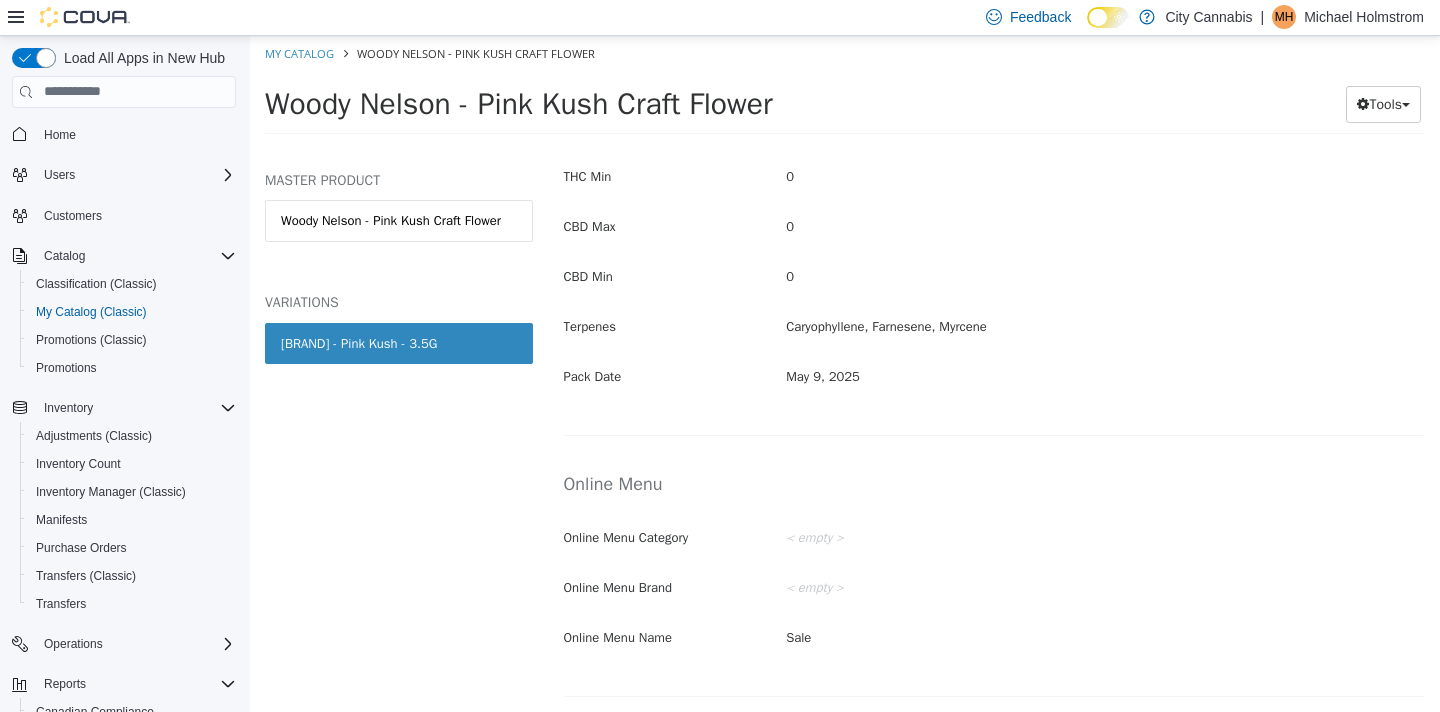scroll, scrollTop: 1079, scrollLeft: 0, axis: vertical 